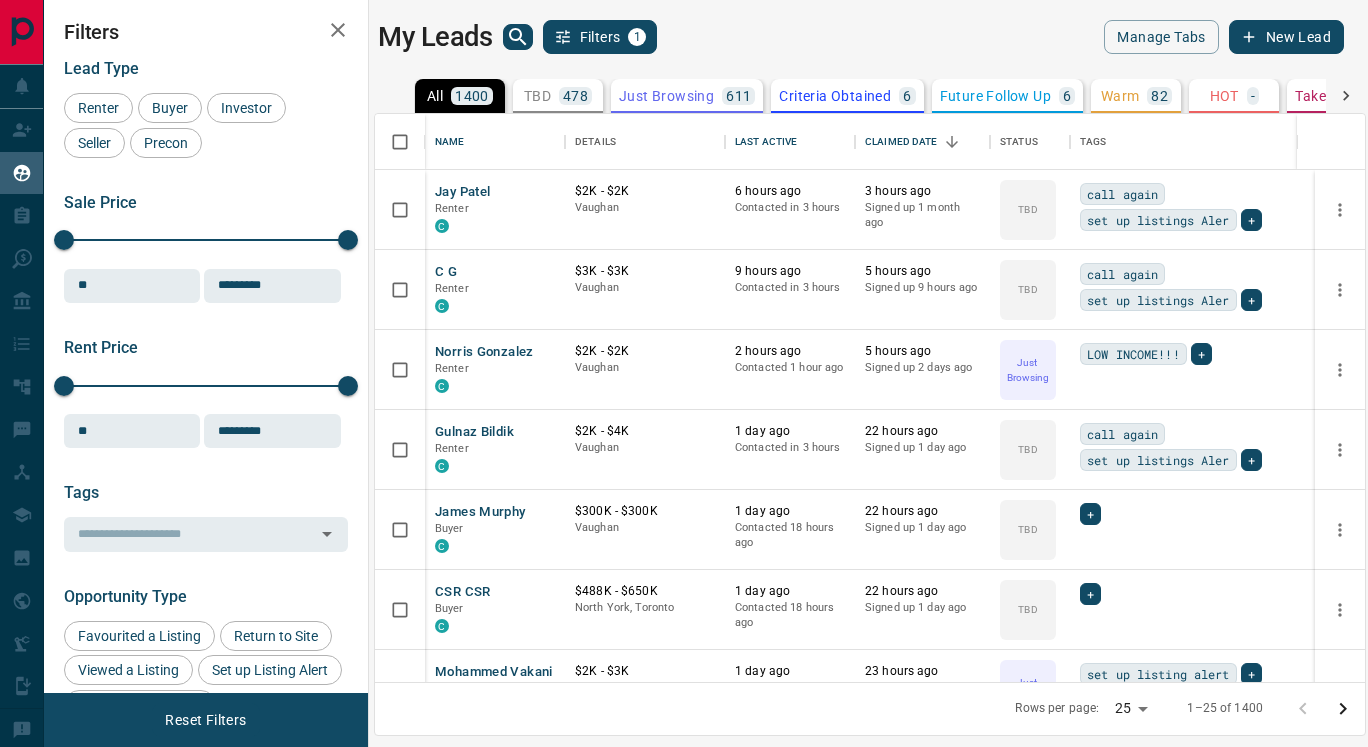 scroll, scrollTop: 0, scrollLeft: 0, axis: both 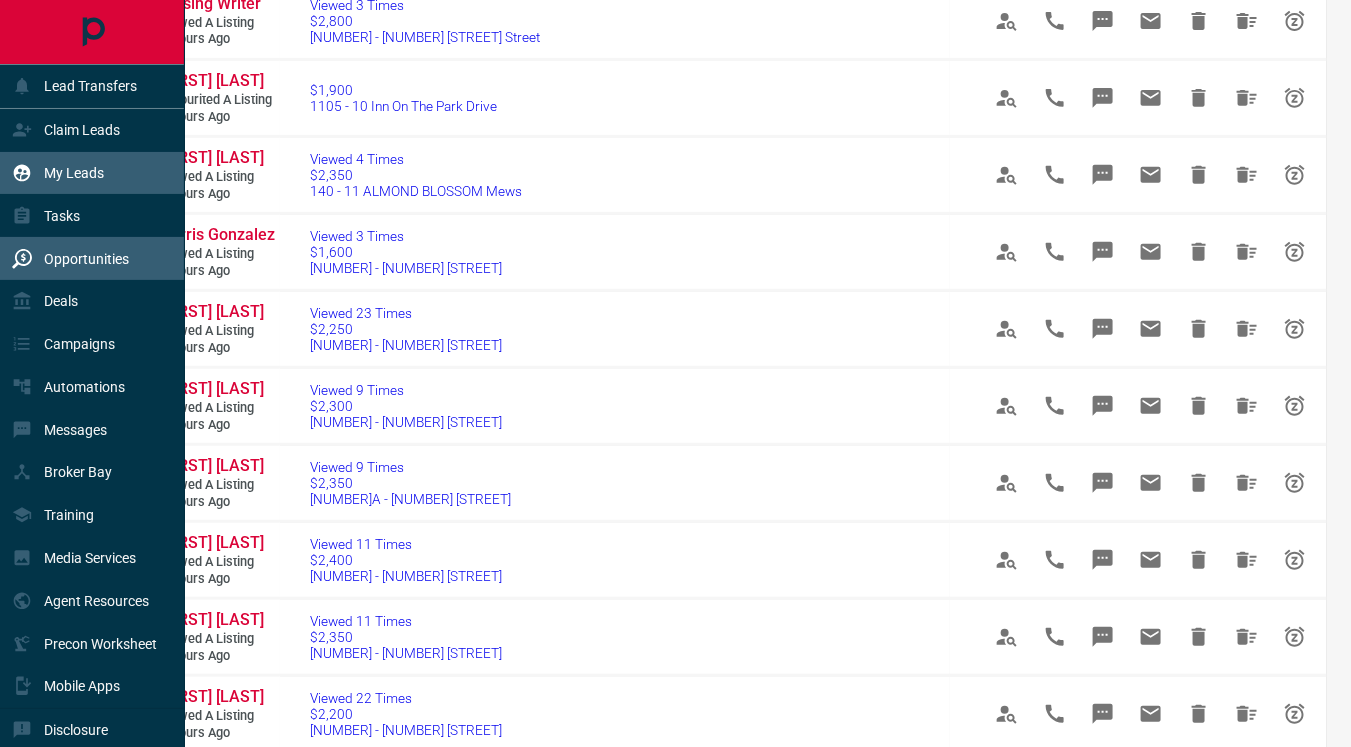 click on "My Leads" at bounding box center (74, 173) 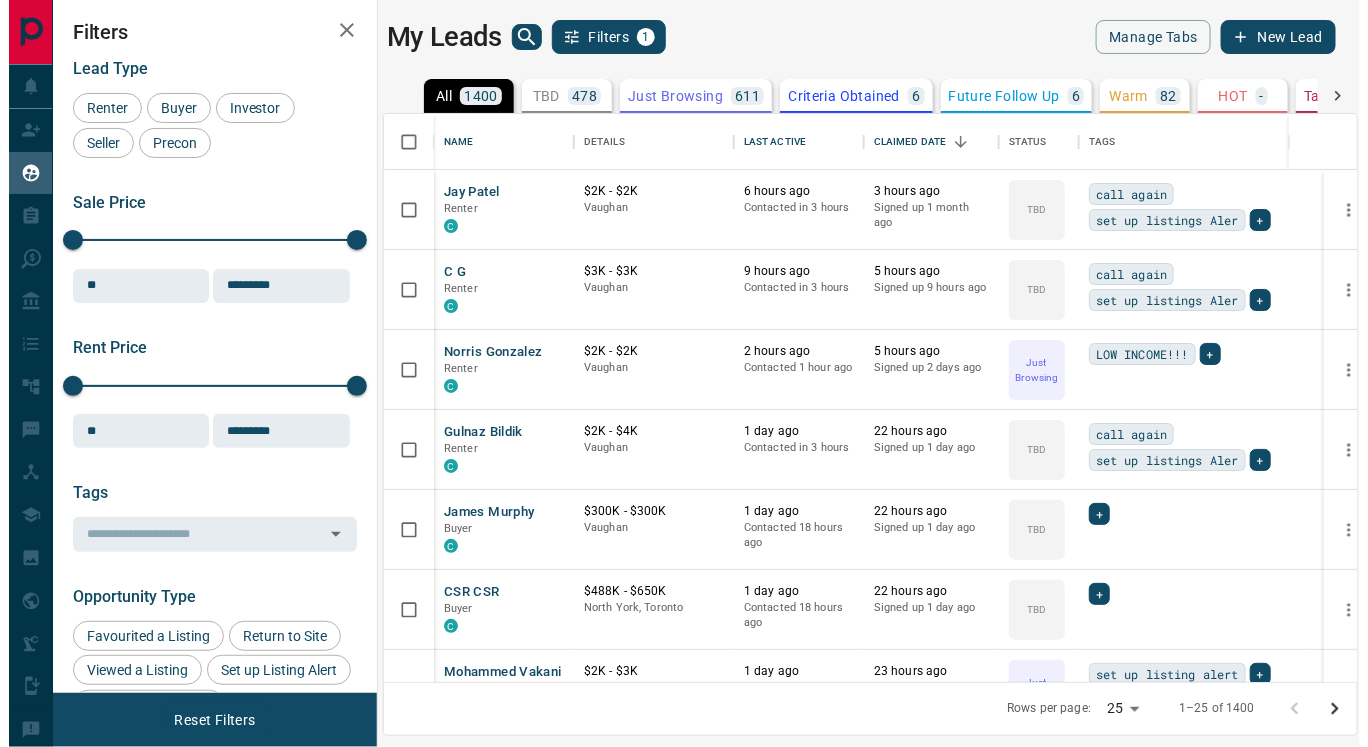 scroll, scrollTop: 0, scrollLeft: 0, axis: both 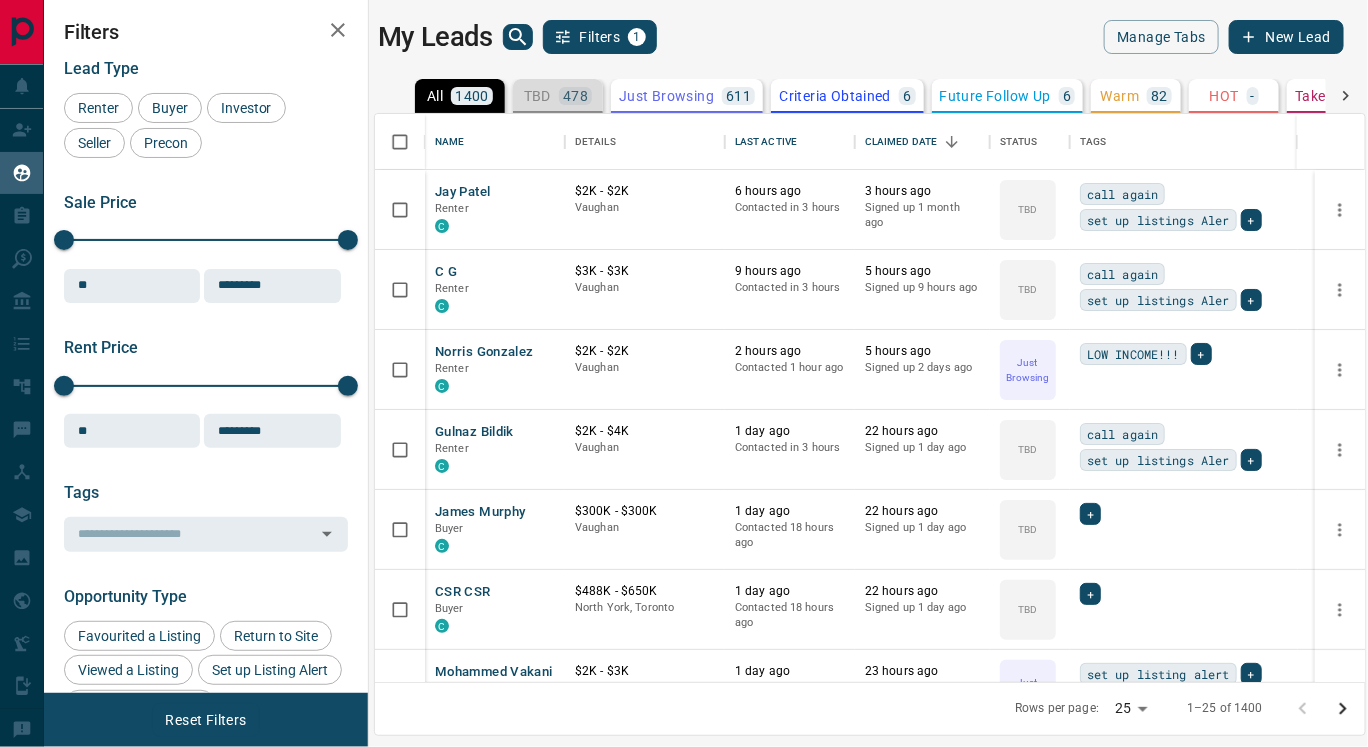 click on "TBD" at bounding box center (537, 96) 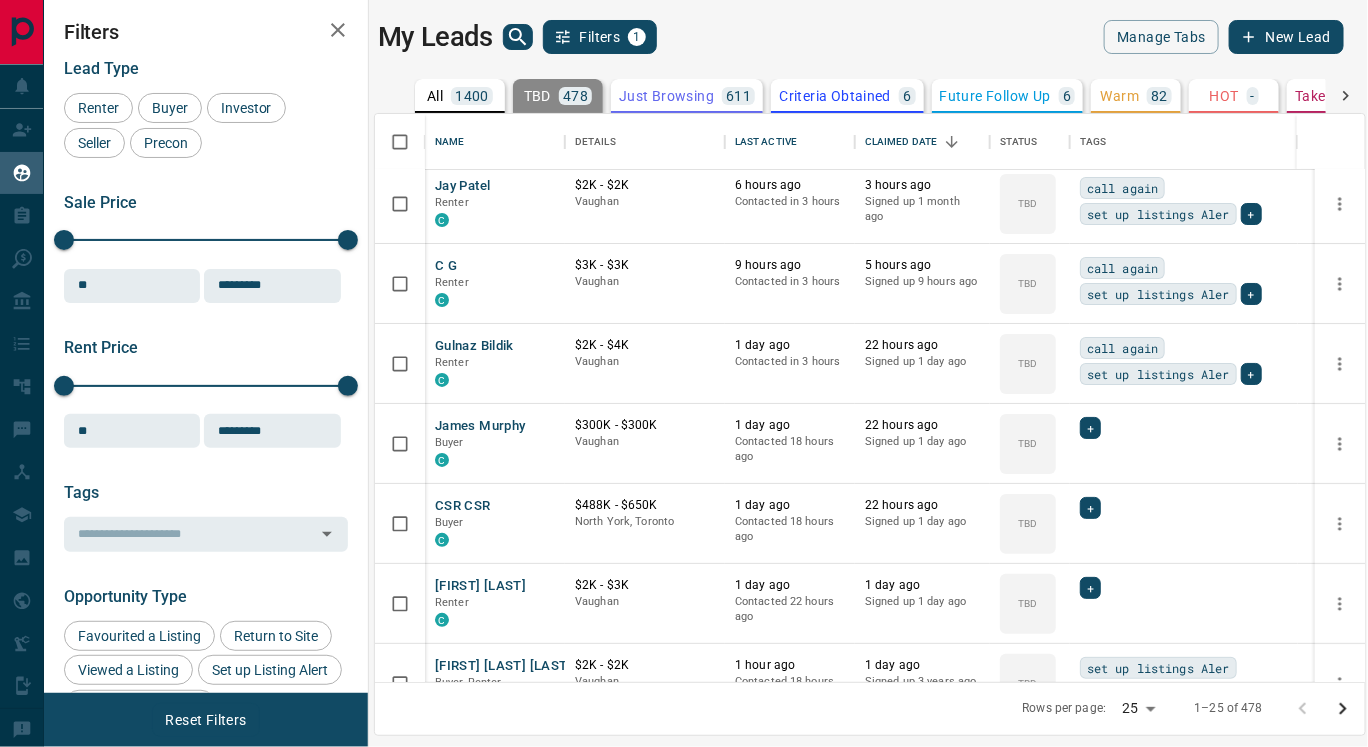 scroll, scrollTop: 0, scrollLeft: 0, axis: both 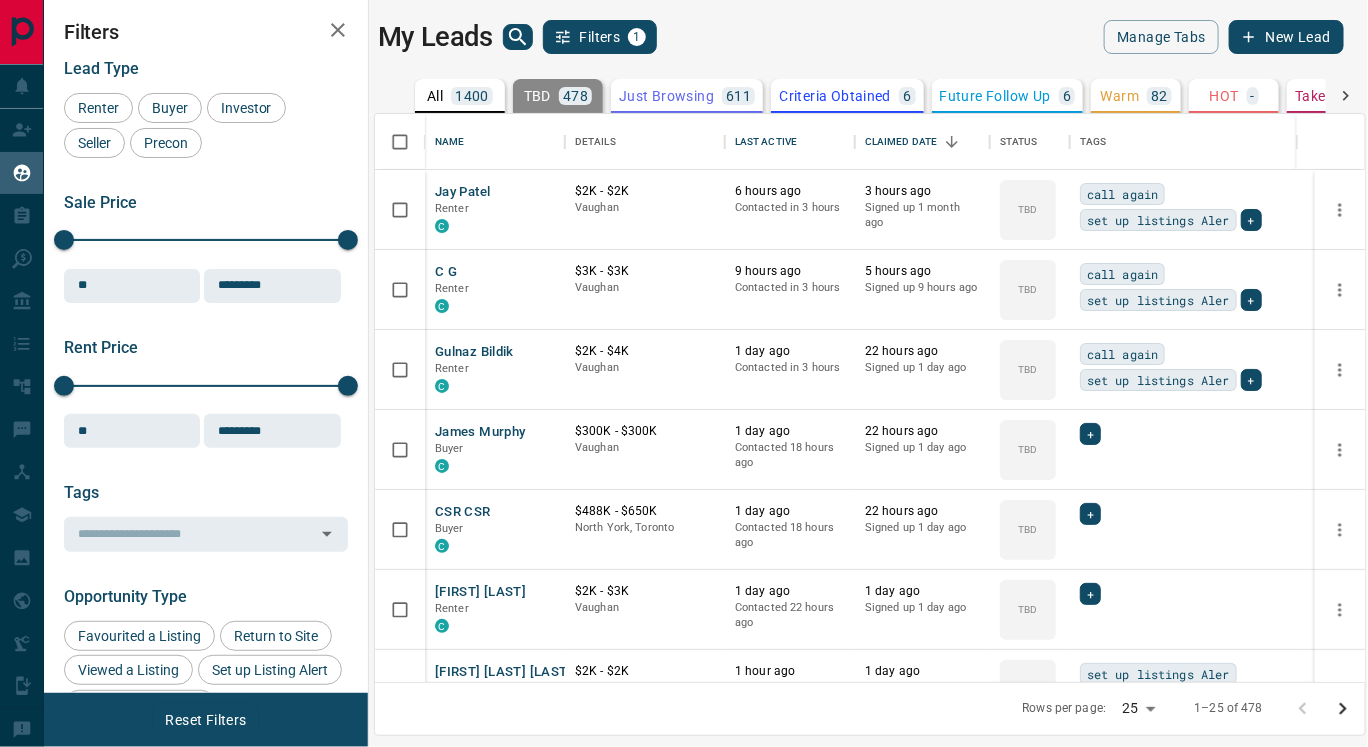 click on "Lead Transfers Claim Leads My Leads Tasks Opportunities Deals Campaigns Automations Messages Broker Bay Training Media Services Agent Resources Precon Worksheet Mobile Apps Disclosure Logout My Leads Filters 1 Manage Tabs New Lead All 1400 TBD 478 Do Not Contact - Not Responsive 142 Bogus 5 Just Browsing 611 Criteria Obtained 6 Future Follow Up 6 Warm 82 HOT - Taken on Showings - Submitted Offer - Client 70 Name Details Last Active Claimed Date Status Tags [FIRST] [LAST] Renter C $2K - $2K Vaughan 6 hours ago Contacted in 3 hours 3 hours ago Signed up 1 month ago TBD call again set up listings Aler + C G Renter C $3K - $3K Vaughan 9 hours ago Contacted in 3 hours 5 hours ago Signed up 9 hours ago TBD call again set up listings Aler + [FIRST] [LAST] Renter C $2K - $4K Vaughan 1 day ago Contacted in 3 hours 22 hours ago Signed up 1 day ago TBD call again set up listings Aler + [FIRST] [LAST] Buyer C $300K - $300K Vaughan 1 day ago Contacted 18 hours ago 22 hours ago Signed up 1 day ago TBD + CSR CSR Buyer C 1 day ago +" at bounding box center [684, 361] 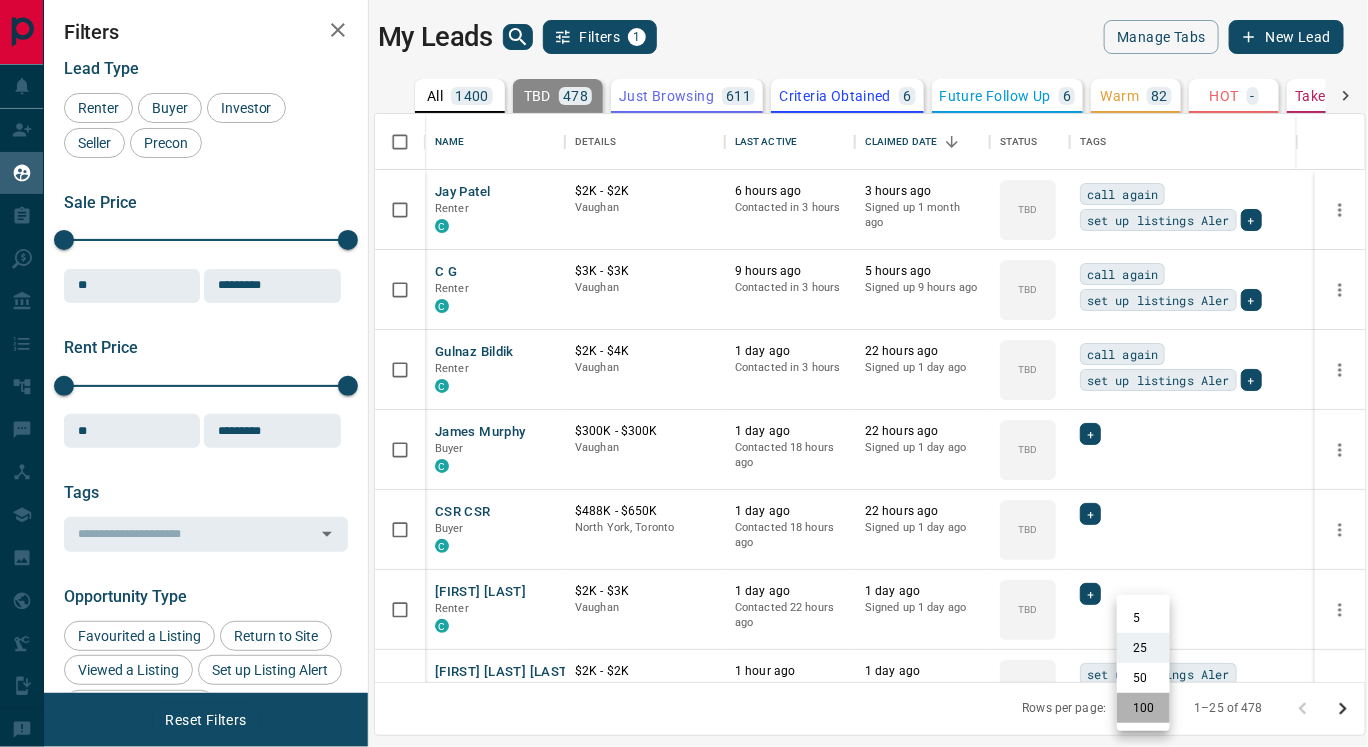 click on "100" at bounding box center [1143, 708] 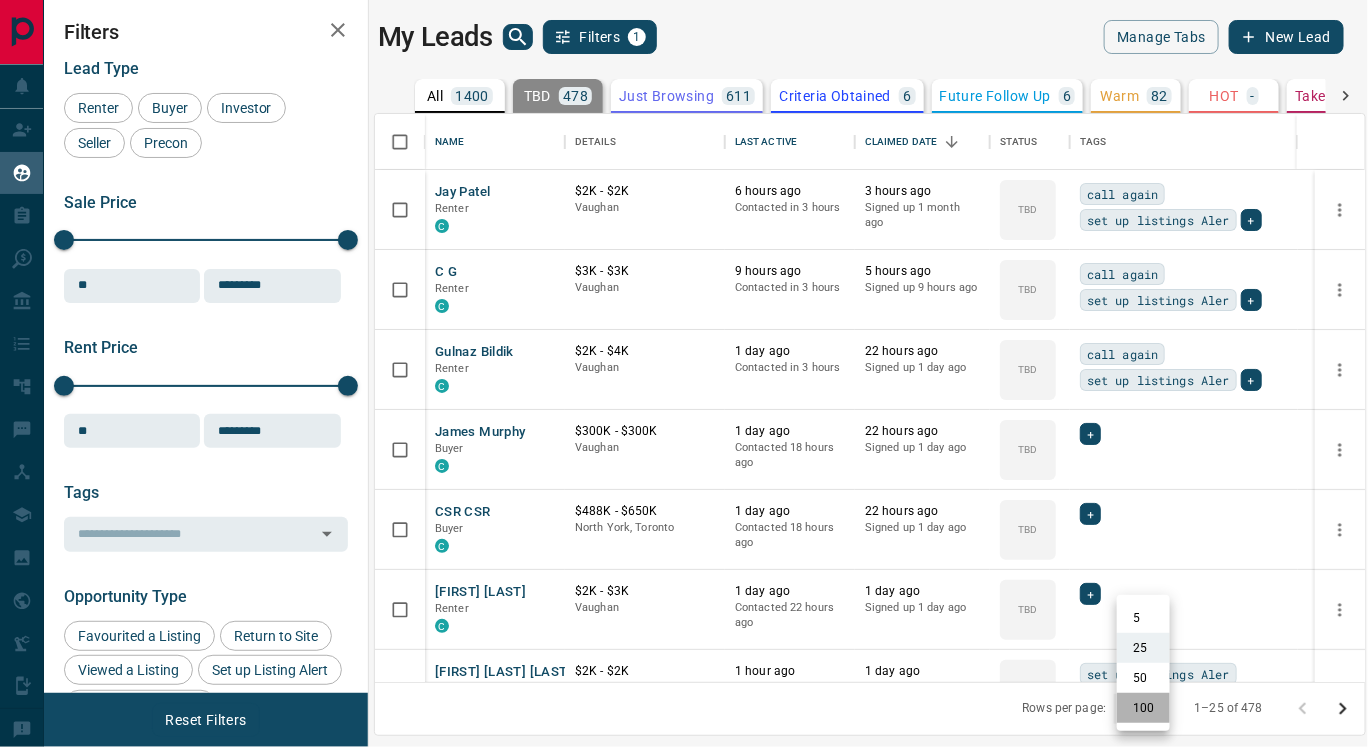 type on "***" 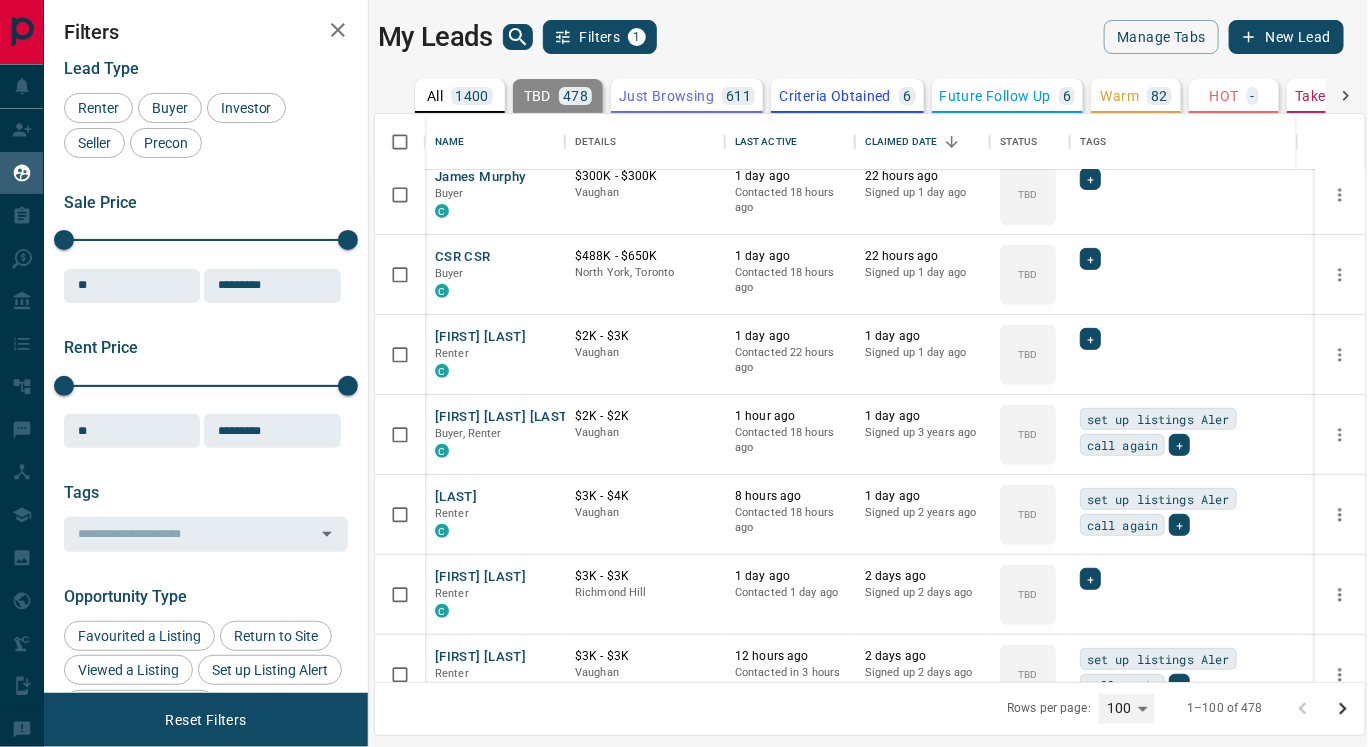 scroll, scrollTop: 256, scrollLeft: 0, axis: vertical 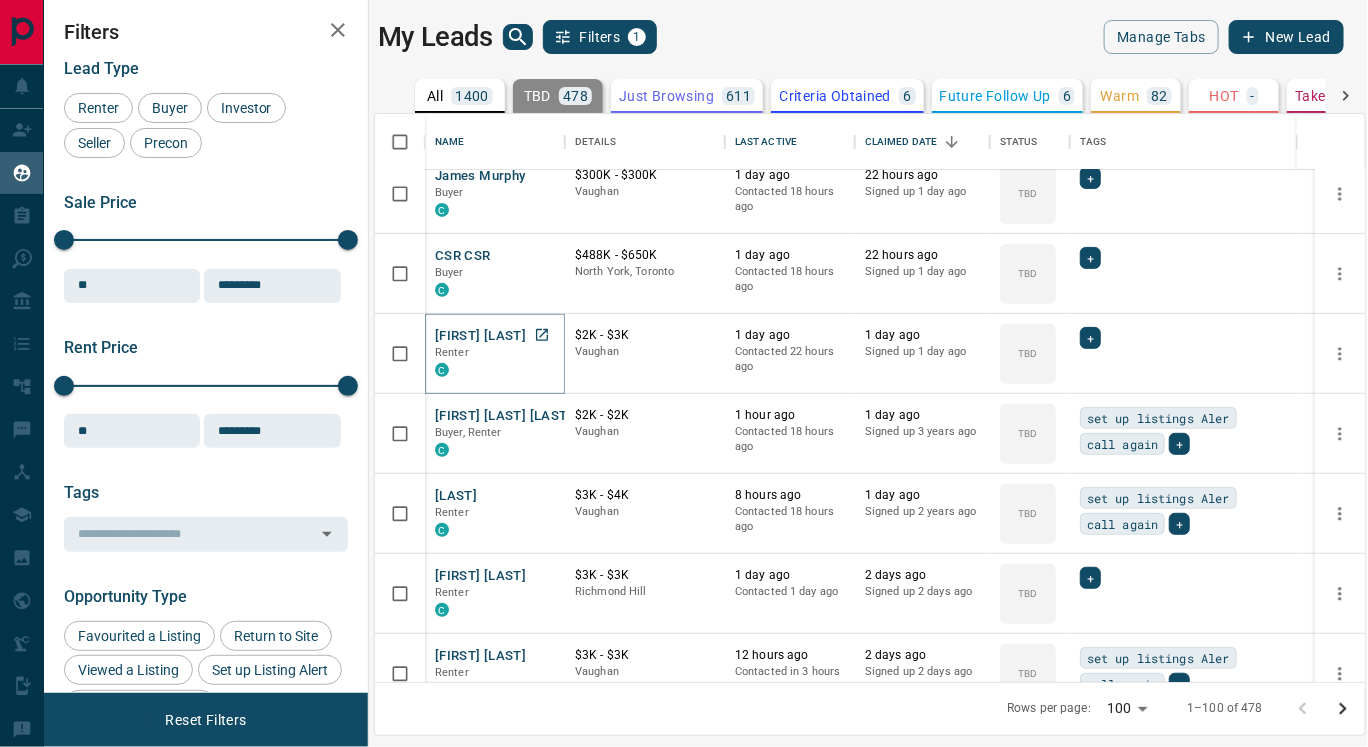 click on "[FIRST] [LAST]" at bounding box center (480, 336) 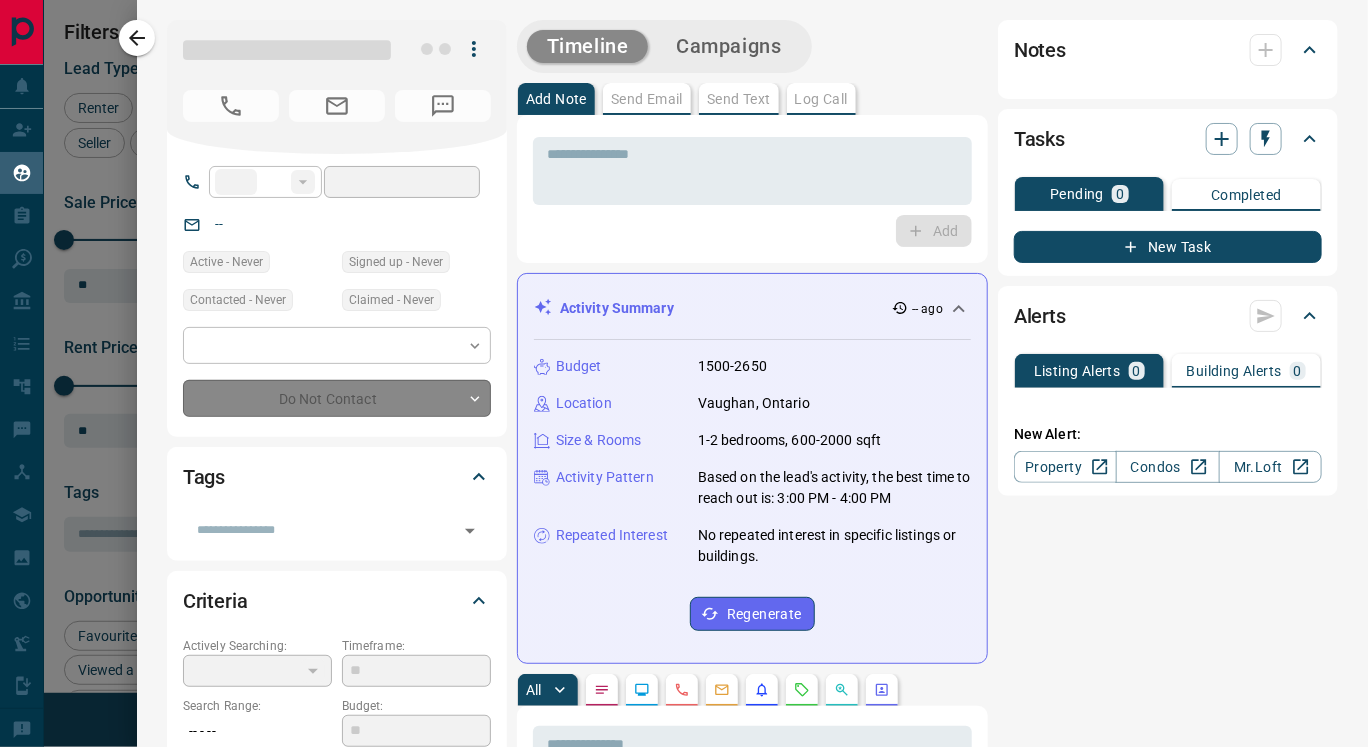 type on "**" 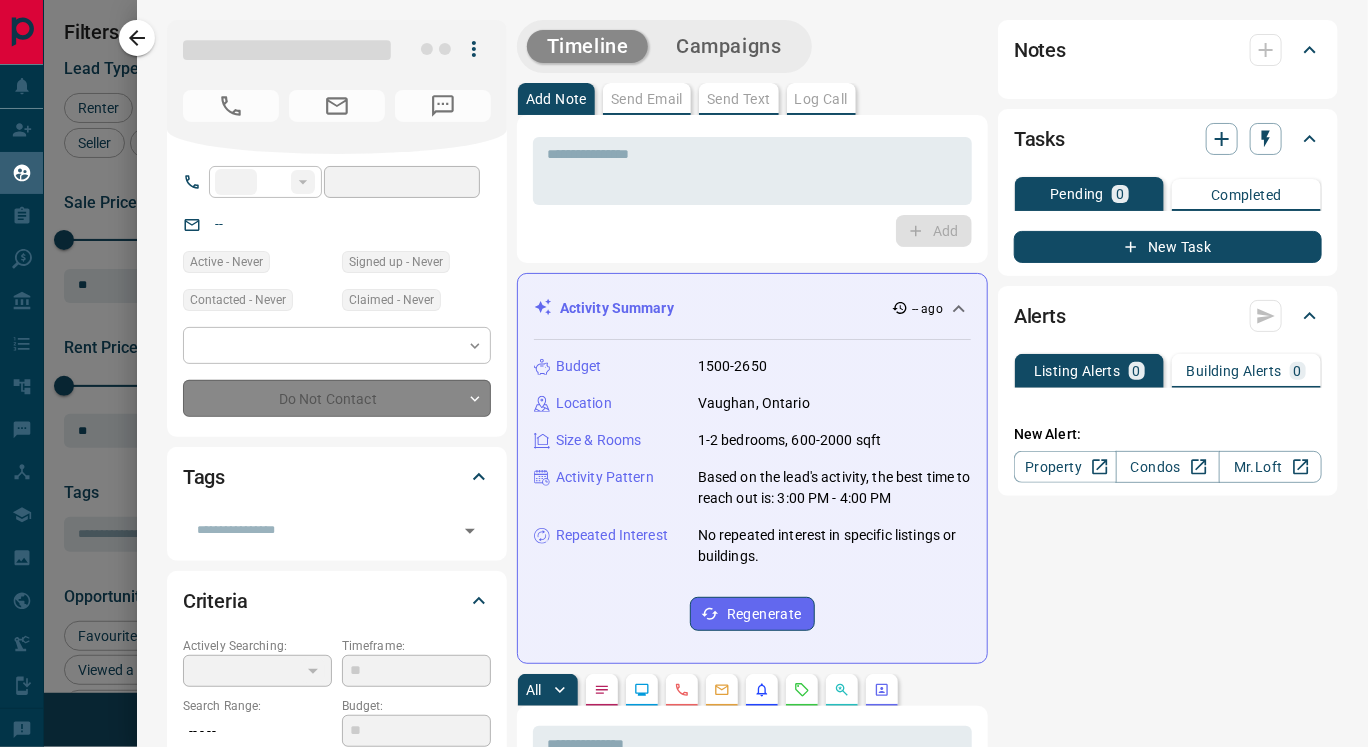 type on "**********" 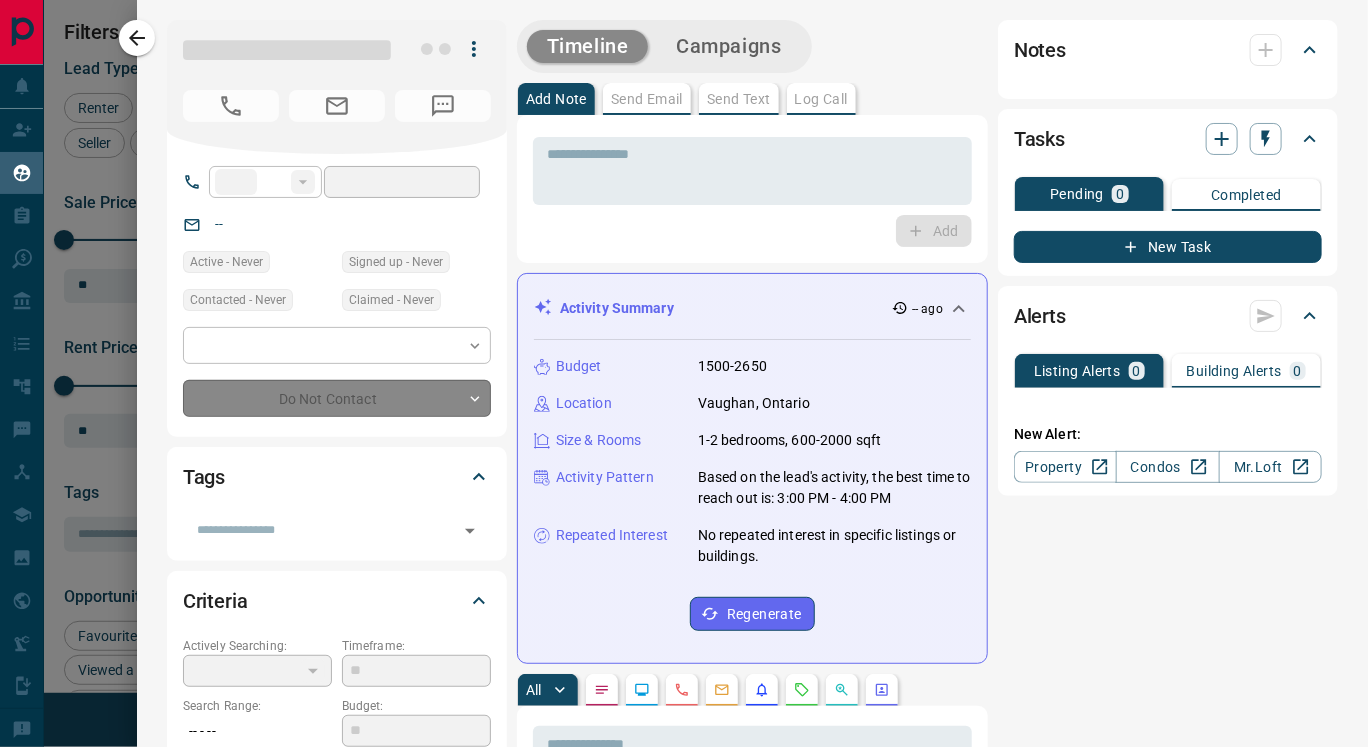 type on "**********" 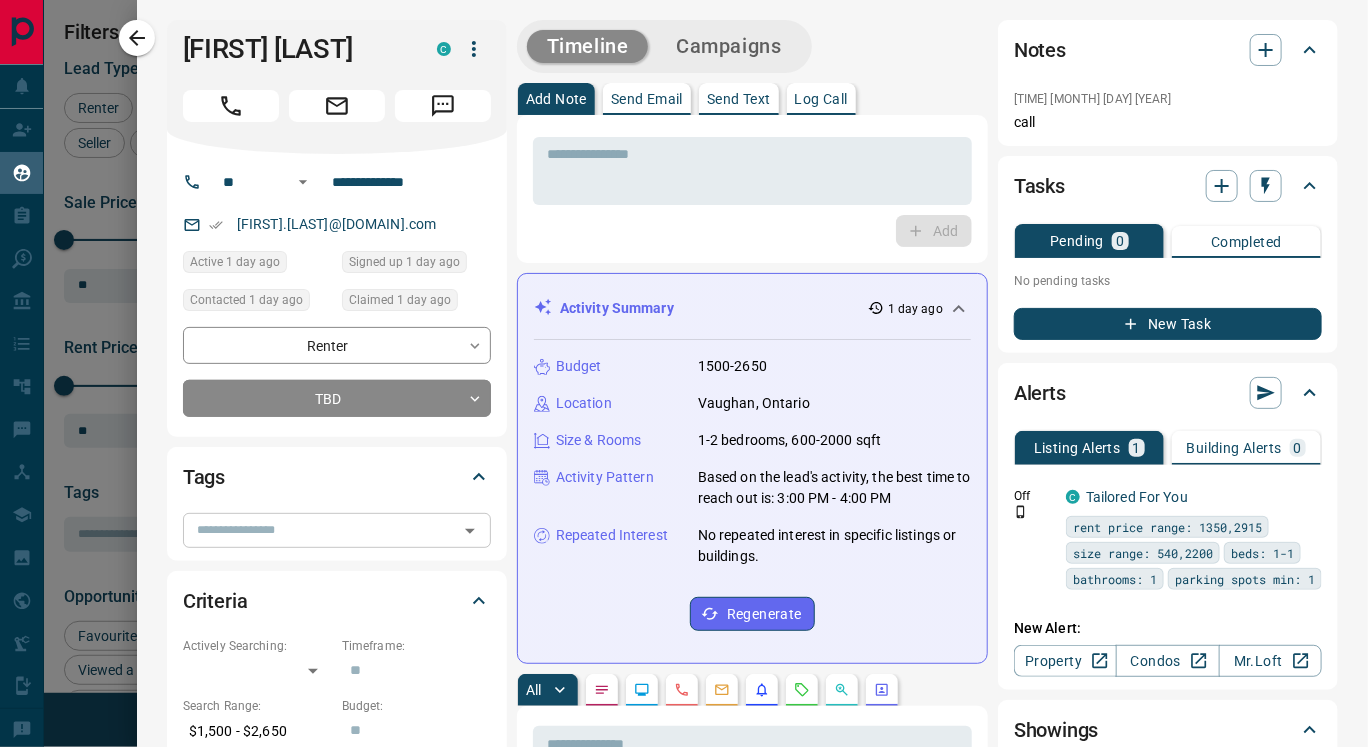 click at bounding box center [320, 530] 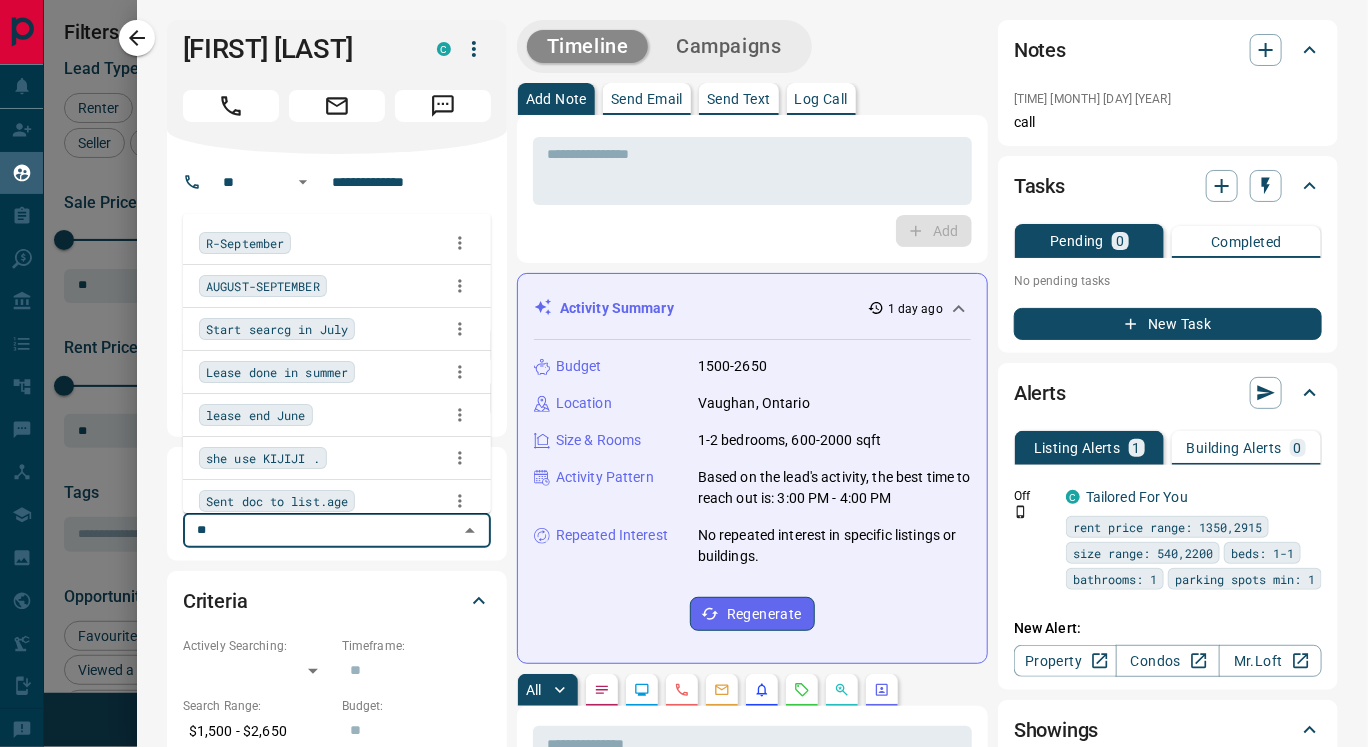 type on "***" 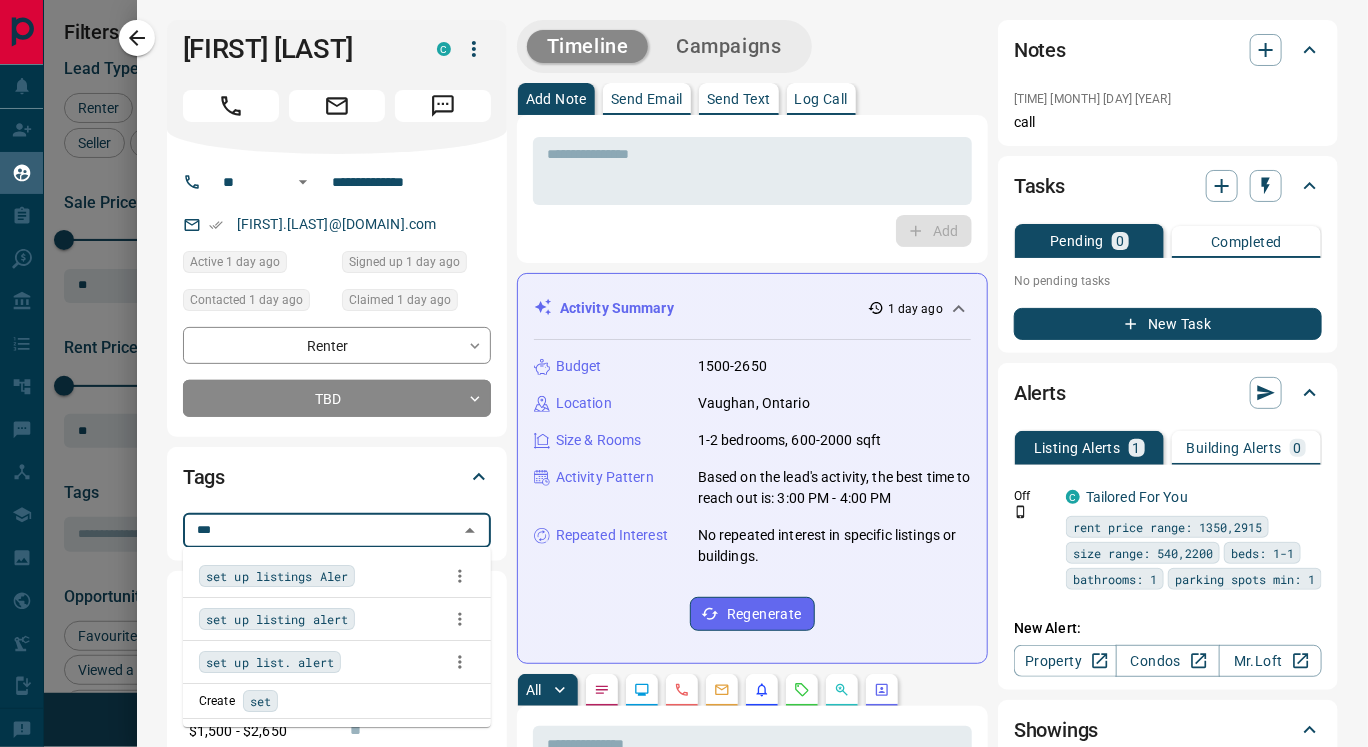 click on "set up listings Aler" at bounding box center (277, 576) 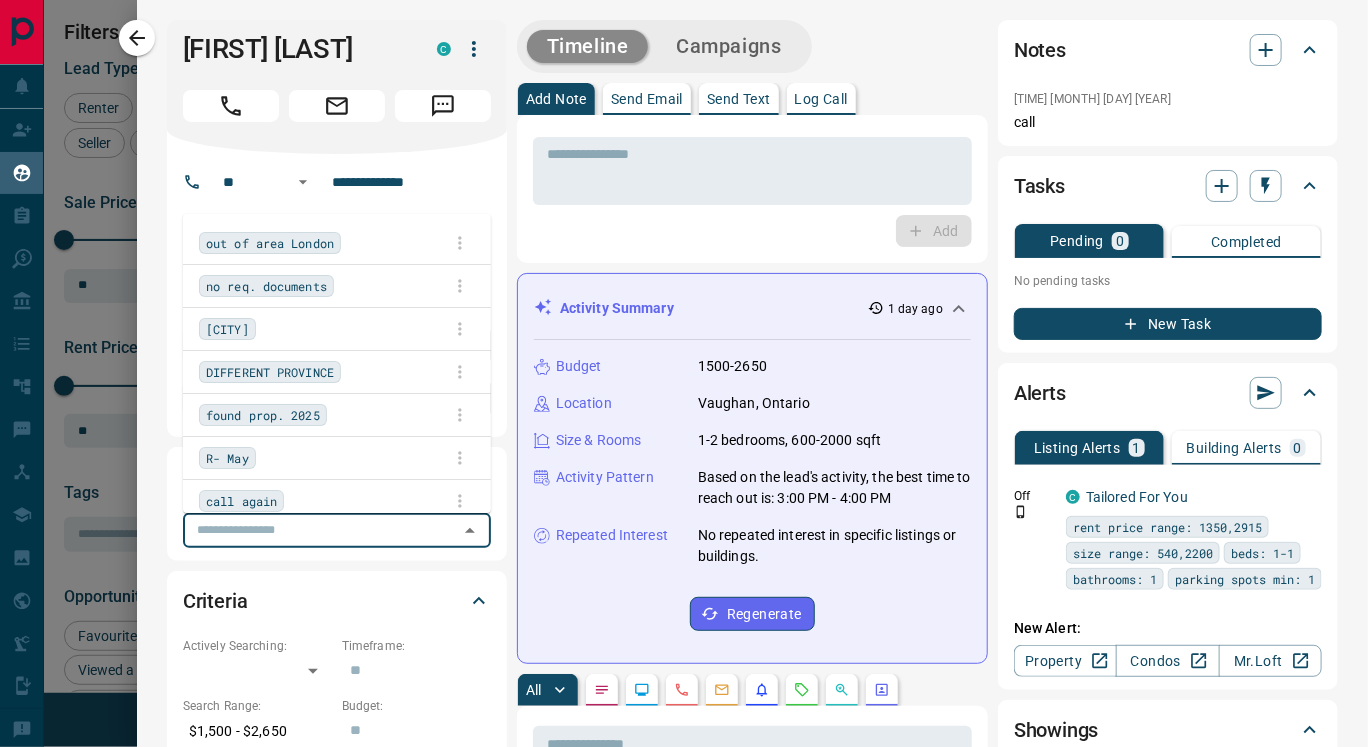 scroll, scrollTop: 552, scrollLeft: 973, axis: both 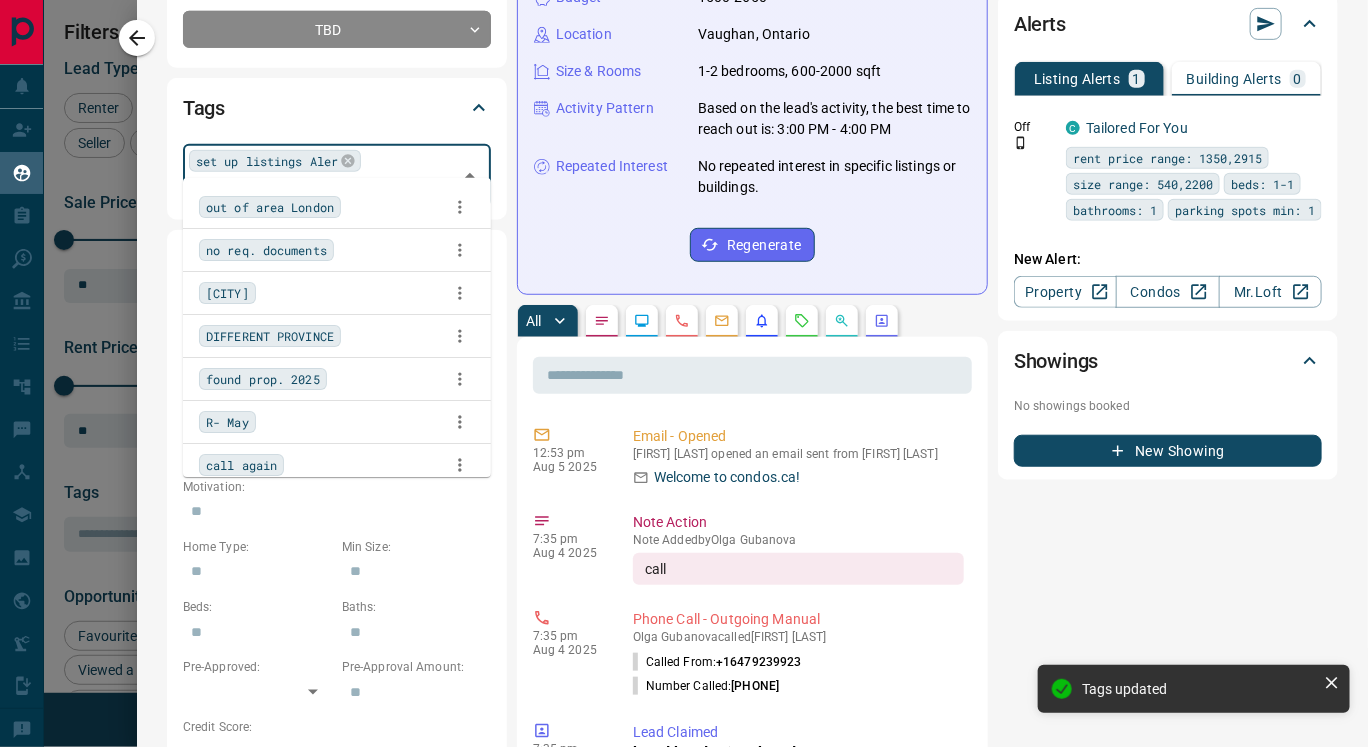 click 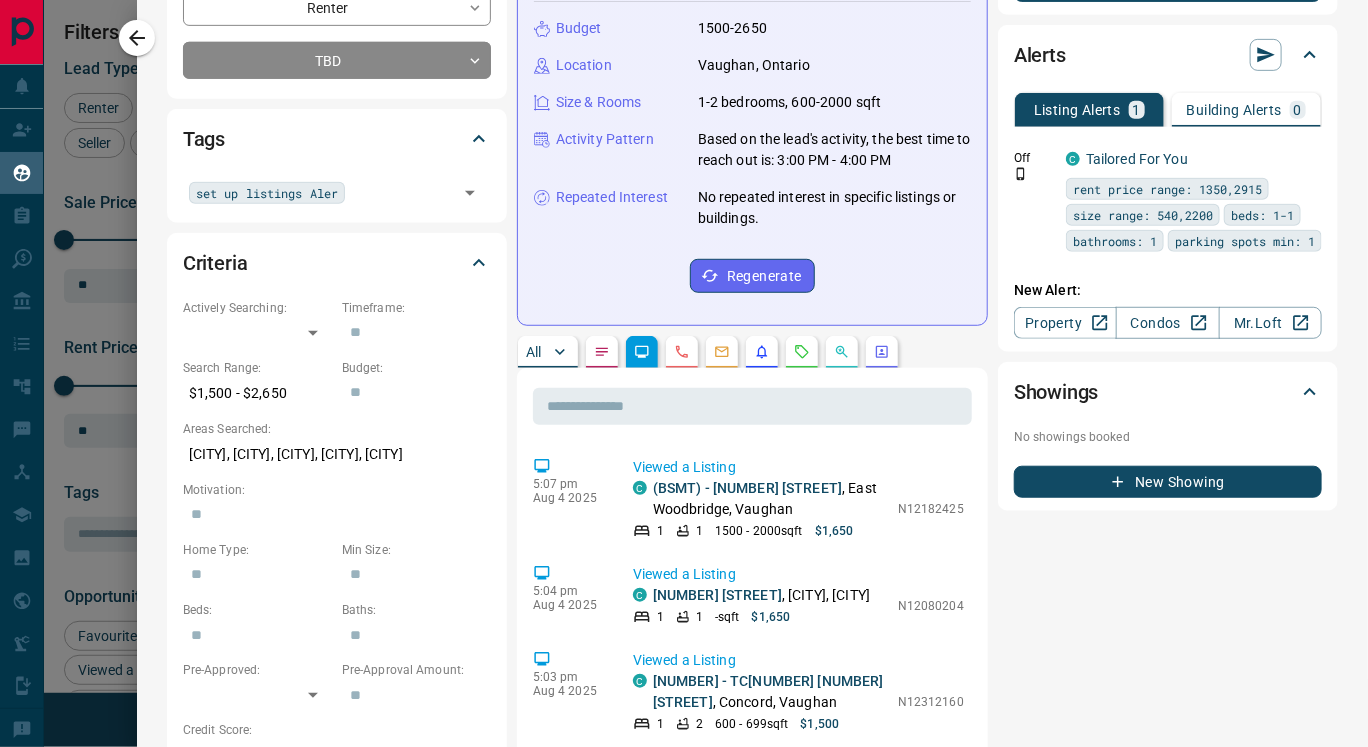 scroll, scrollTop: 344, scrollLeft: 0, axis: vertical 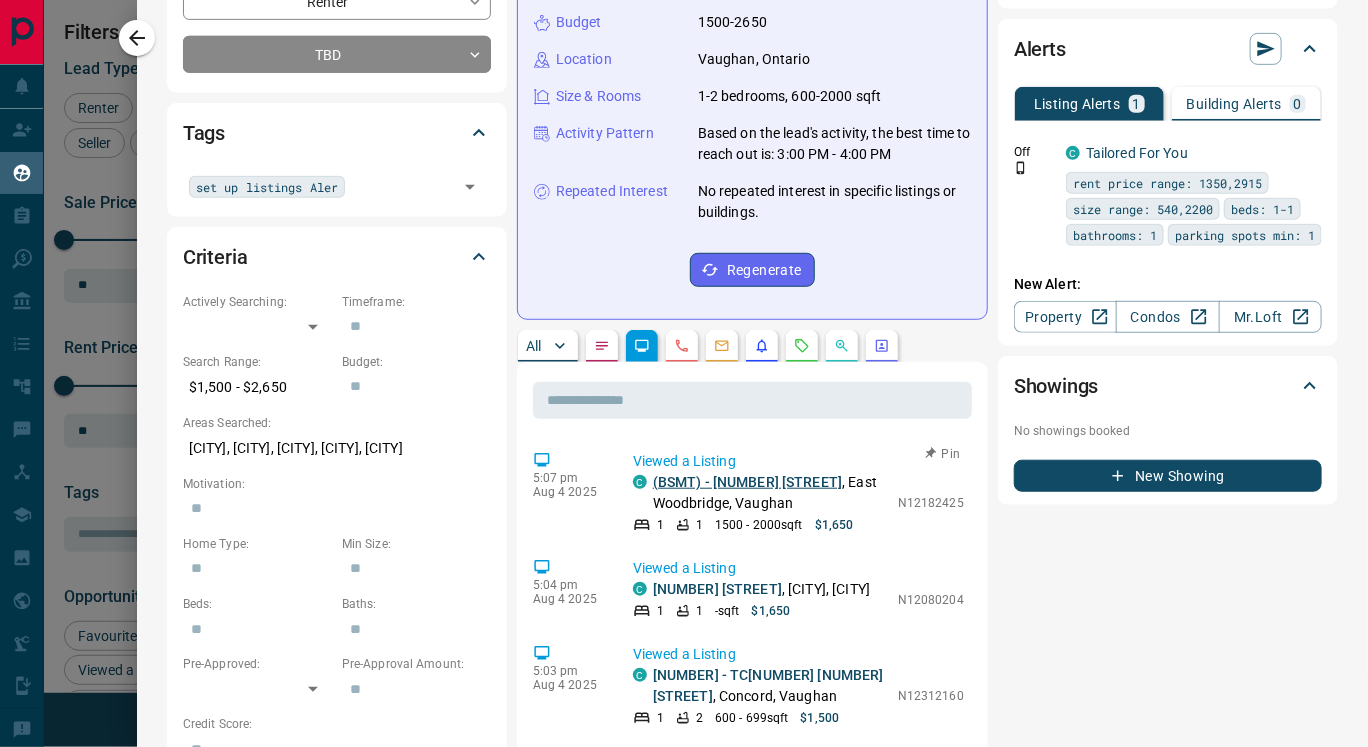 click on "(BSMT) - [NUMBER] [STREET]" at bounding box center [747, 482] 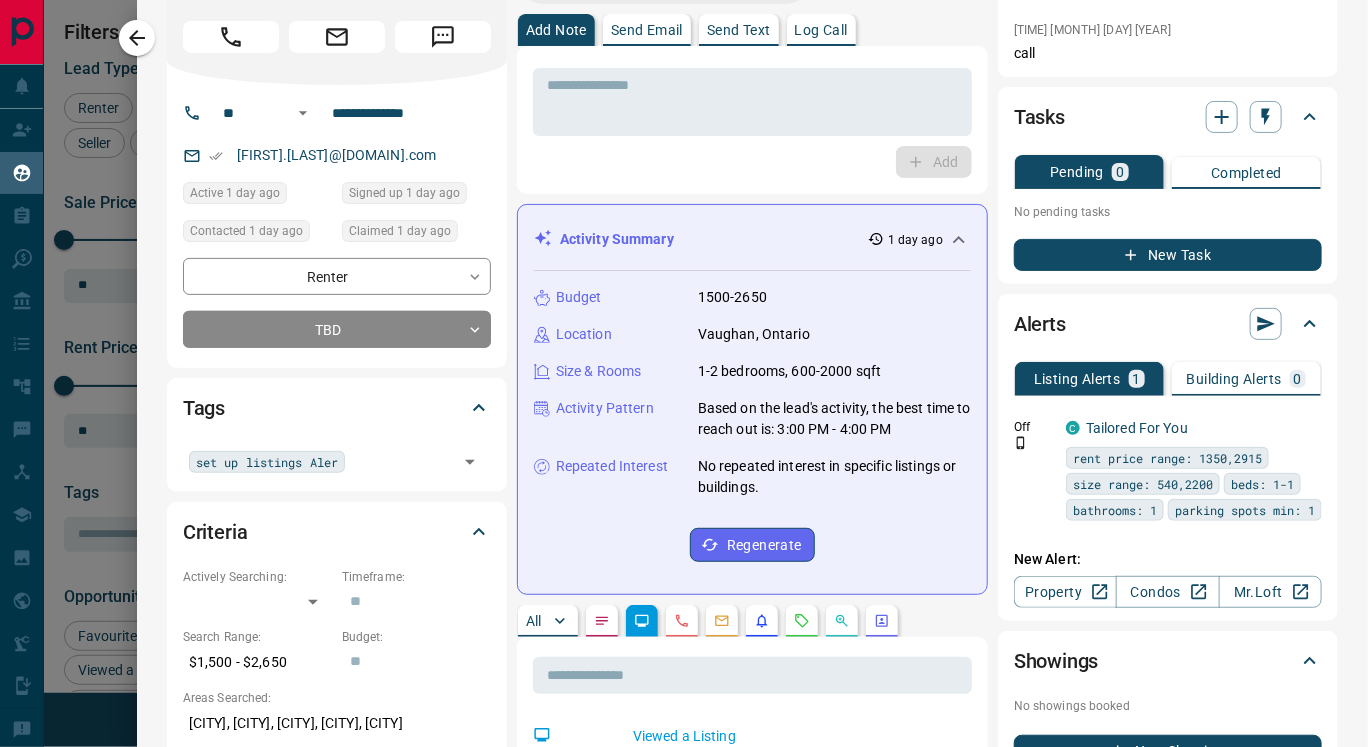 scroll, scrollTop: 69, scrollLeft: 0, axis: vertical 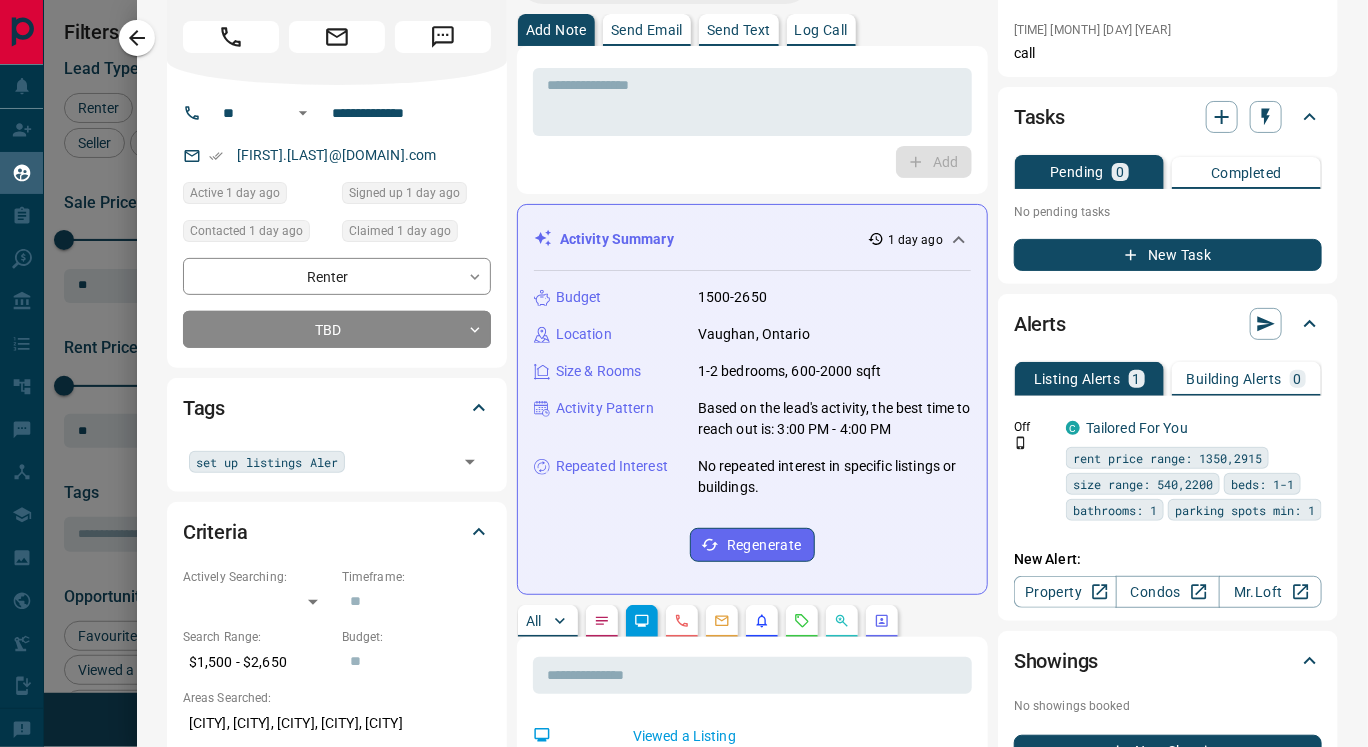 click on "Send Text" at bounding box center [739, 30] 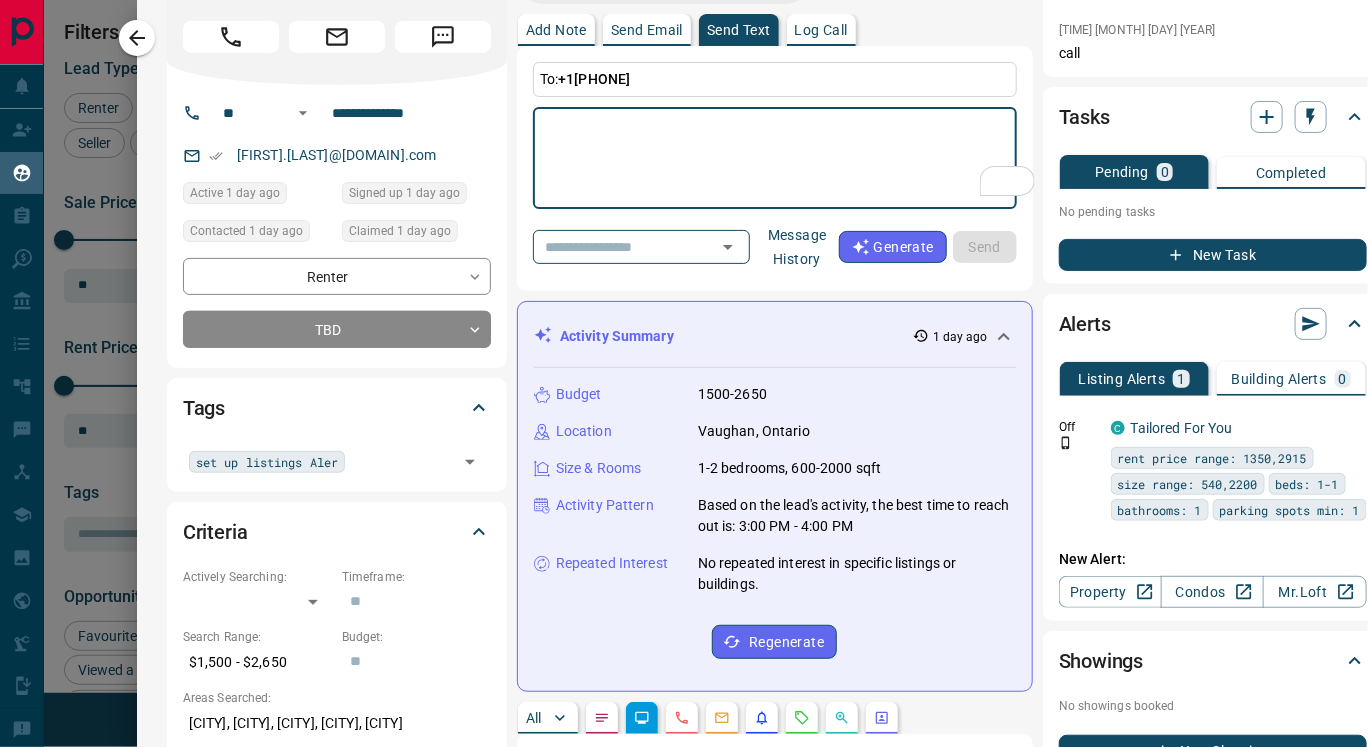 scroll, scrollTop: 0, scrollLeft: 0, axis: both 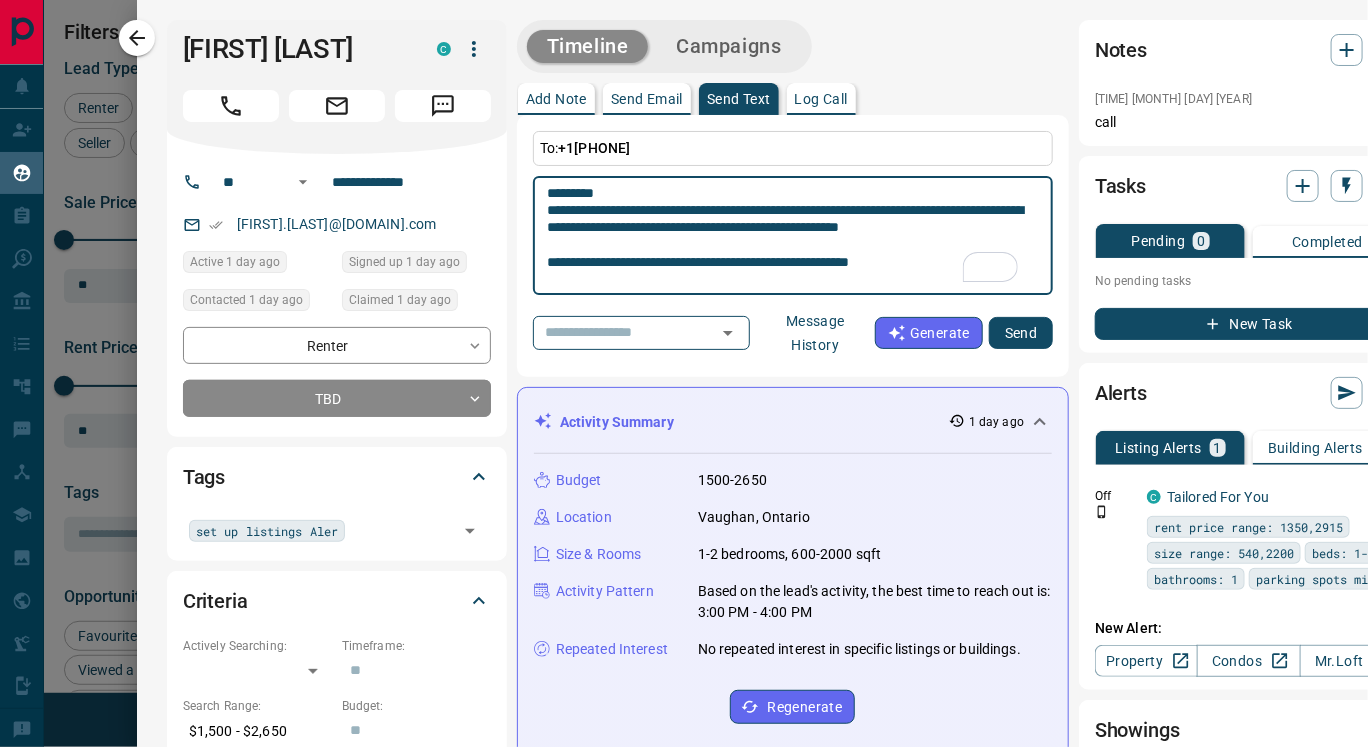 click on "**********" at bounding box center [793, 236] 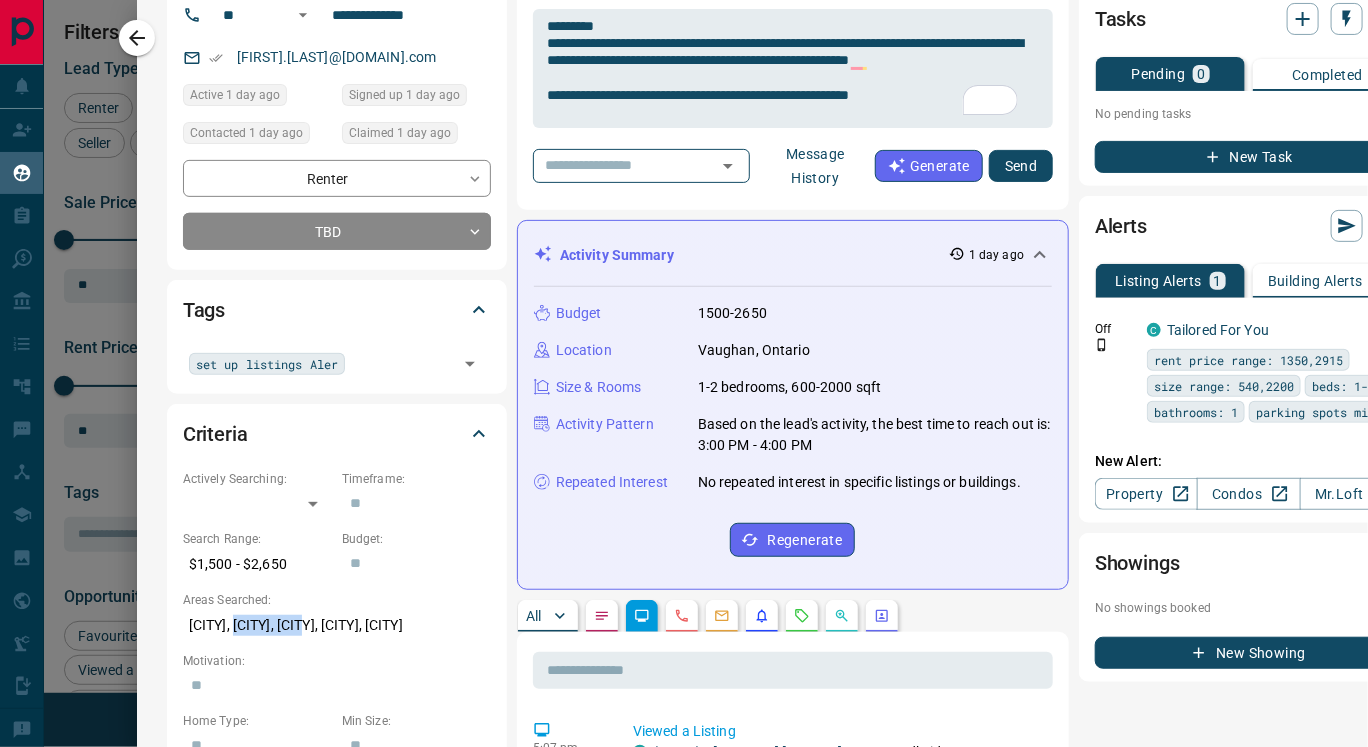 drag, startPoint x: 322, startPoint y: 620, endPoint x: 249, endPoint y: 617, distance: 73.061615 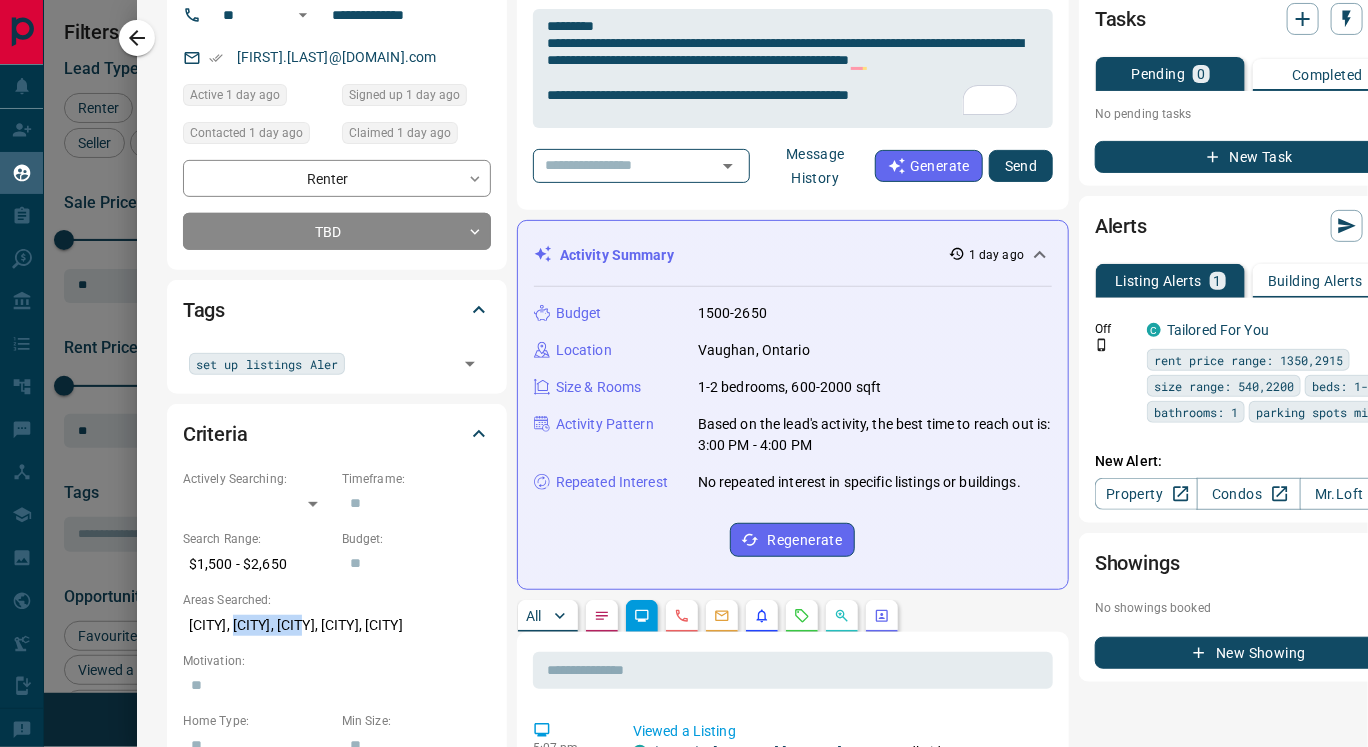 click on "[CITY], [CITY], [CITY], [CITY], [CITY]" at bounding box center [337, 625] 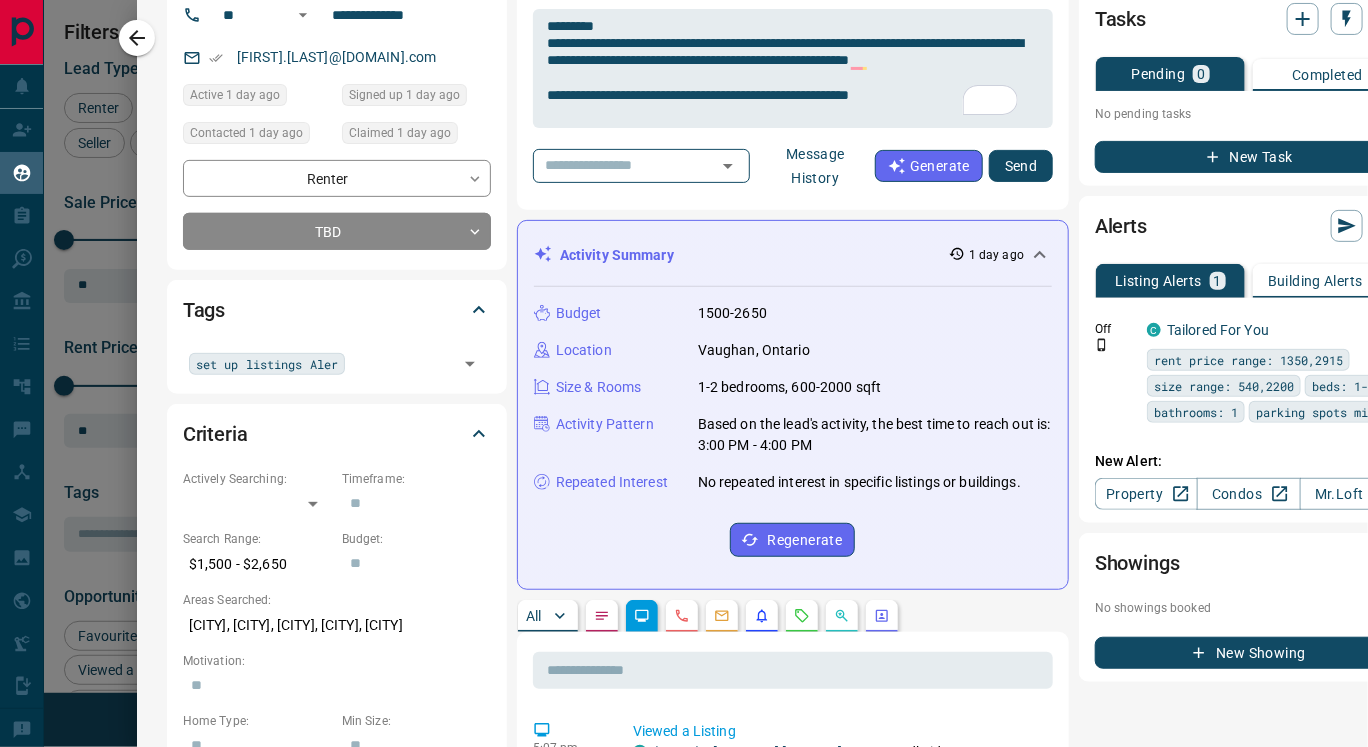 click on "[CITY], [CITY], [CITY], [CITY], [CITY]" at bounding box center (337, 625) 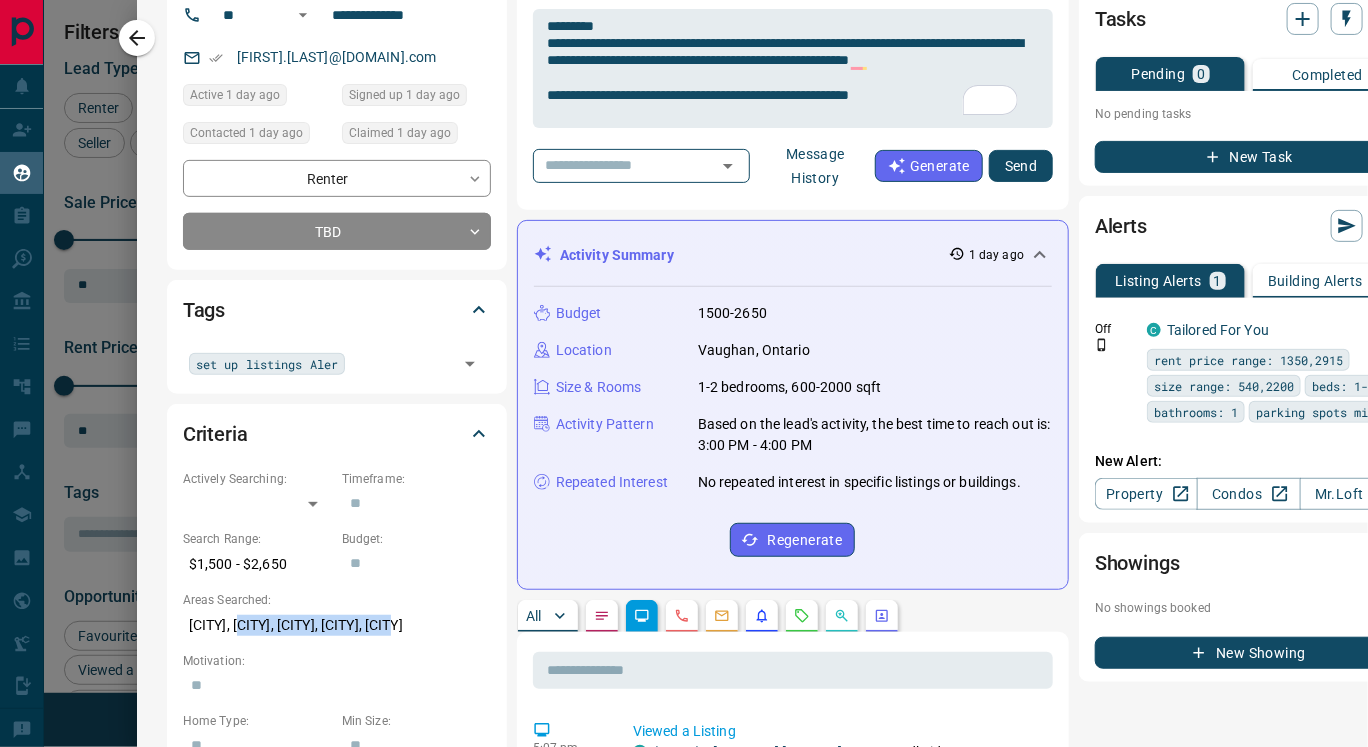 drag, startPoint x: 251, startPoint y: 618, endPoint x: 454, endPoint y: 625, distance: 203.12065 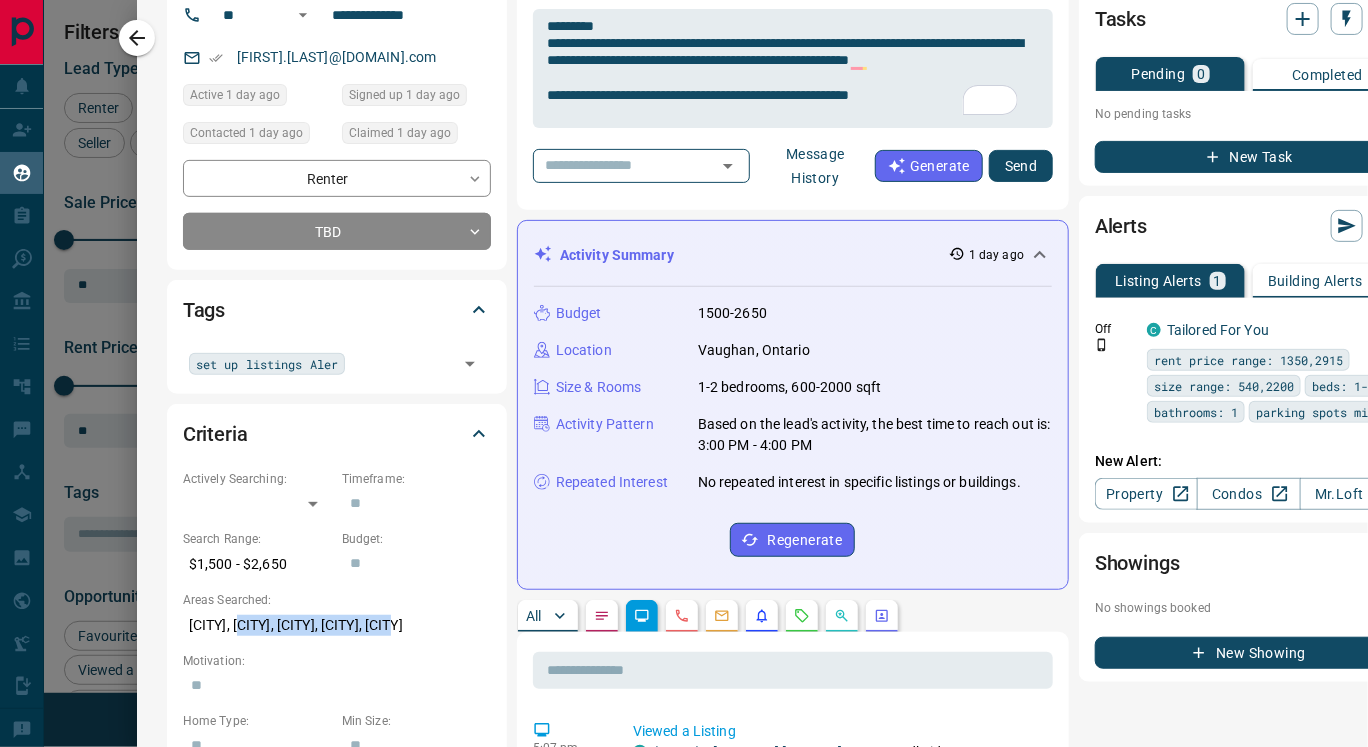 click on "[CITY], [CITY], [CITY], [CITY], [CITY]" at bounding box center (337, 625) 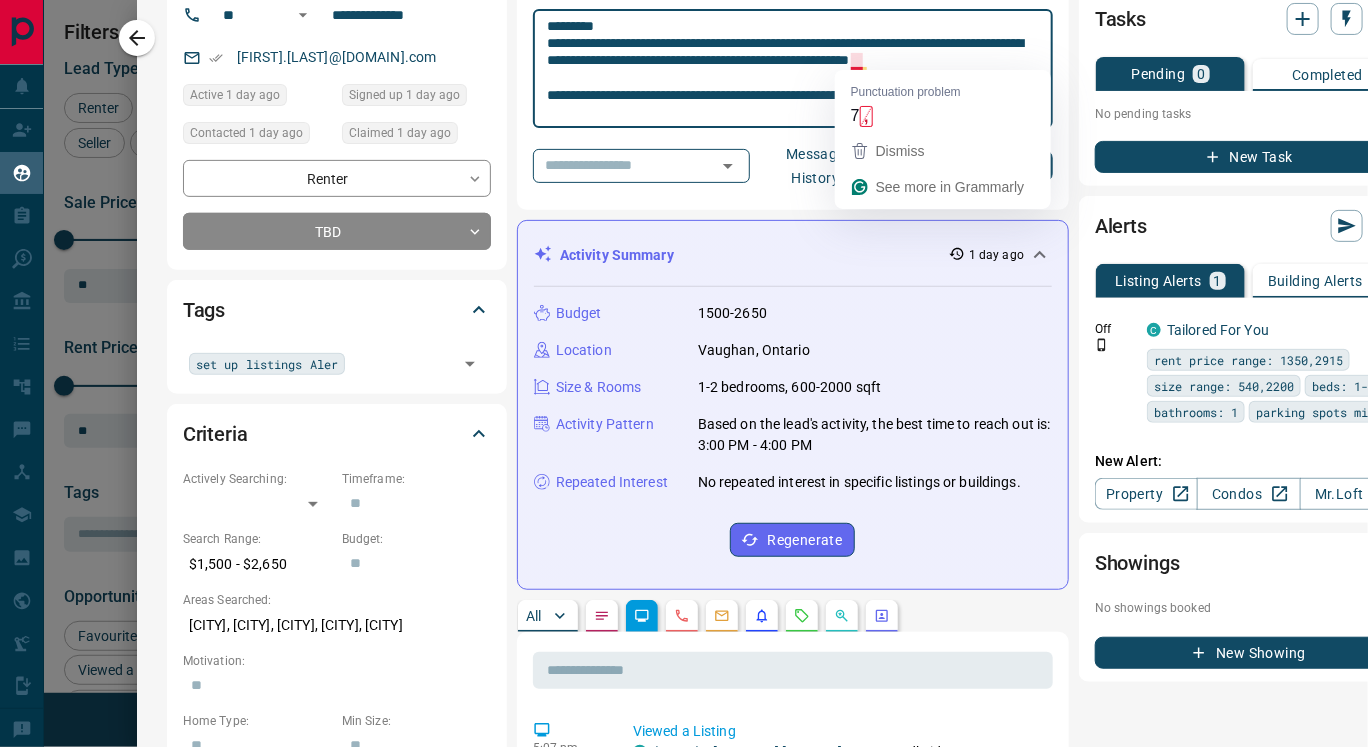click on "**********" at bounding box center [793, 69] 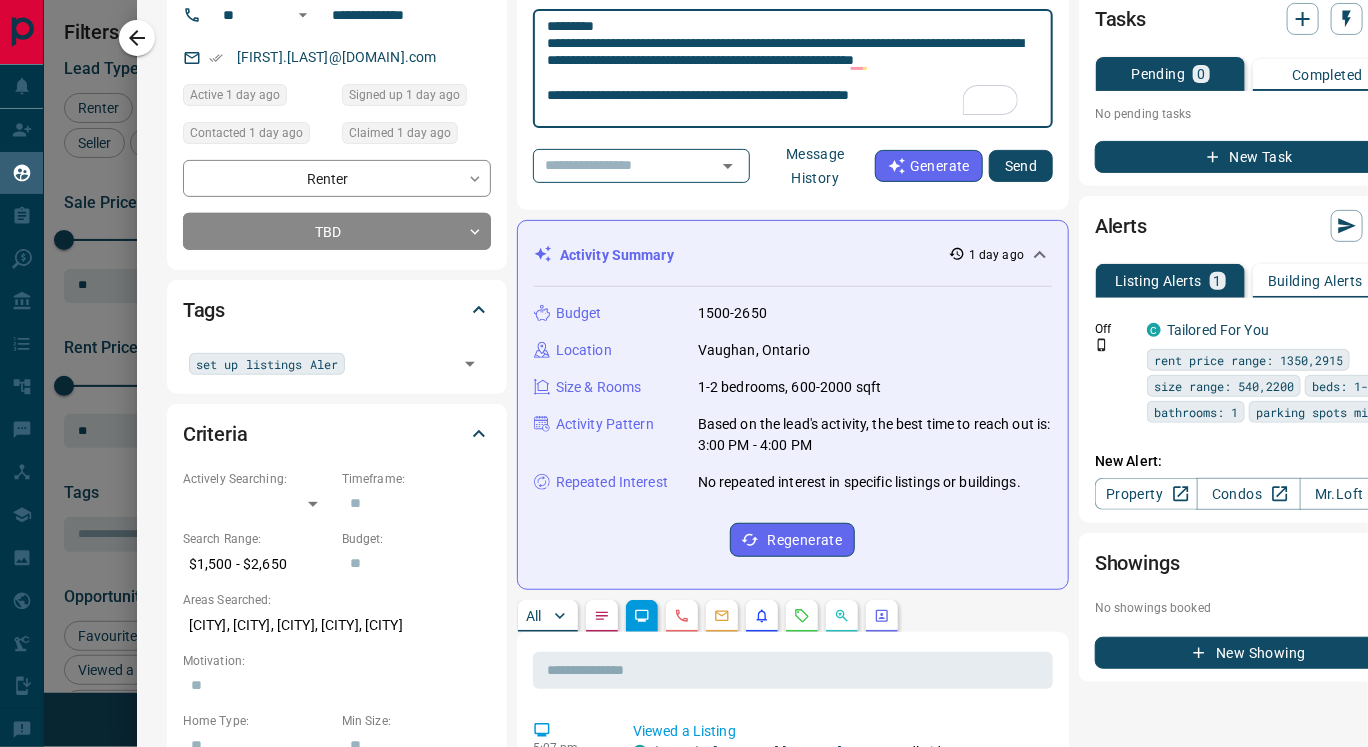 paste on "**********" 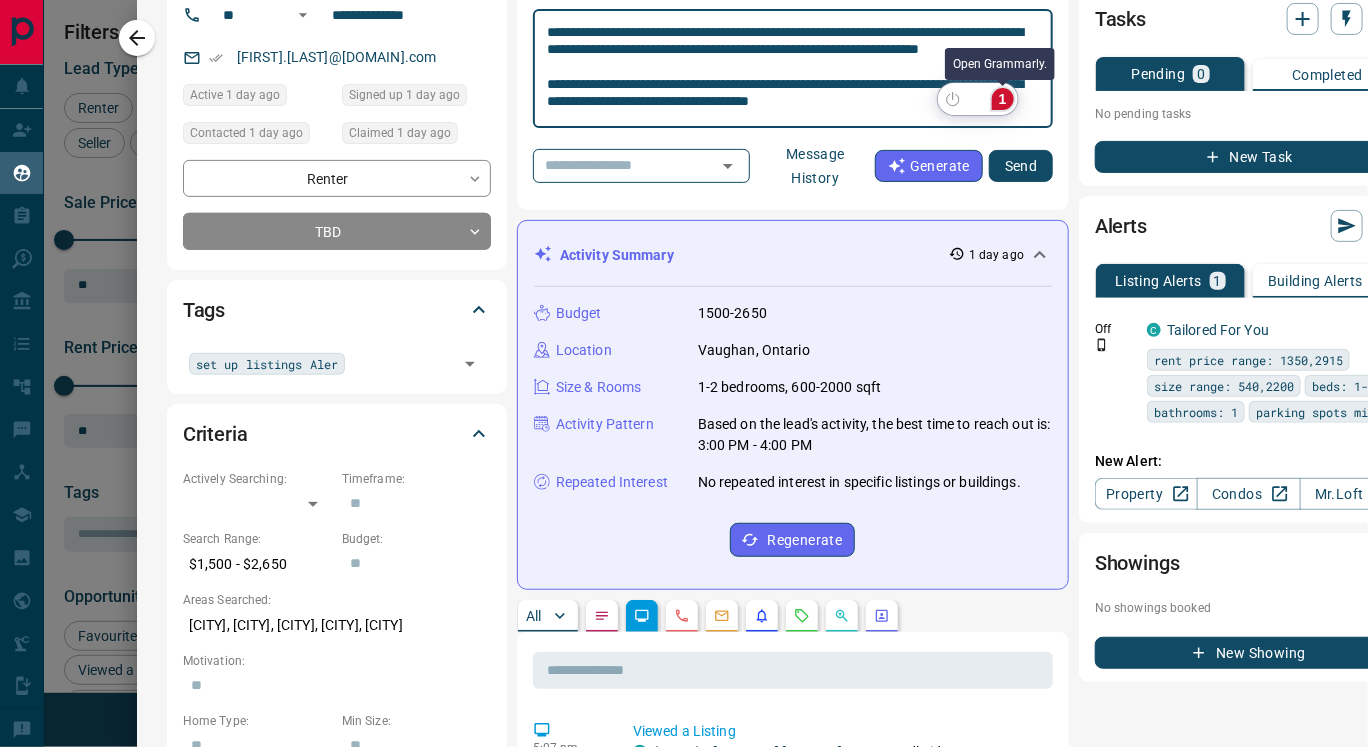 click on "1" 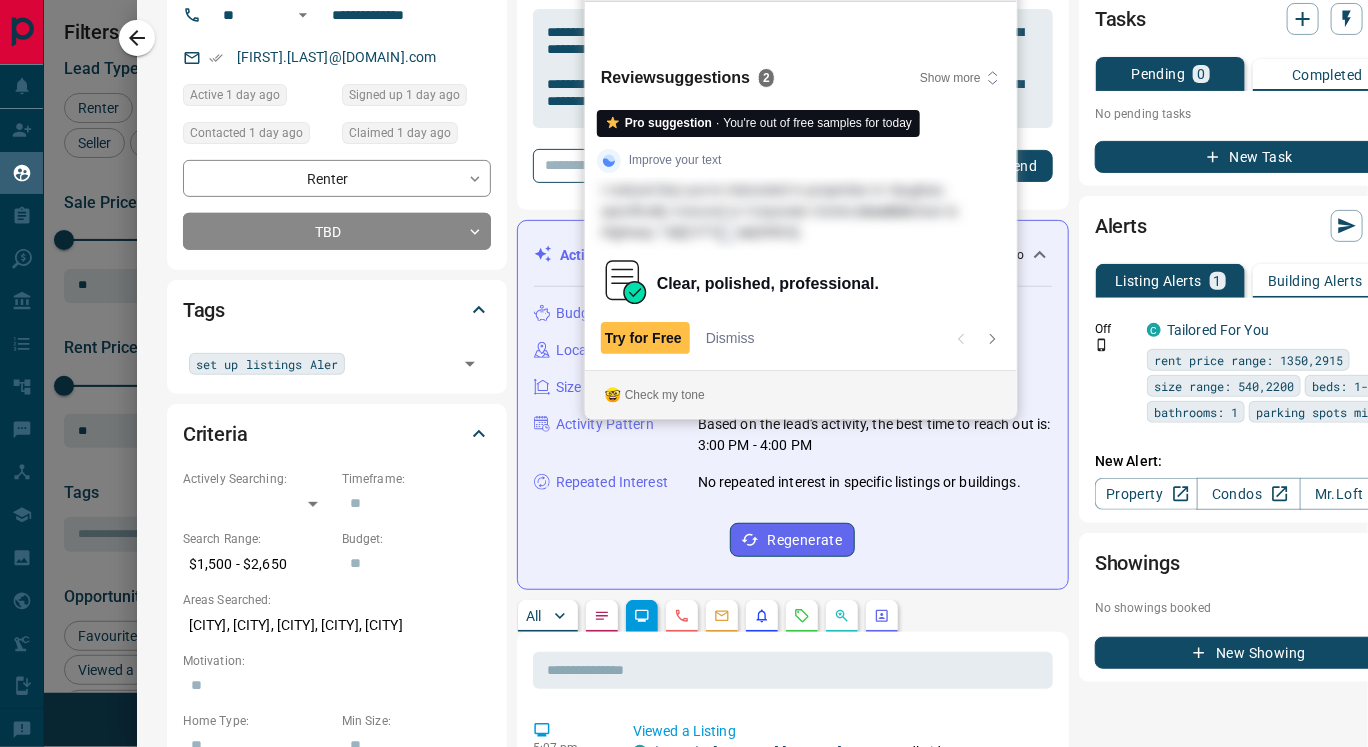 click 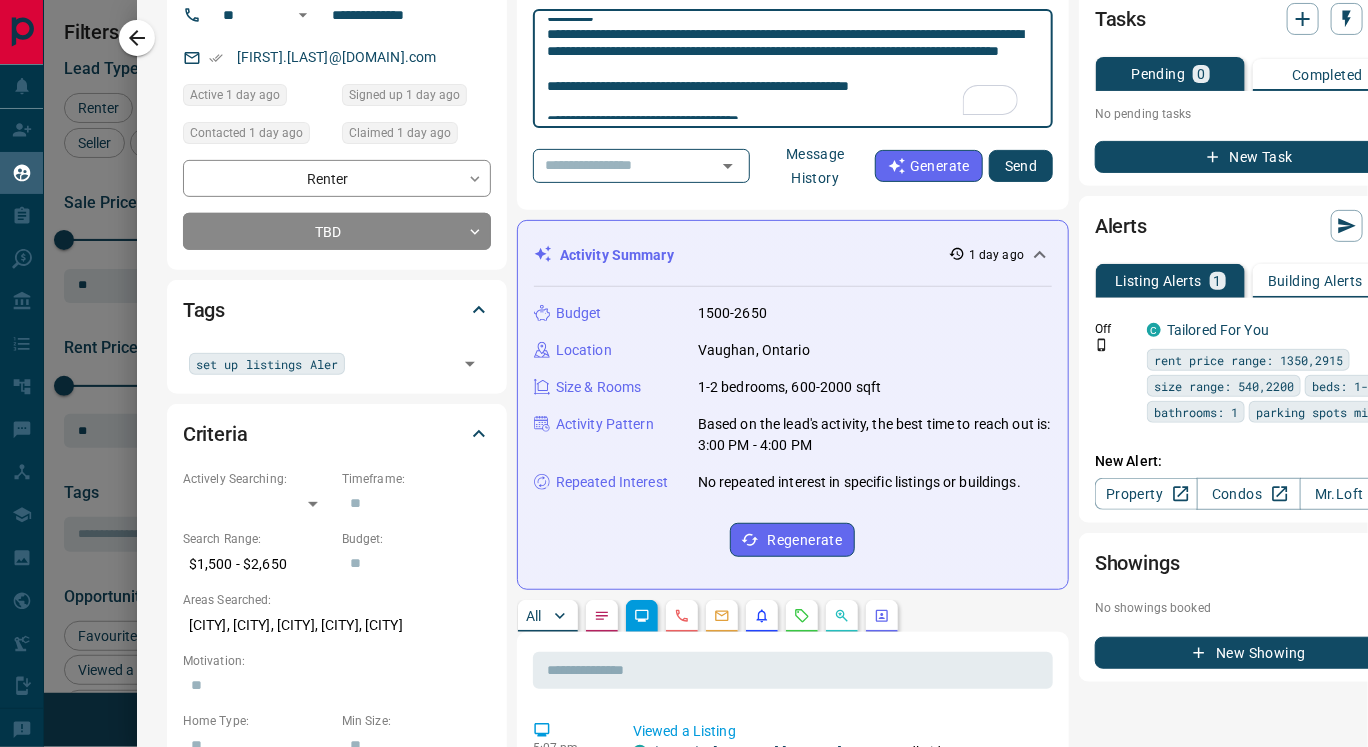 type on "**********" 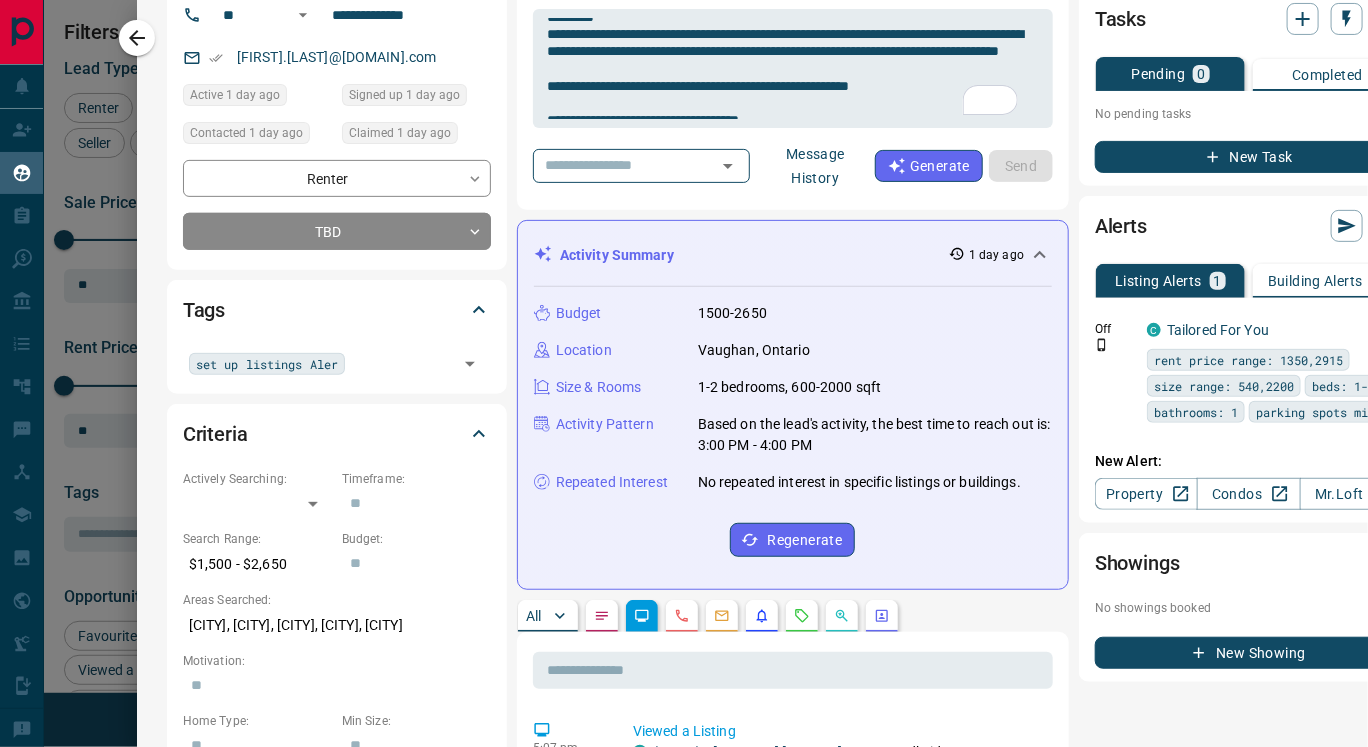 type 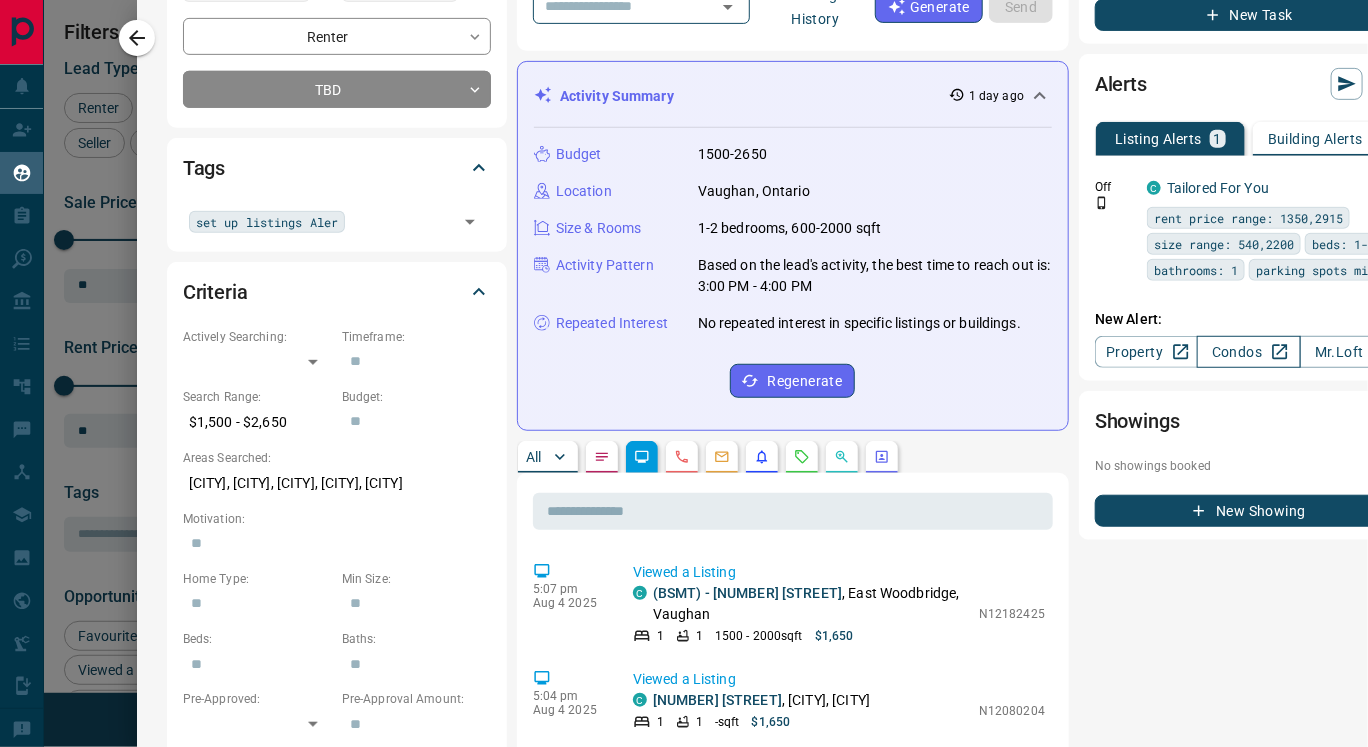 click on "Condos" at bounding box center (1248, 352) 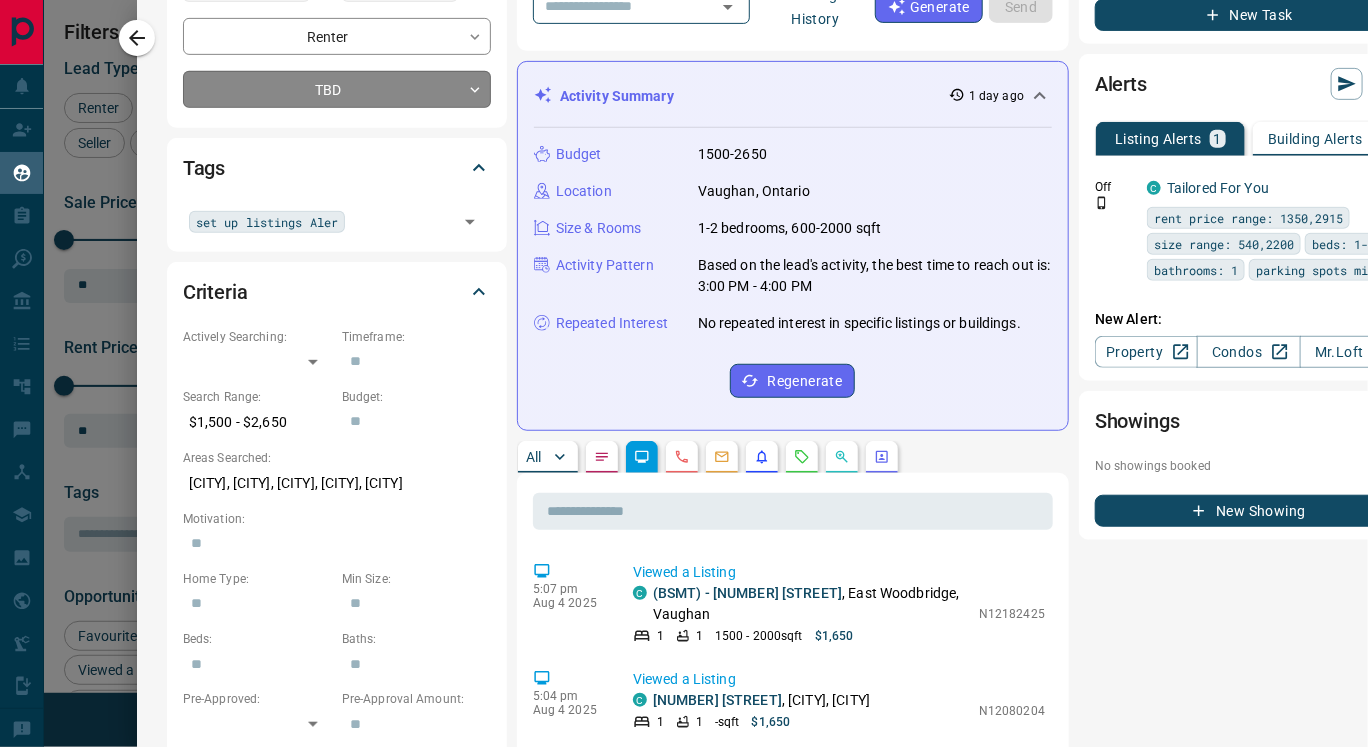 scroll, scrollTop: 0, scrollLeft: 7, axis: horizontal 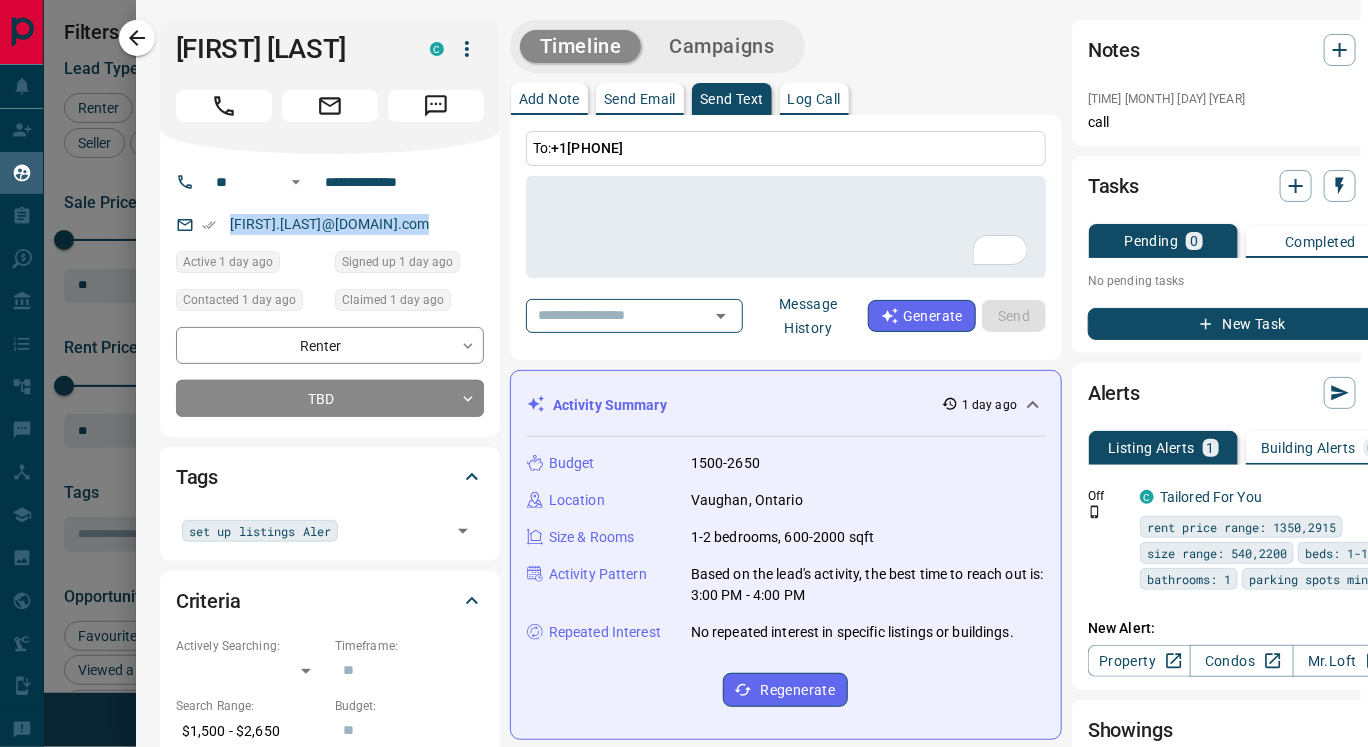drag, startPoint x: 221, startPoint y: 218, endPoint x: 481, endPoint y: 230, distance: 260.27676 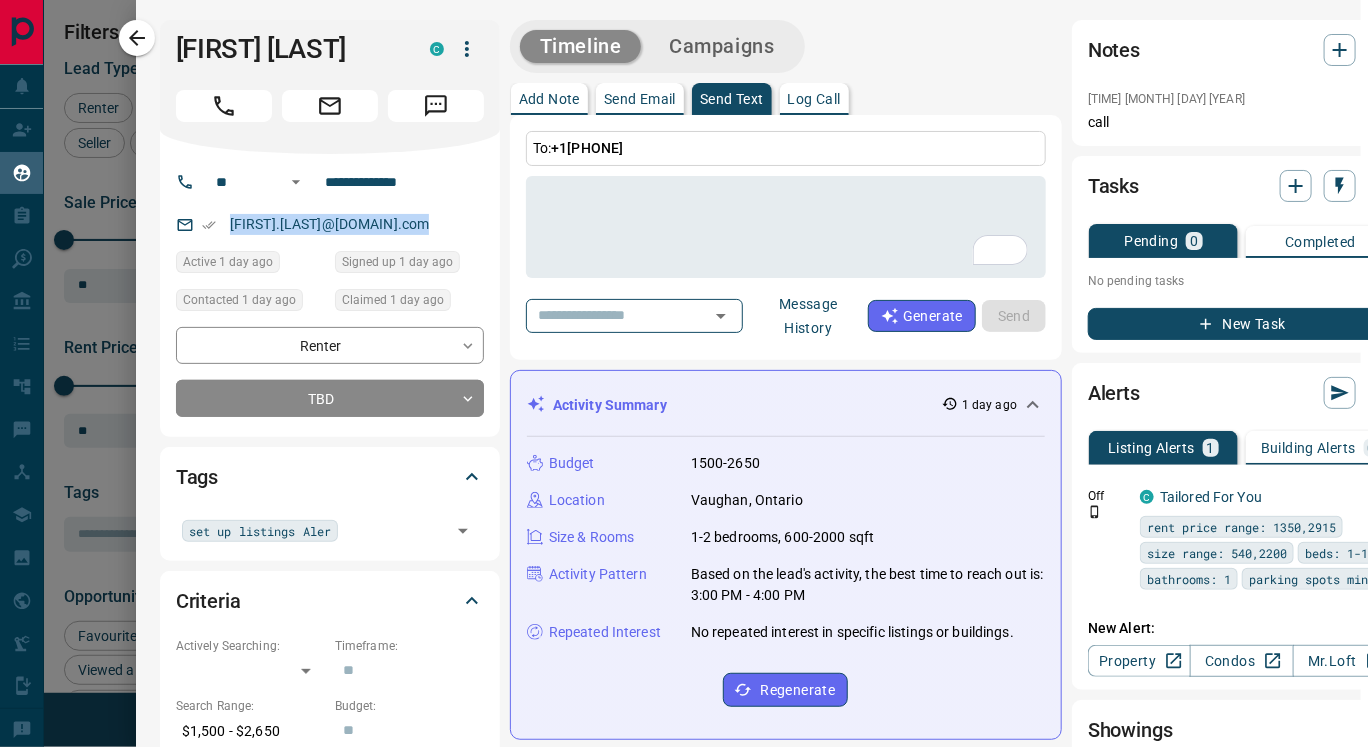 click on "[FIRST].[LAST]@[DOMAIN].com" at bounding box center (330, 224) 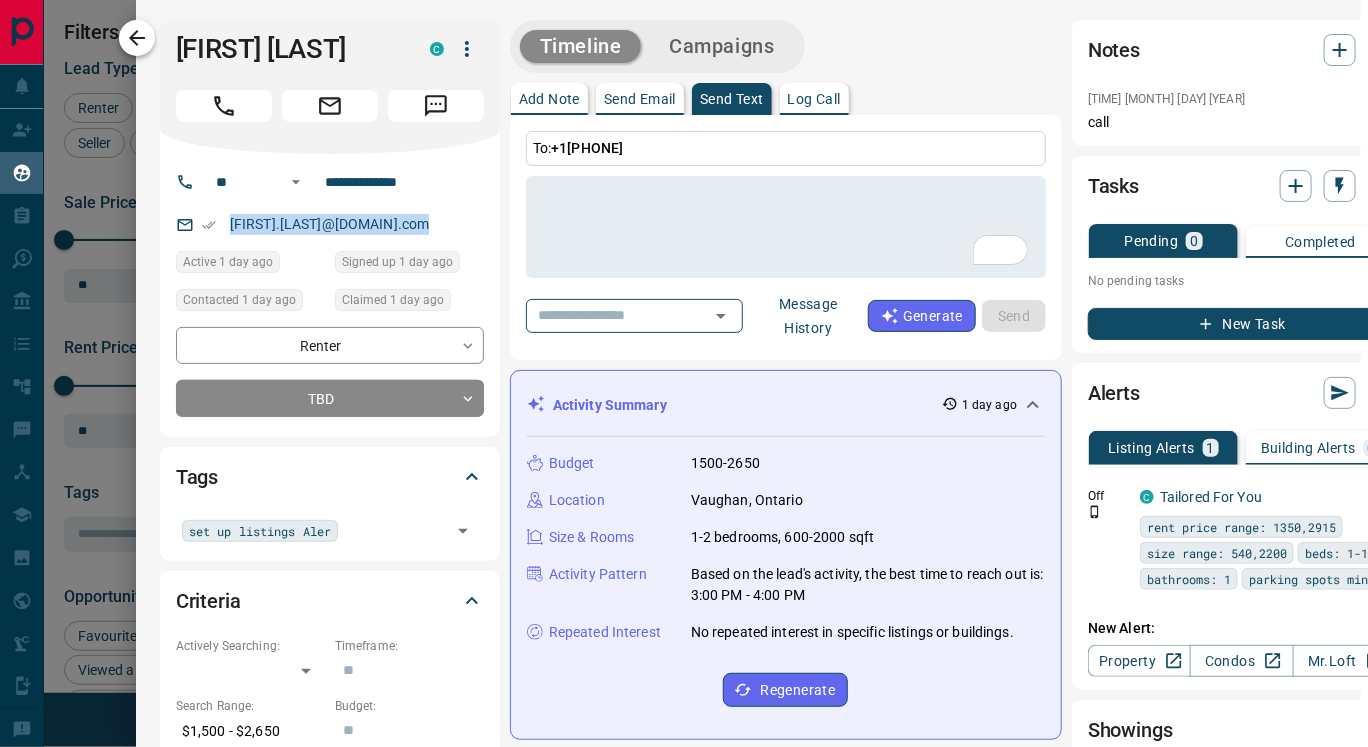 click 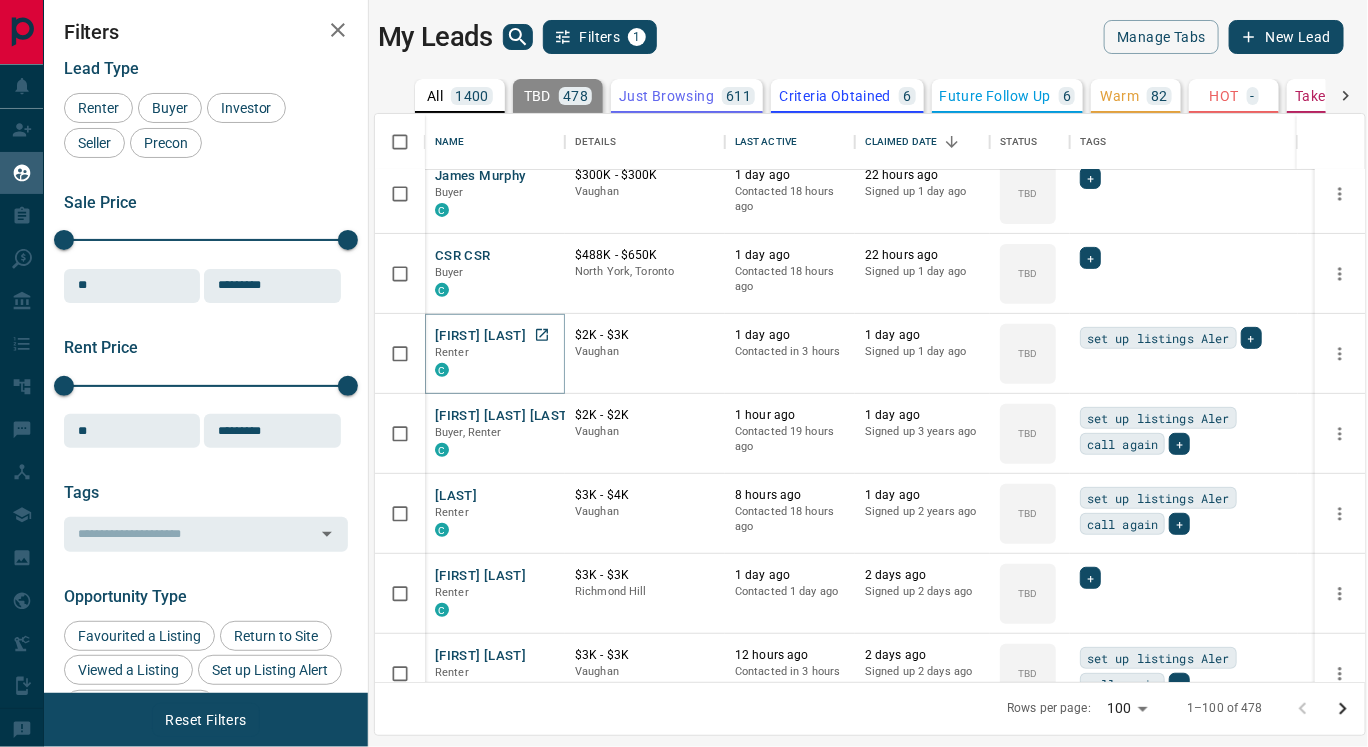 click on "[FIRST] [LAST]" at bounding box center [480, 336] 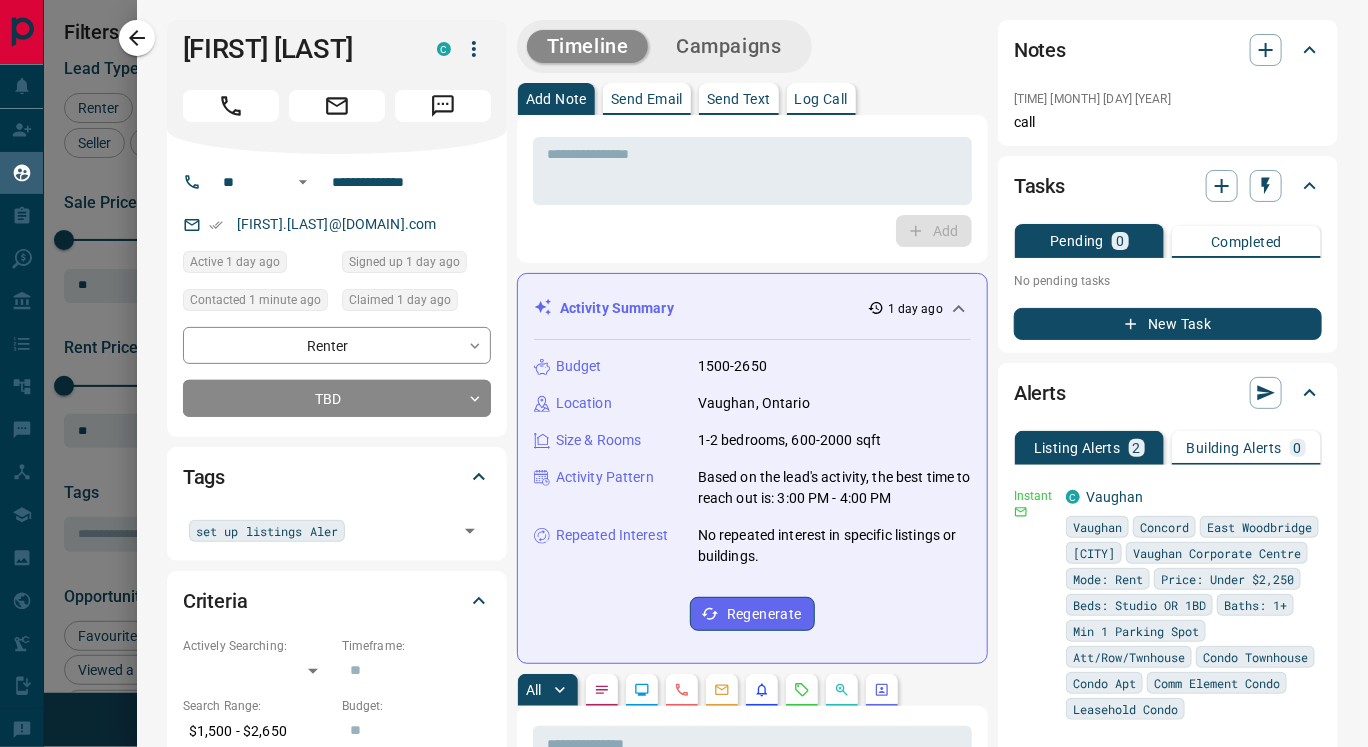 scroll, scrollTop: 312, scrollLeft: 0, axis: vertical 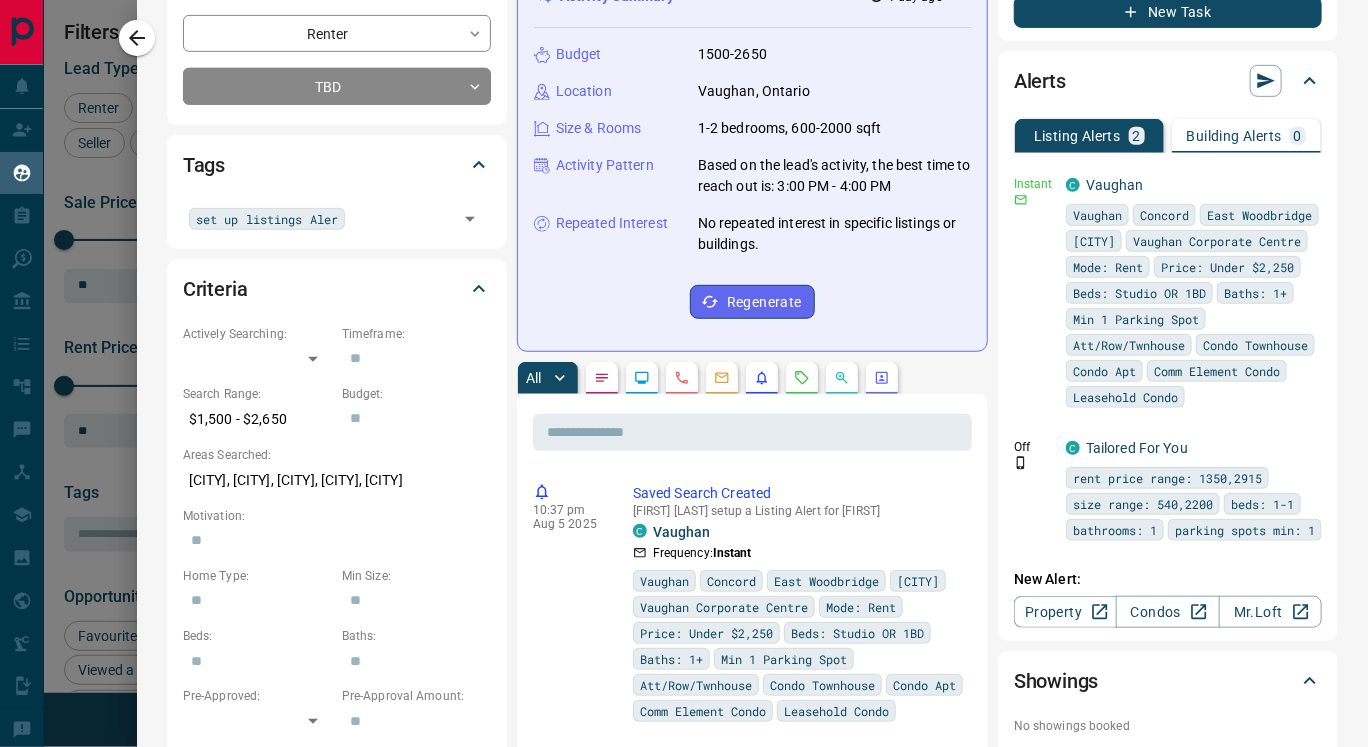 click at bounding box center [642, 378] 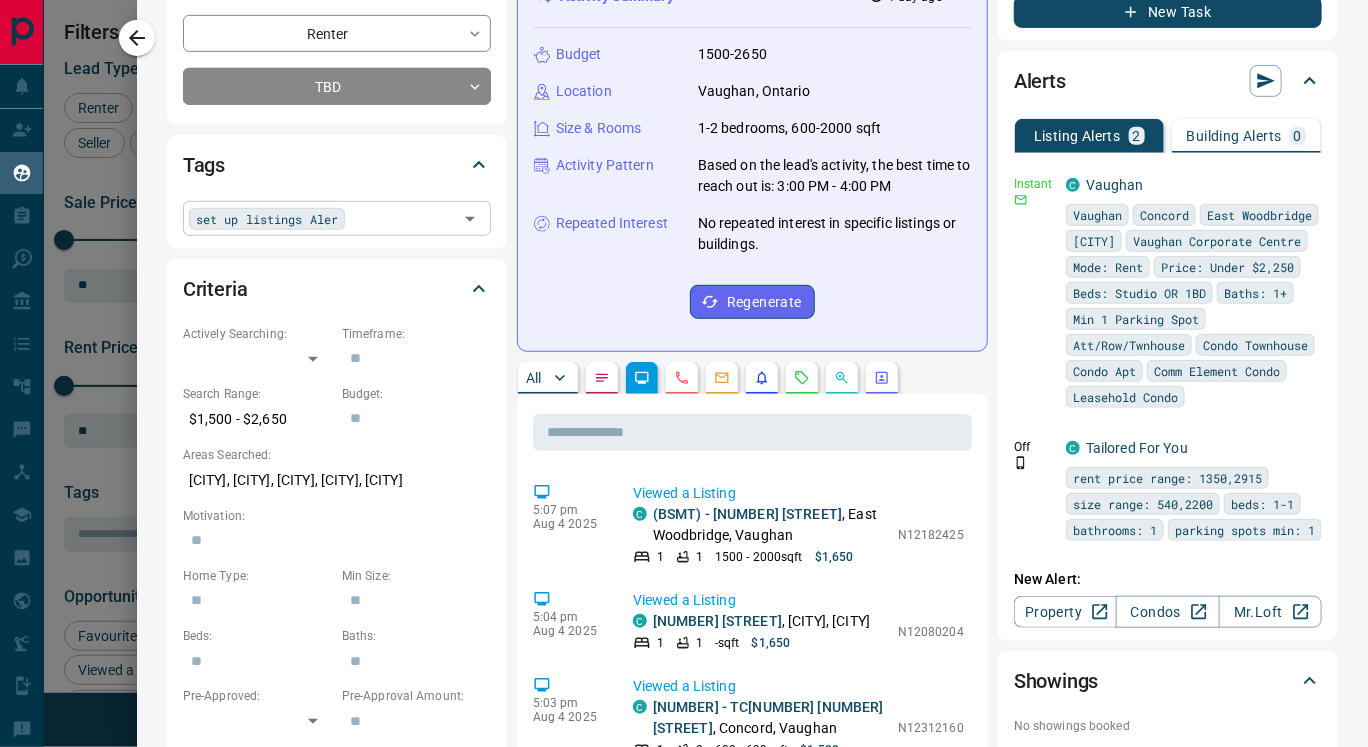 click at bounding box center [401, 218] 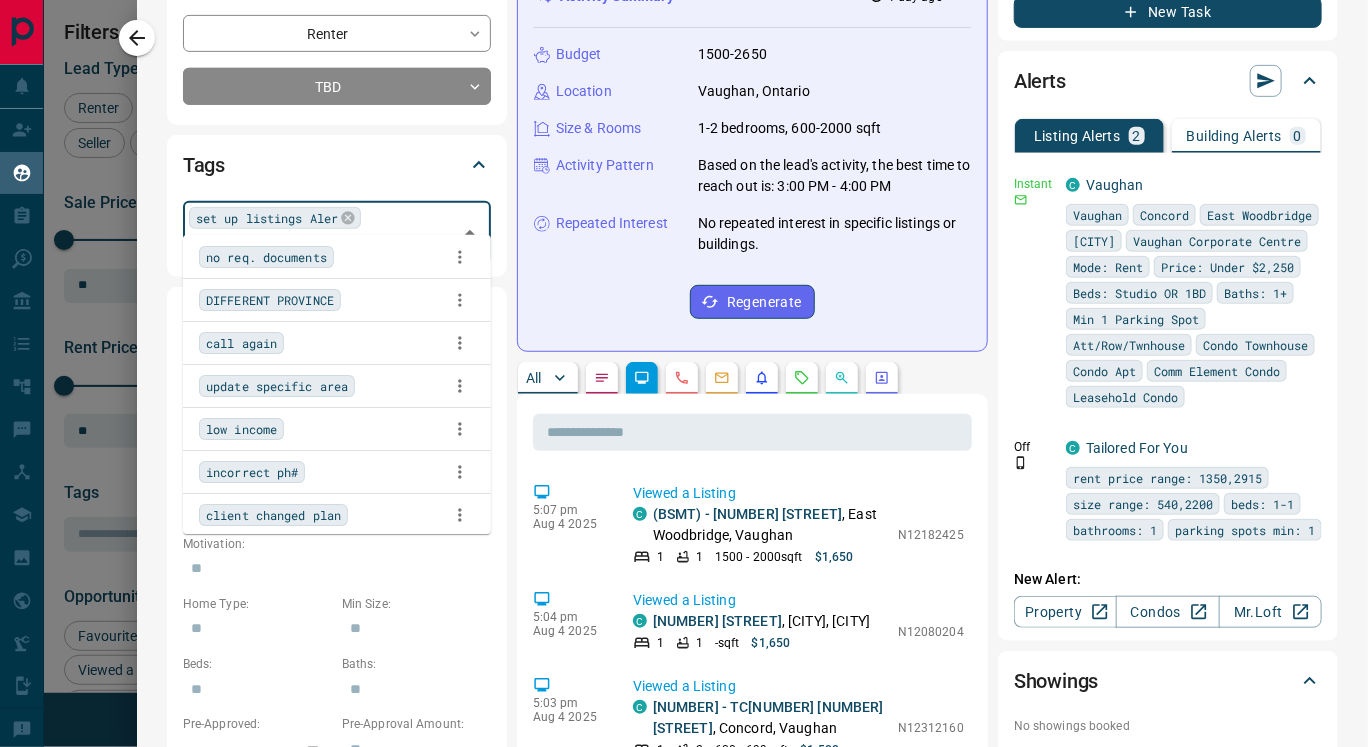 scroll, scrollTop: 0, scrollLeft: 0, axis: both 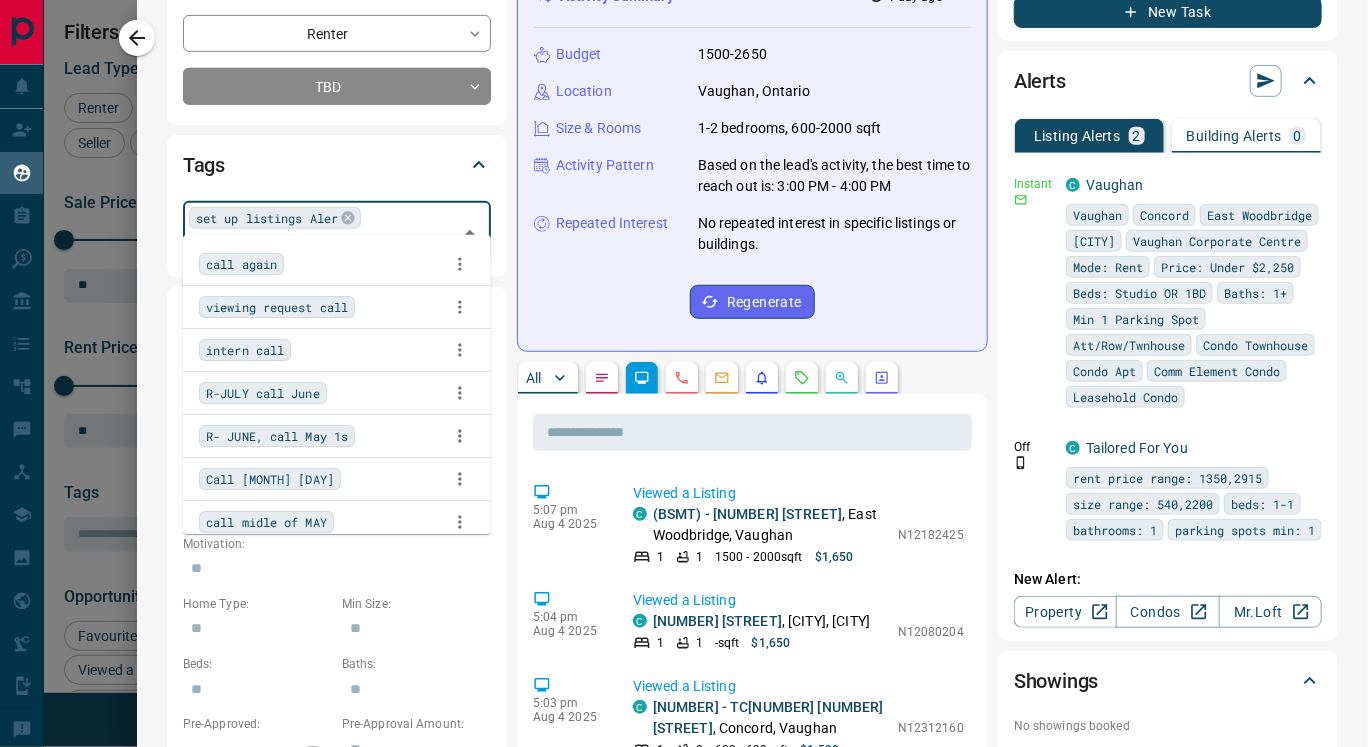 type on "***" 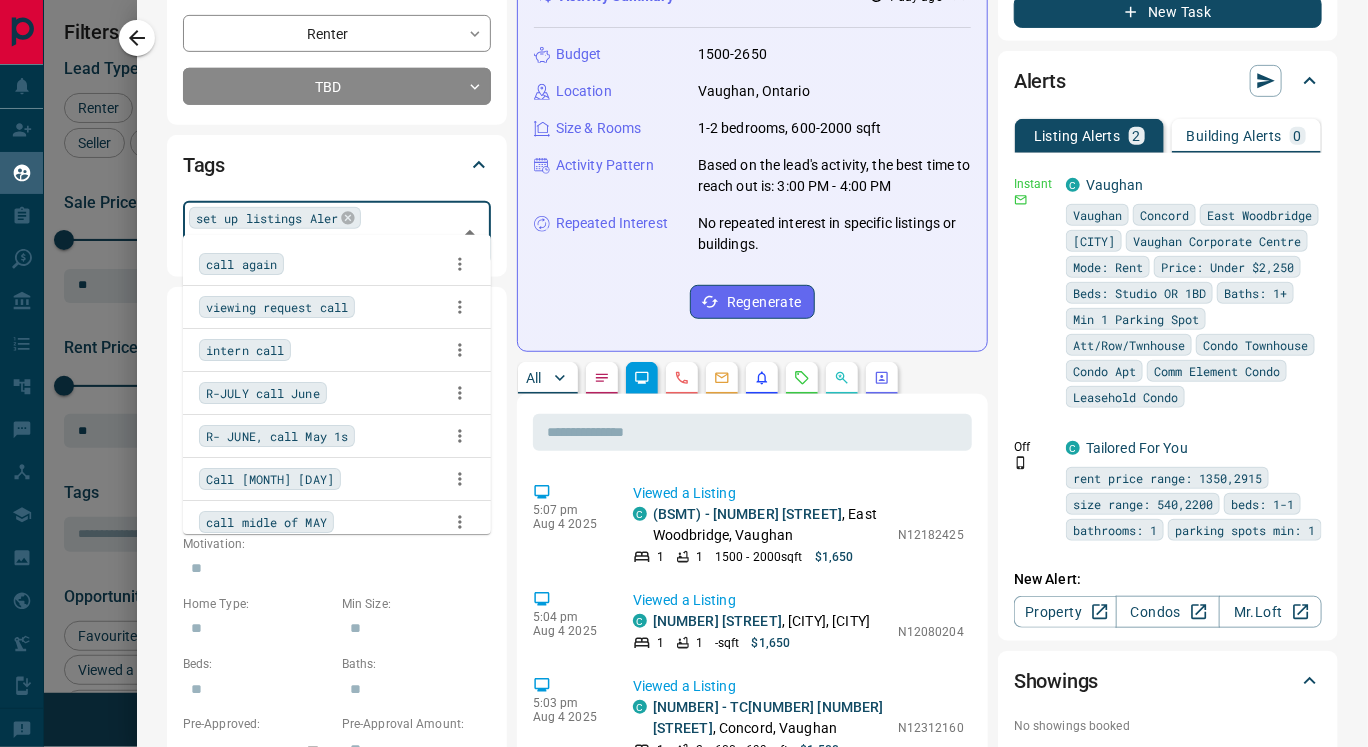 click on "call again" at bounding box center (337, 264) 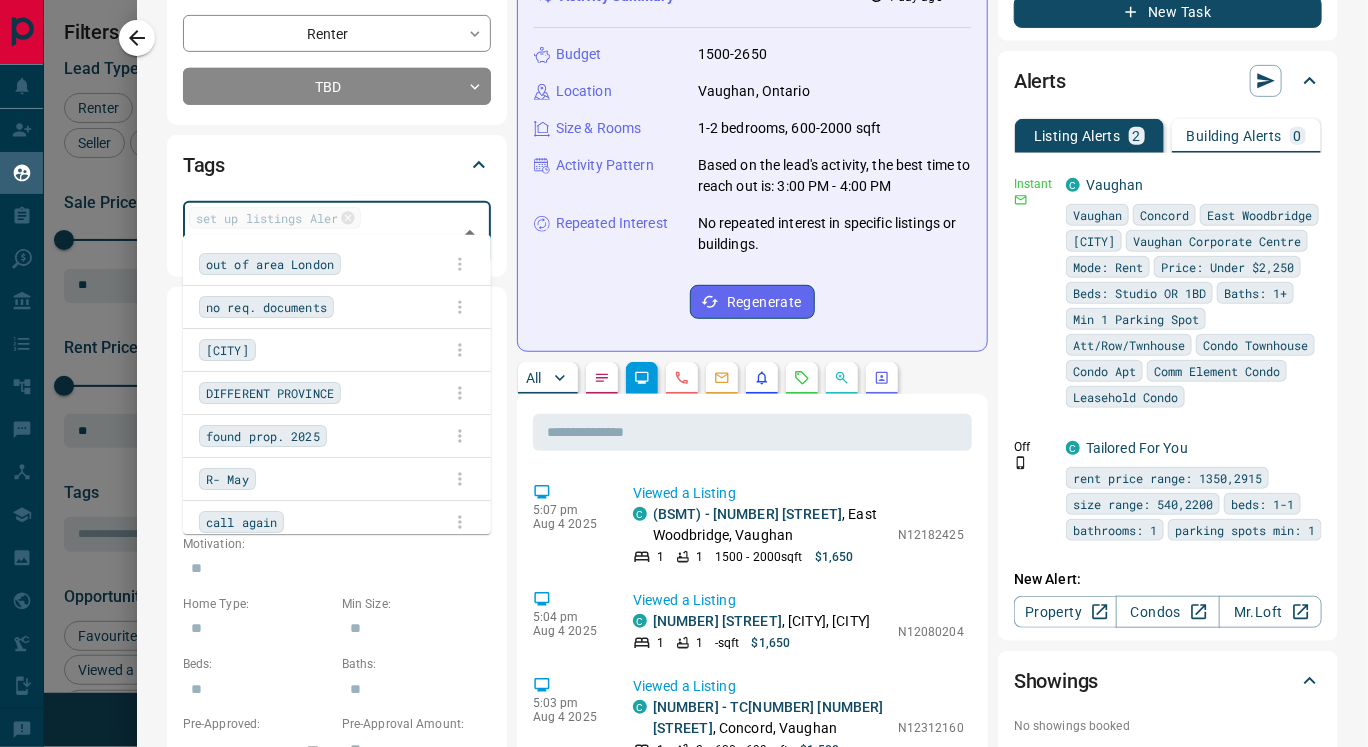 scroll, scrollTop: 2902, scrollLeft: 0, axis: vertical 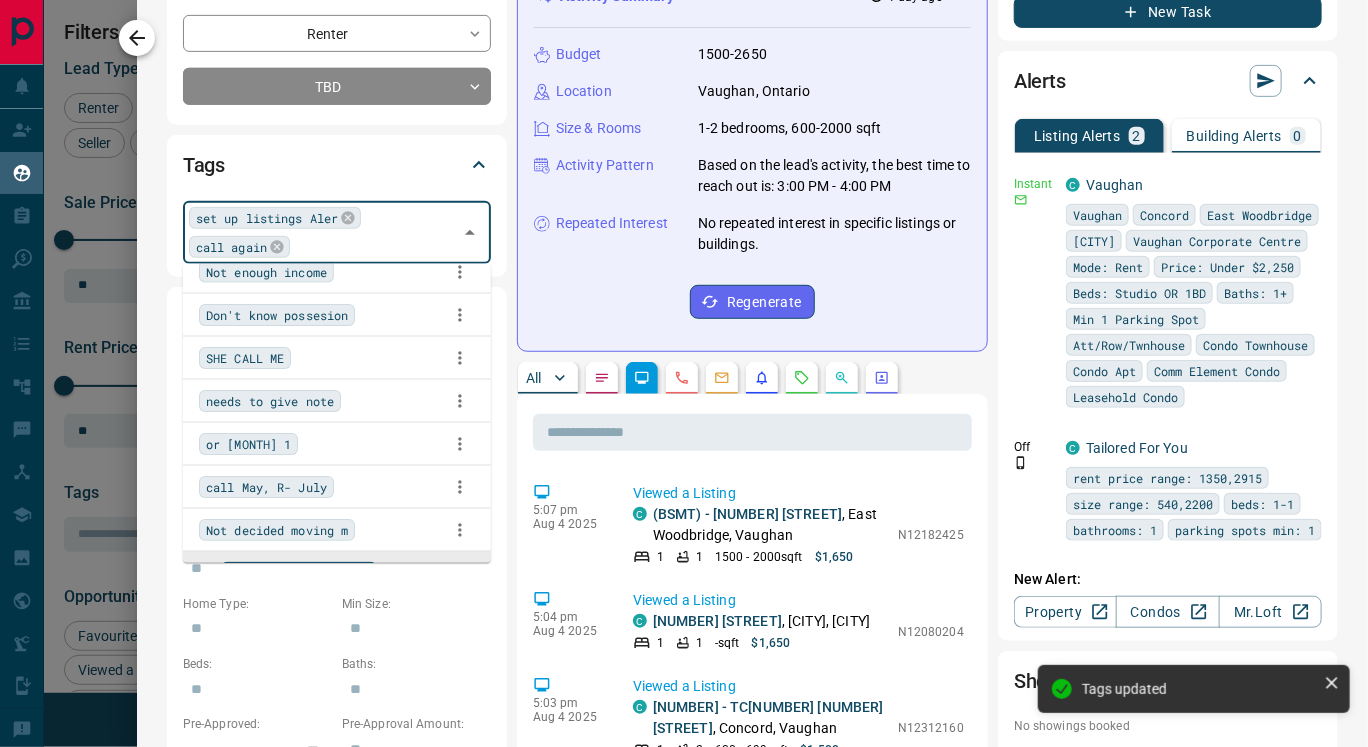 click 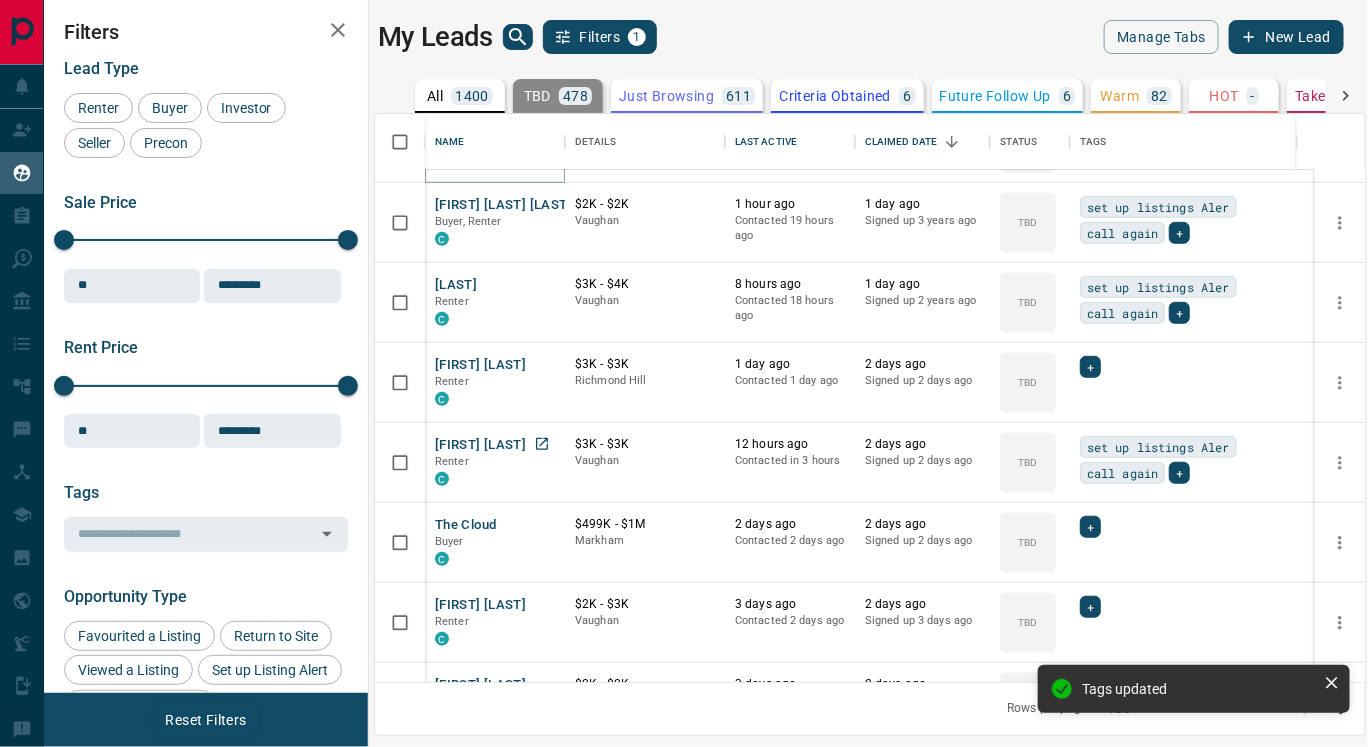 scroll, scrollTop: 469, scrollLeft: 0, axis: vertical 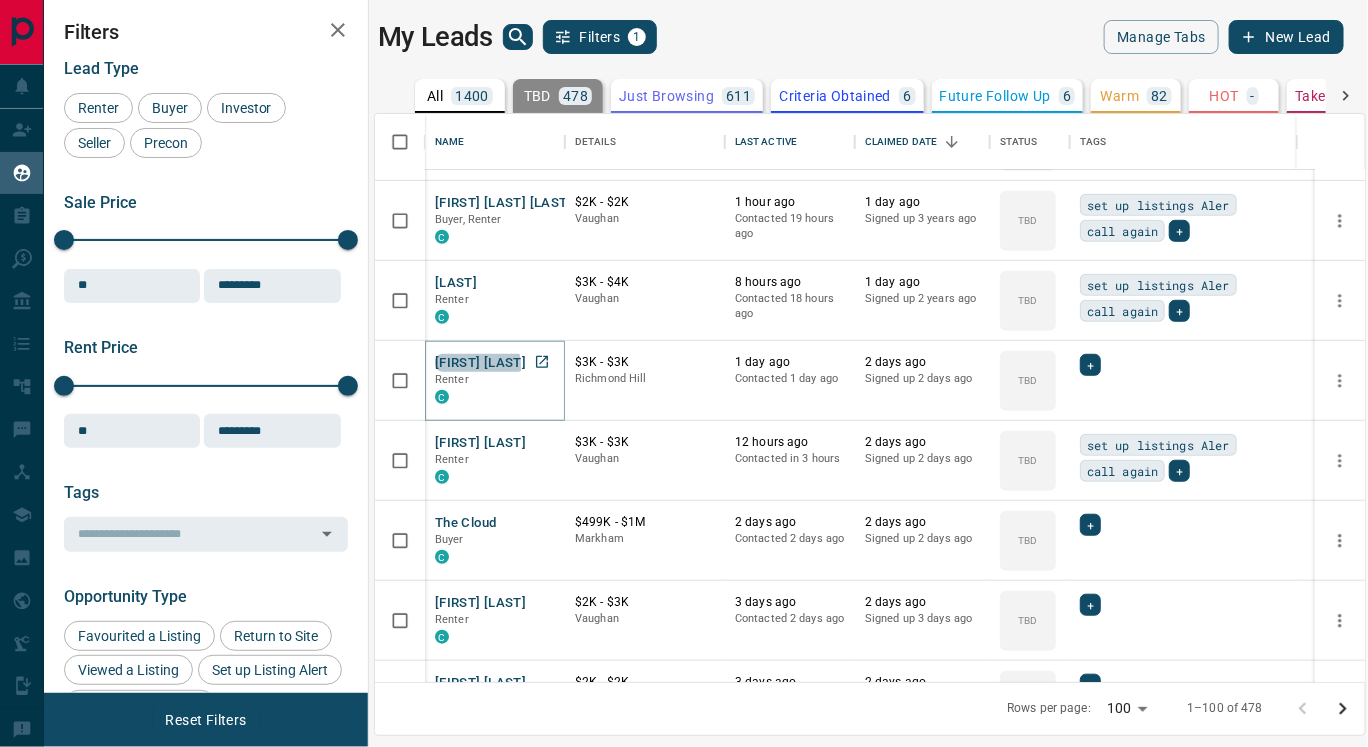 click on "[FIRST] [LAST]" at bounding box center [480, 363] 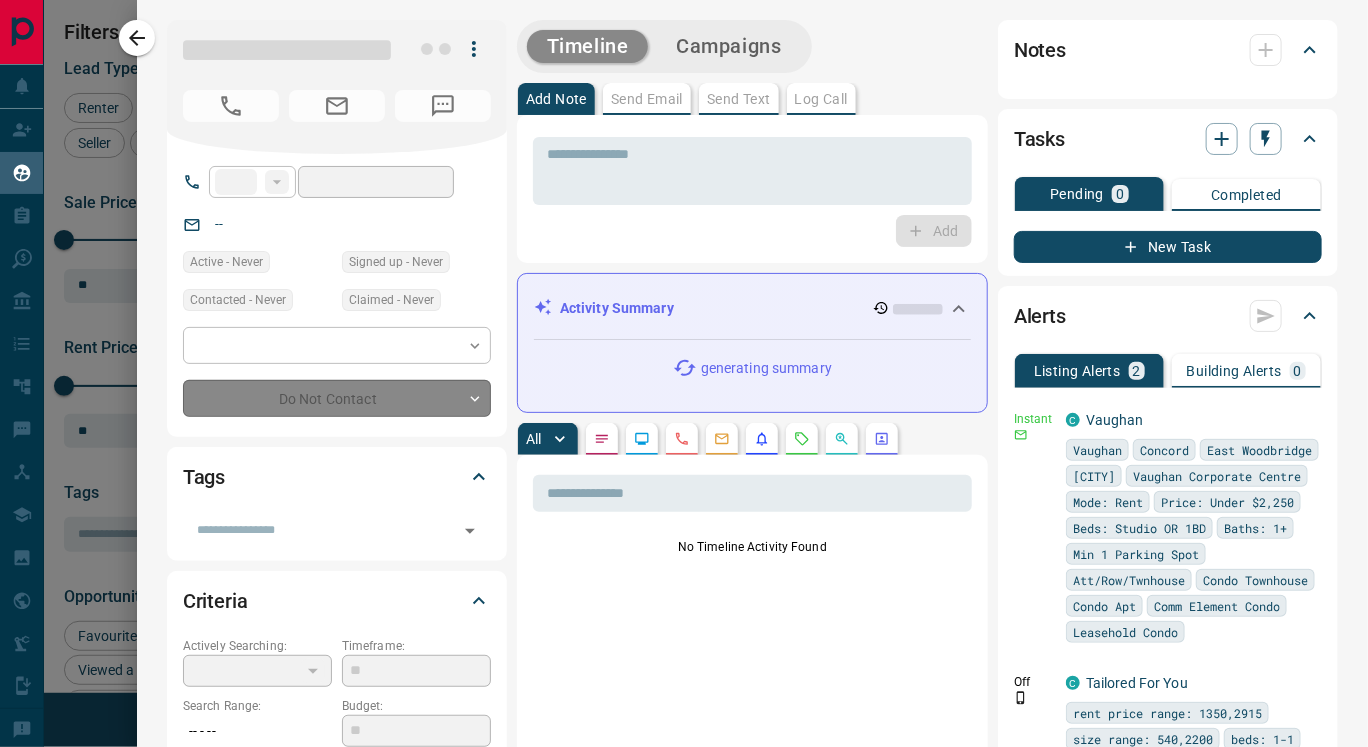 type on "**" 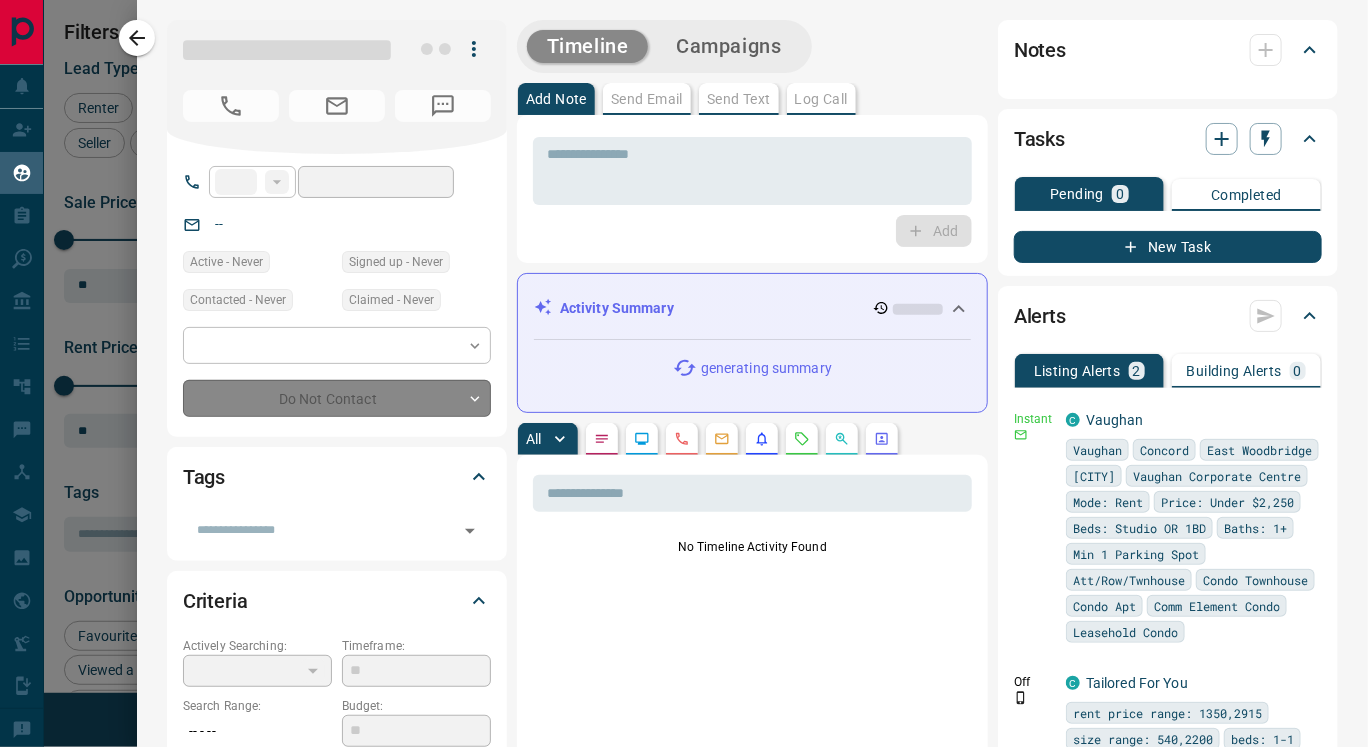 type on "**********" 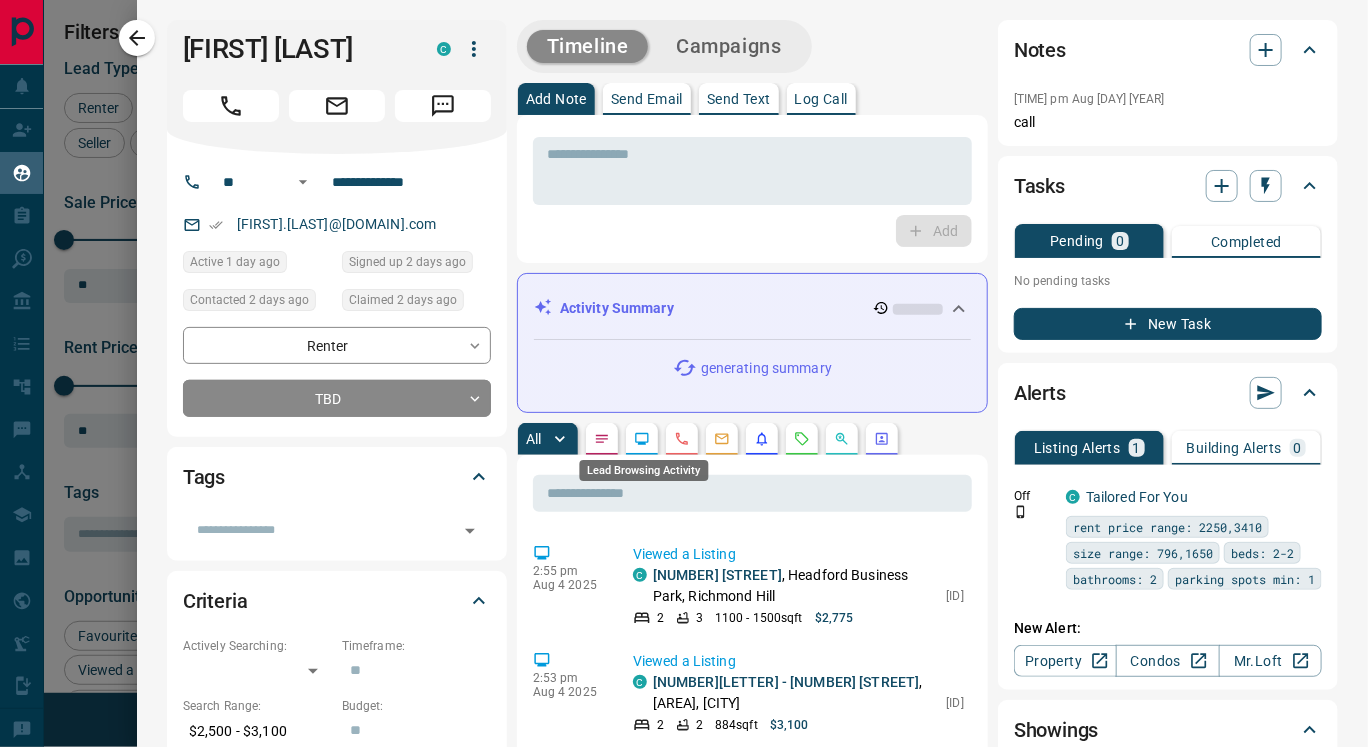 click 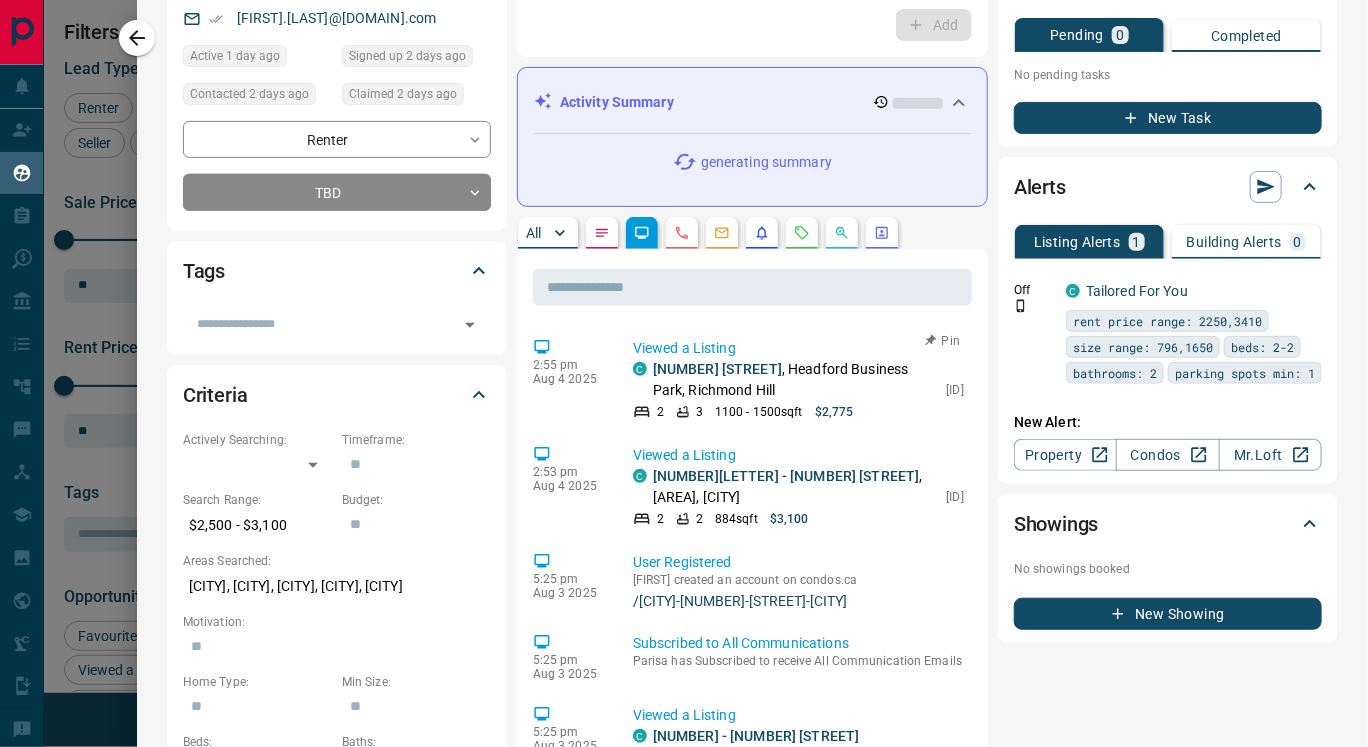 scroll, scrollTop: 209, scrollLeft: 0, axis: vertical 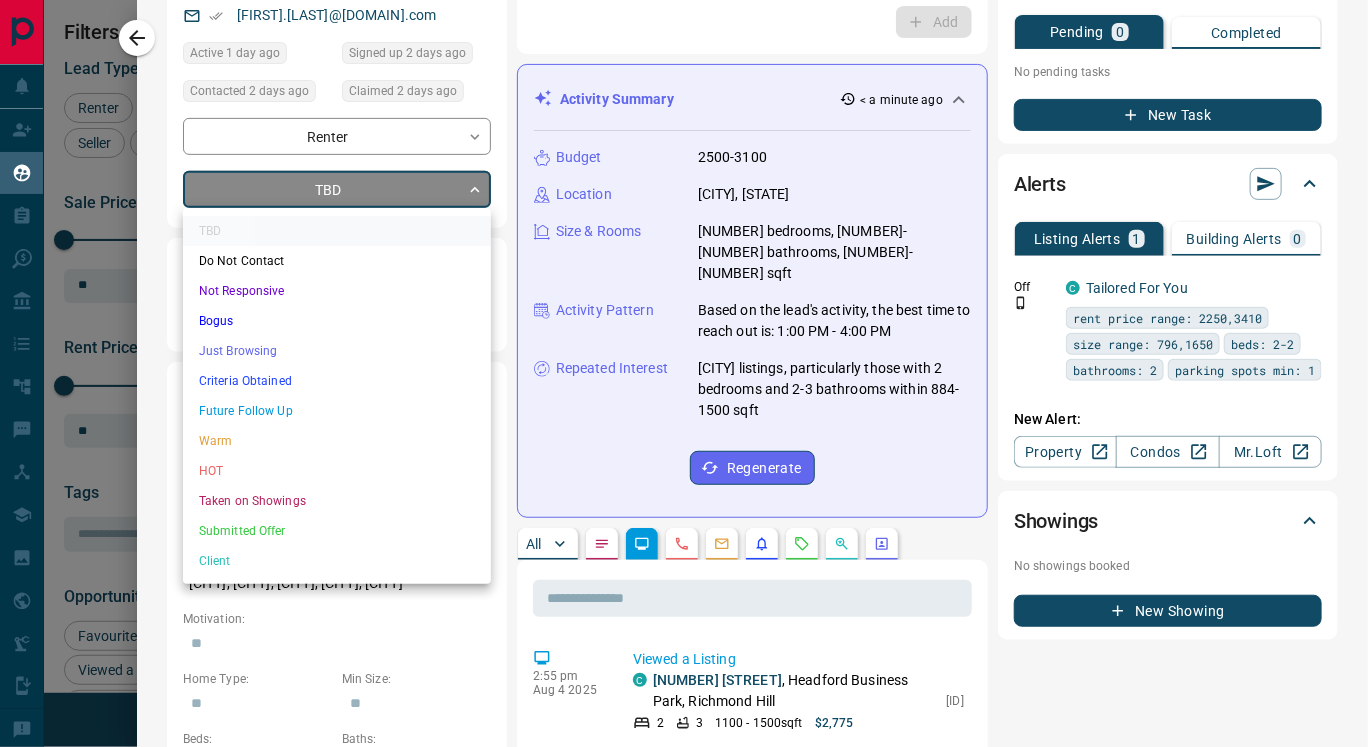 click on "Lead Transfers Claim Leads My Leads Tasks Opportunities Deals Campaigns Automations Messages Broker Bay Training Media Services Agent Resources Precon Worksheet Mobile Apps Disclosure Logout My Leads Filters 1 Manage Tabs New Lead All 1400 TBD 478 Do Not Contact - Not Responsive 142 Bogus 5 Just Browsing 611 Criteria Obtained 6 Future Follow Up 6 Warm 82 HOT - Taken on Showings - Submitted Offer - Client 70 Name Details Last Active Claimed Date Status Tags [FIRST] [LAST] Buyer C $300K - $300K Vaughan 1 day ago Contacted 18 hours ago 22 hours ago Signed up 1 day ago TBD + CSR CSR Buyer C $488K - $650K North York, Toronto 1 day ago Contacted 18 hours ago 22 hours ago Signed up 1 day ago TBD + [FIRST] [LAST] Renter C $2K - $3K Vaughan 1 day ago Contacted in 3 hours 1 day ago Signed up 1 day ago TBD set up listings Aler call again + [FIRST] [LAST] Buyer, Renter C $2K - $2K Vaughan 1 hour ago Contacted 19 hours ago 1 day ago Signed up 3 years ago TBD set up listings Aler call again +  [LAST] Renter C Vaughan" at bounding box center [684, 361] 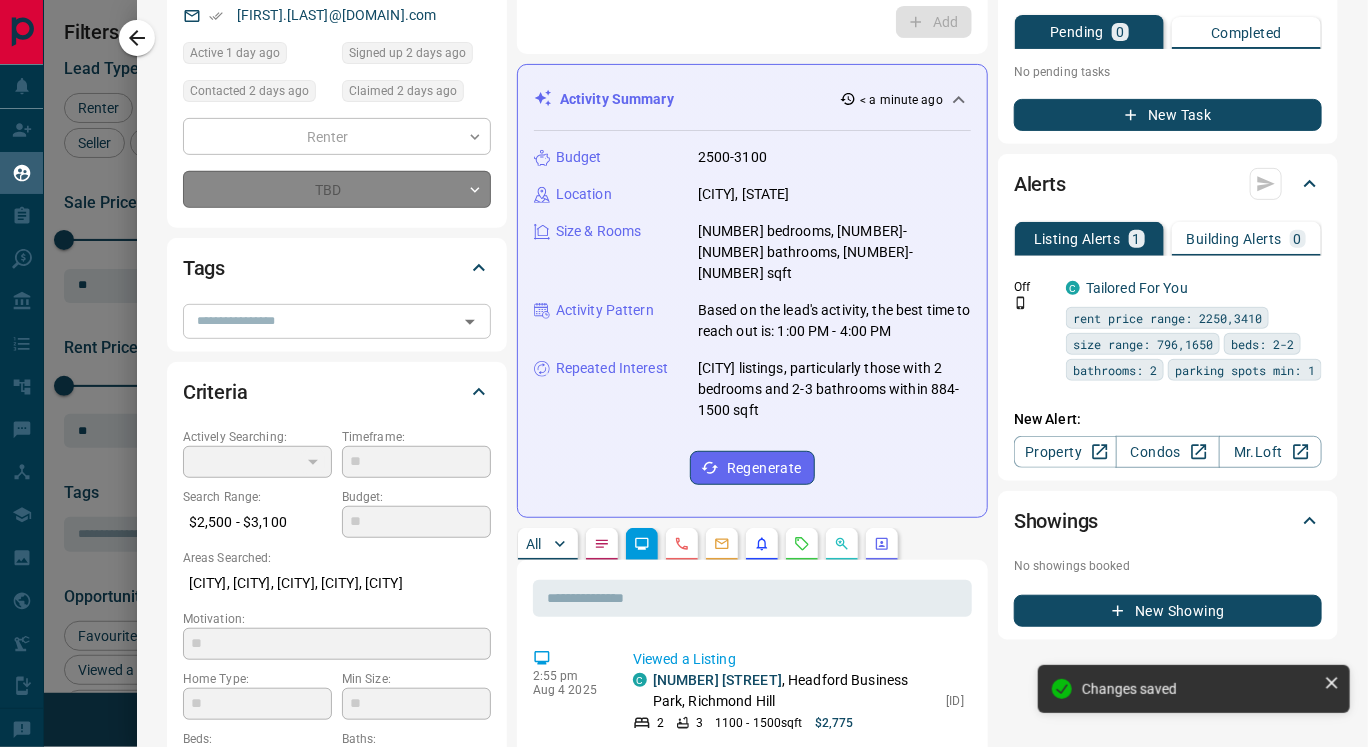 type on "*" 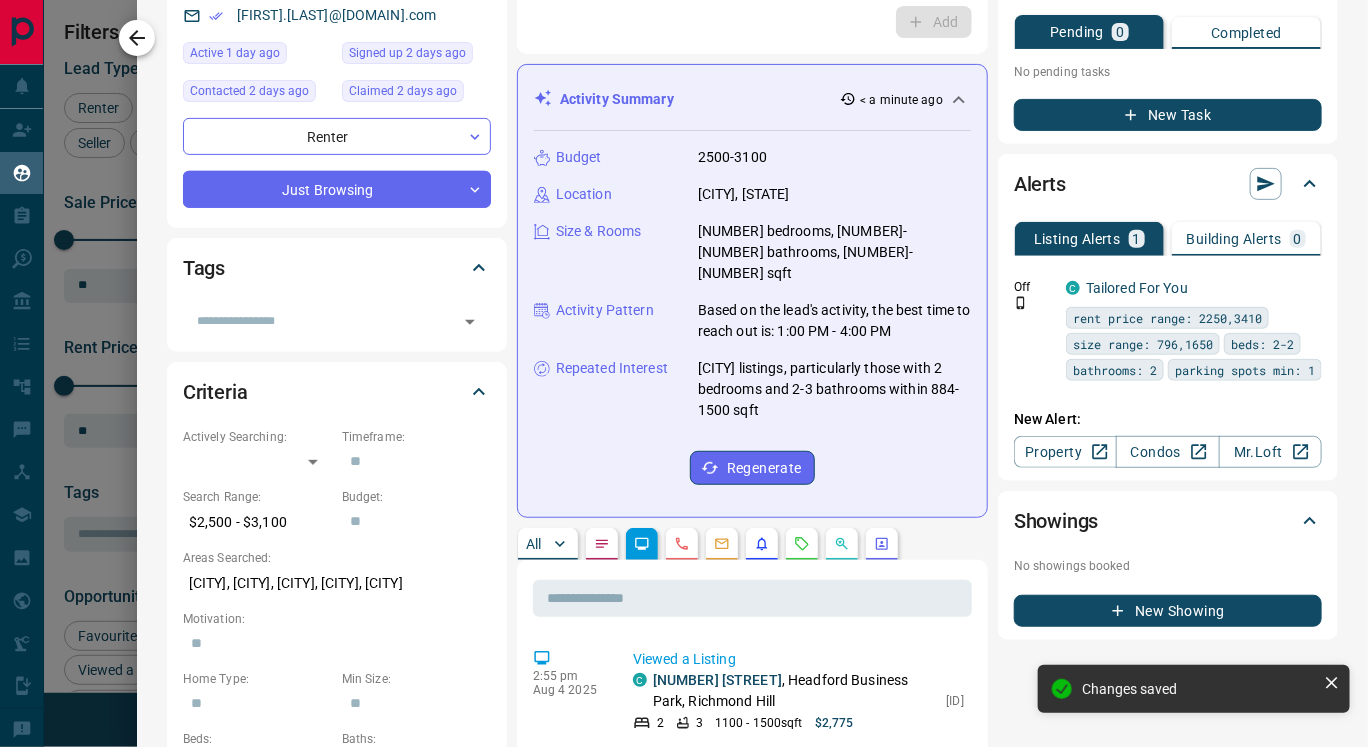 click 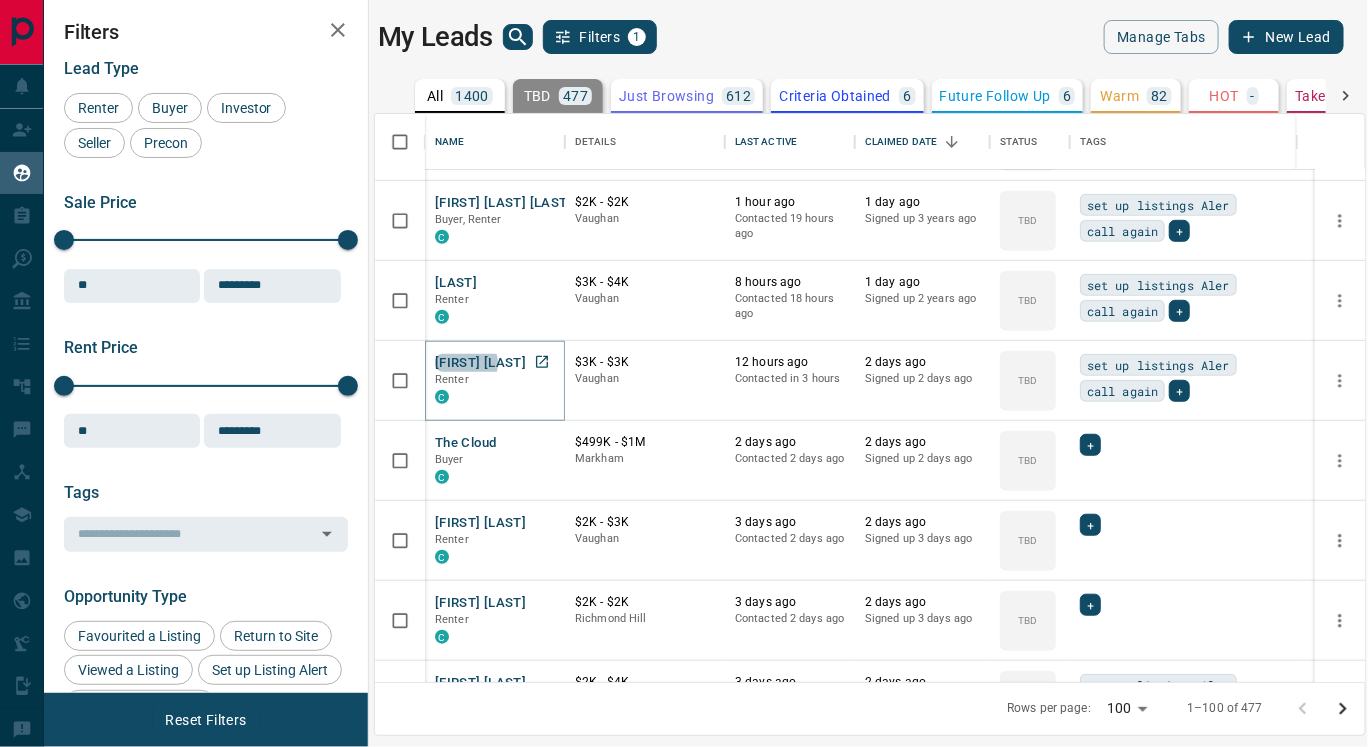 click on "[FIRST] [LAST]" at bounding box center [480, 363] 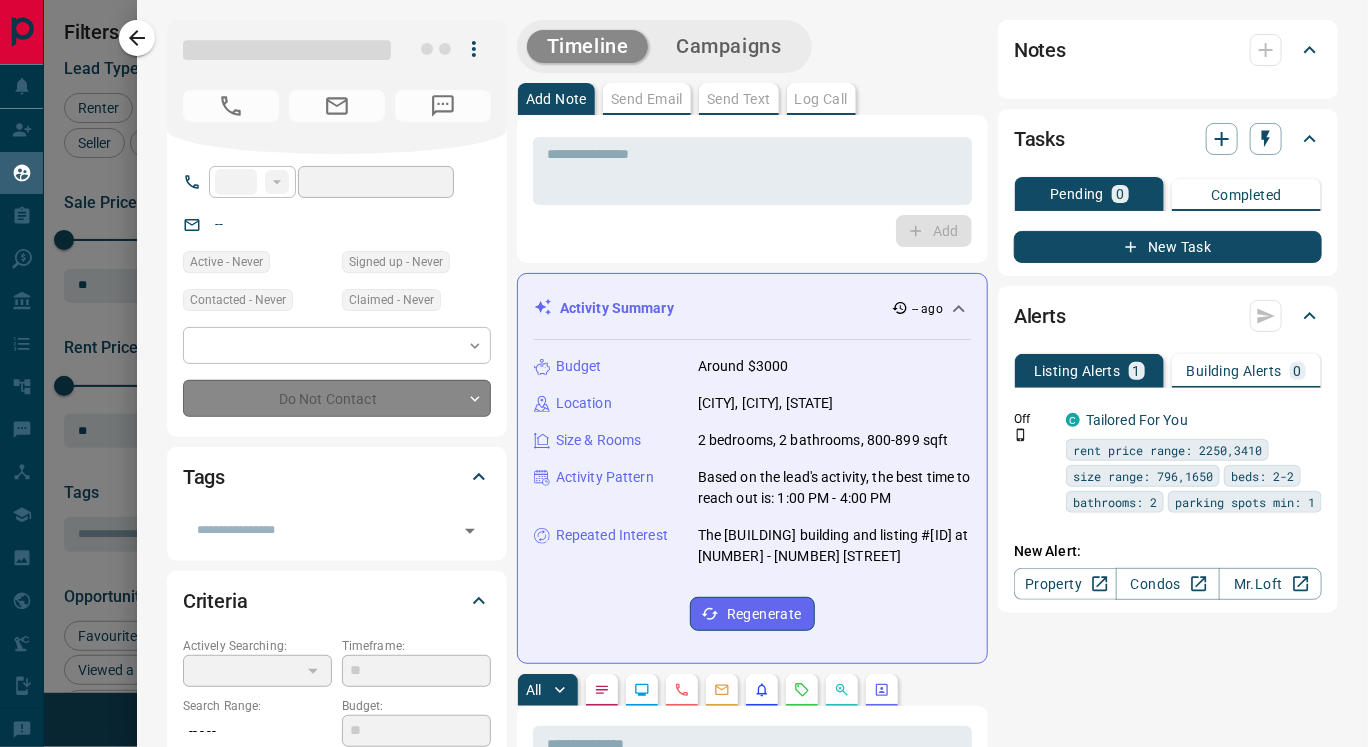 type on "**" 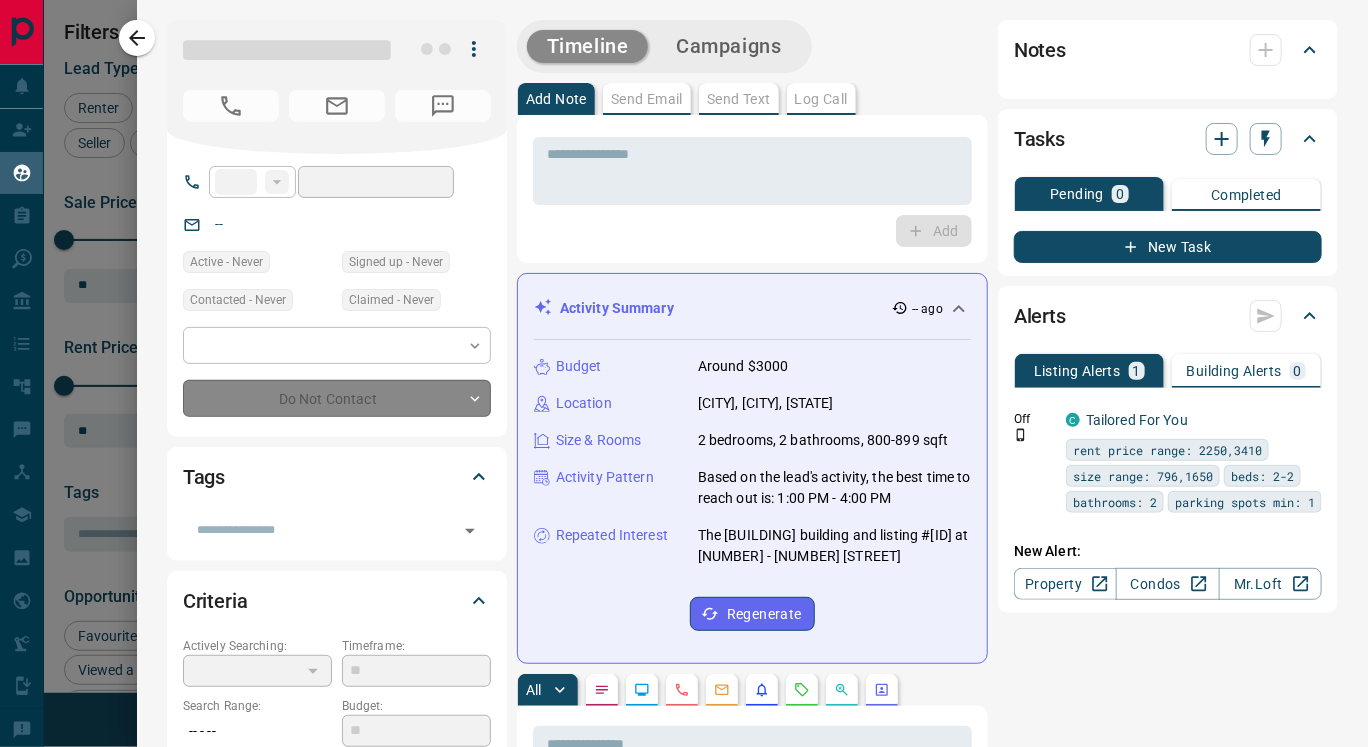 type on "**********" 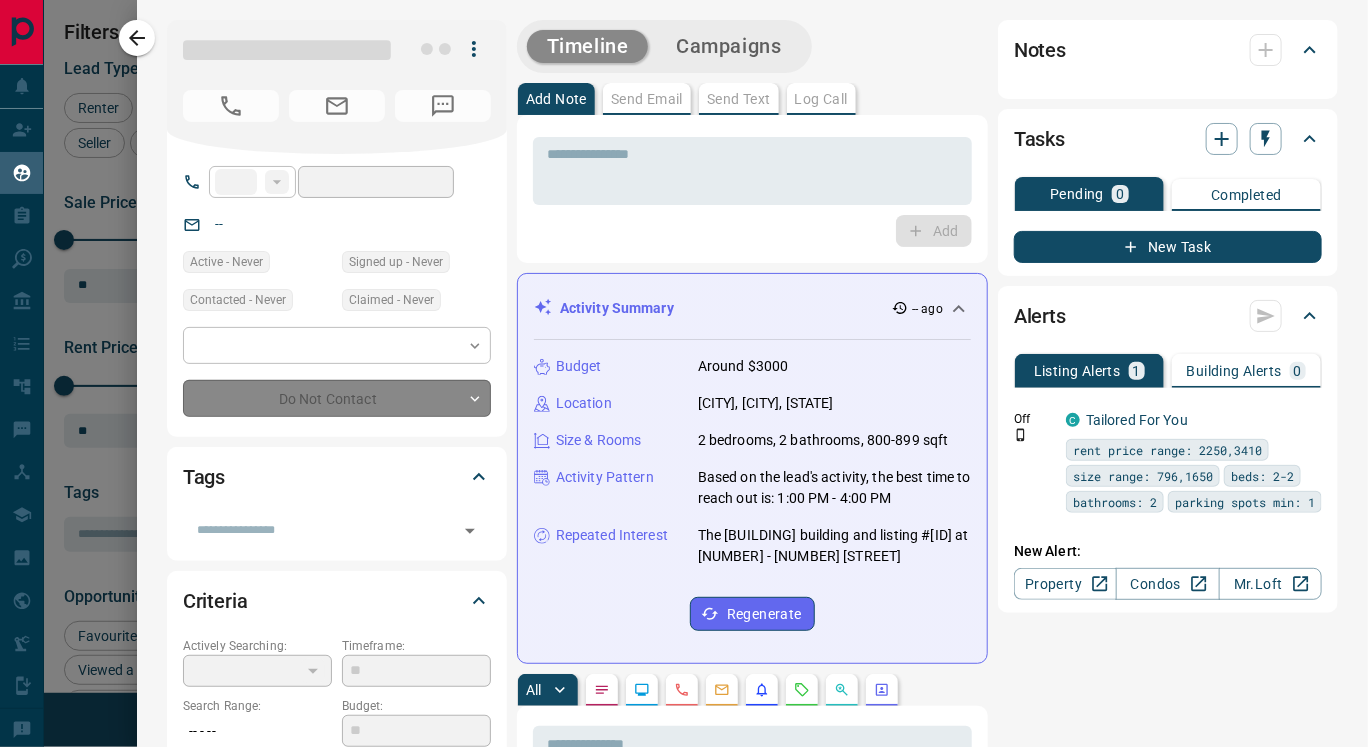 type on "**********" 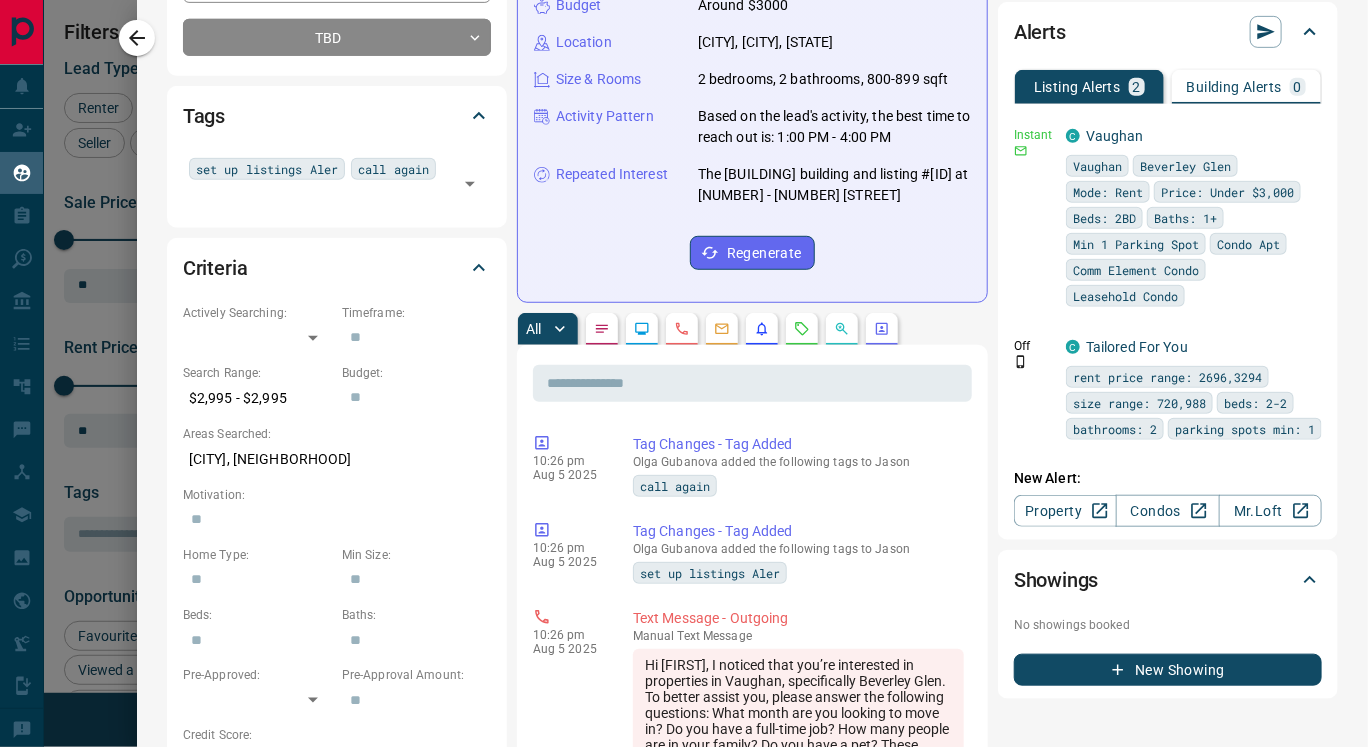 scroll, scrollTop: 370, scrollLeft: 0, axis: vertical 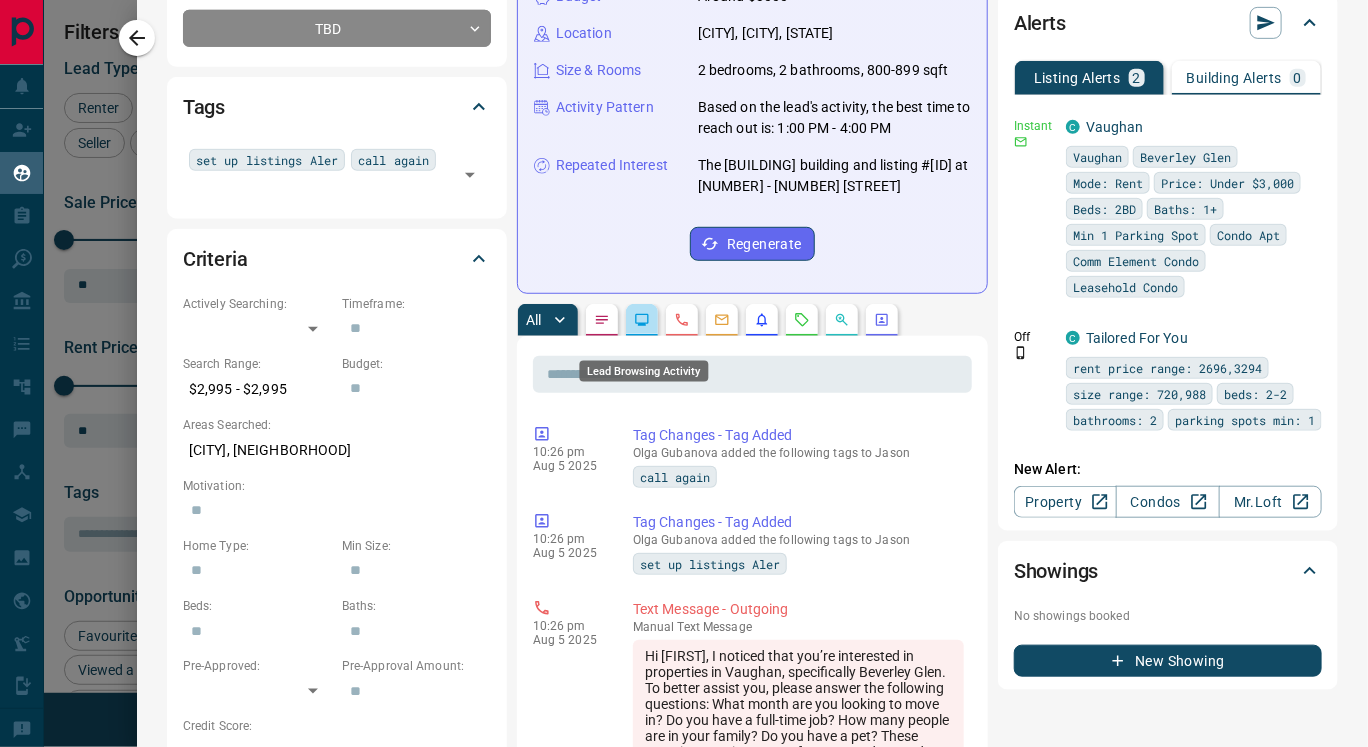 click 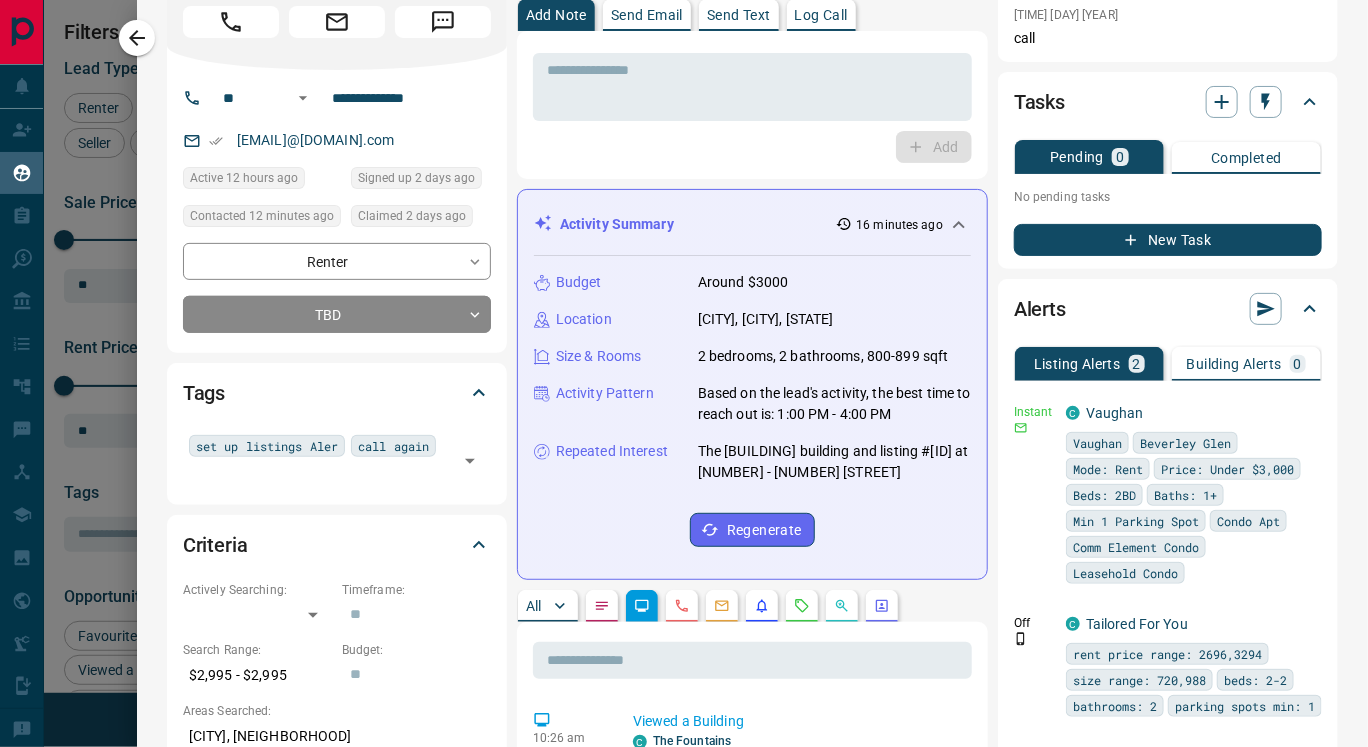 scroll, scrollTop: 47, scrollLeft: 0, axis: vertical 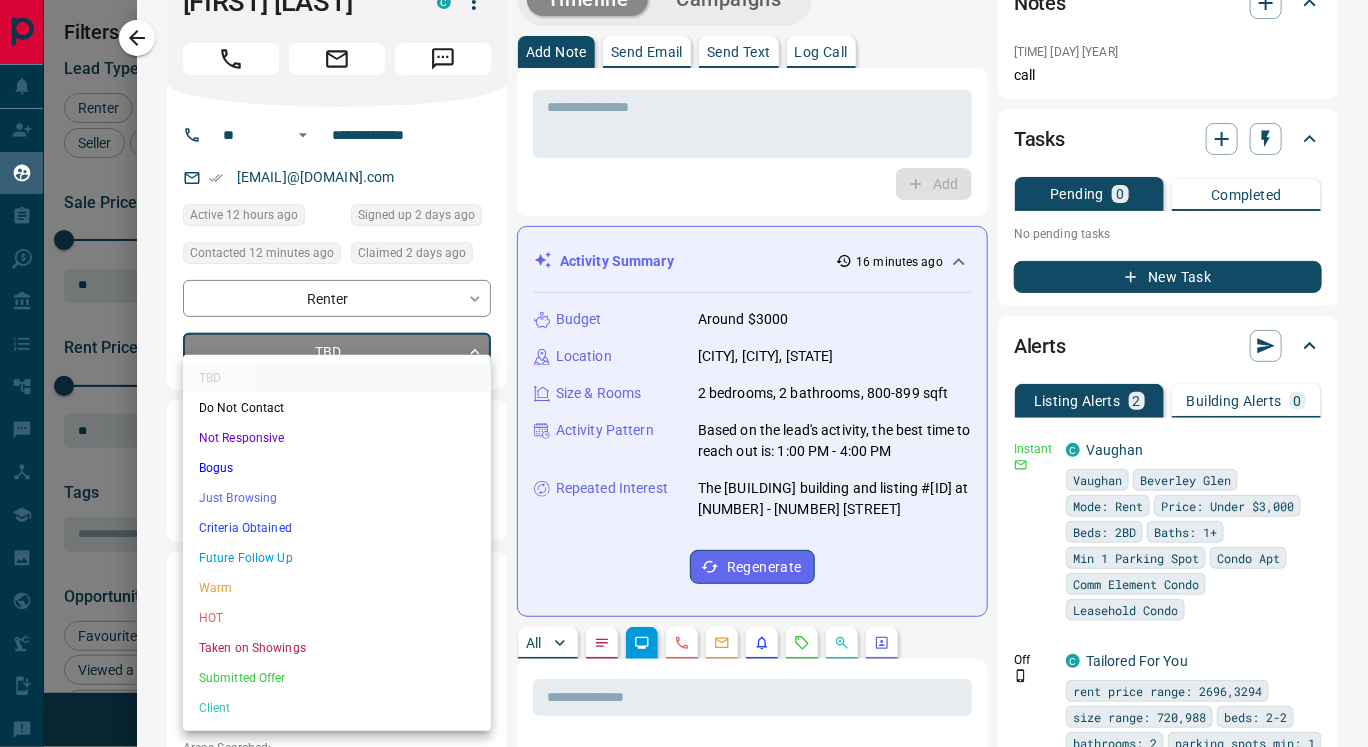 click on "Lead Transfers Claim Leads My Leads Tasks Opportunities Deals Campaigns Automations Messages Broker Bay Training Media Services Agent Resources Precon Worksheet Mobile Apps Disclosure Logout My Leads Filters 1 Manage Tabs New Lead All 1400 TBD 477 Do Not Contact - Not Responsive 142 Bogus 5 Just Browsing 612 Criteria Obtained 6 Future Follow Up 6 Warm 82 HOT - Taken on Showings - Submitted Offer - Client 70 Name Details Last Active Claimed Date Status Tags [FIRST] [LAST] Buyer C $300K - $300K Vaughan 1 day ago Contacted 18 hours ago 22 hours ago Signed up 1 day ago TBD + CSR CSR Buyer C $488K - $650K North York, Toronto 1 day ago Contacted 18 hours ago 22 hours ago Signed up 1 day ago TBD + [FIRST] [LAST] Renter C $2K - $3K Vaughan 1 day ago Contacted in 3 hours 1 day ago Signed up 1 day ago TBD set up listings Aler call again + [FIRST] [LAST] Buyer, Renter C $2K - $2K Vaughan 1 hour ago Contacted 19 hours ago 1 day ago Signed up 3 years ago TBD set up listings Aler call again + Peeris Renter C Vaughan" at bounding box center (684, 361) 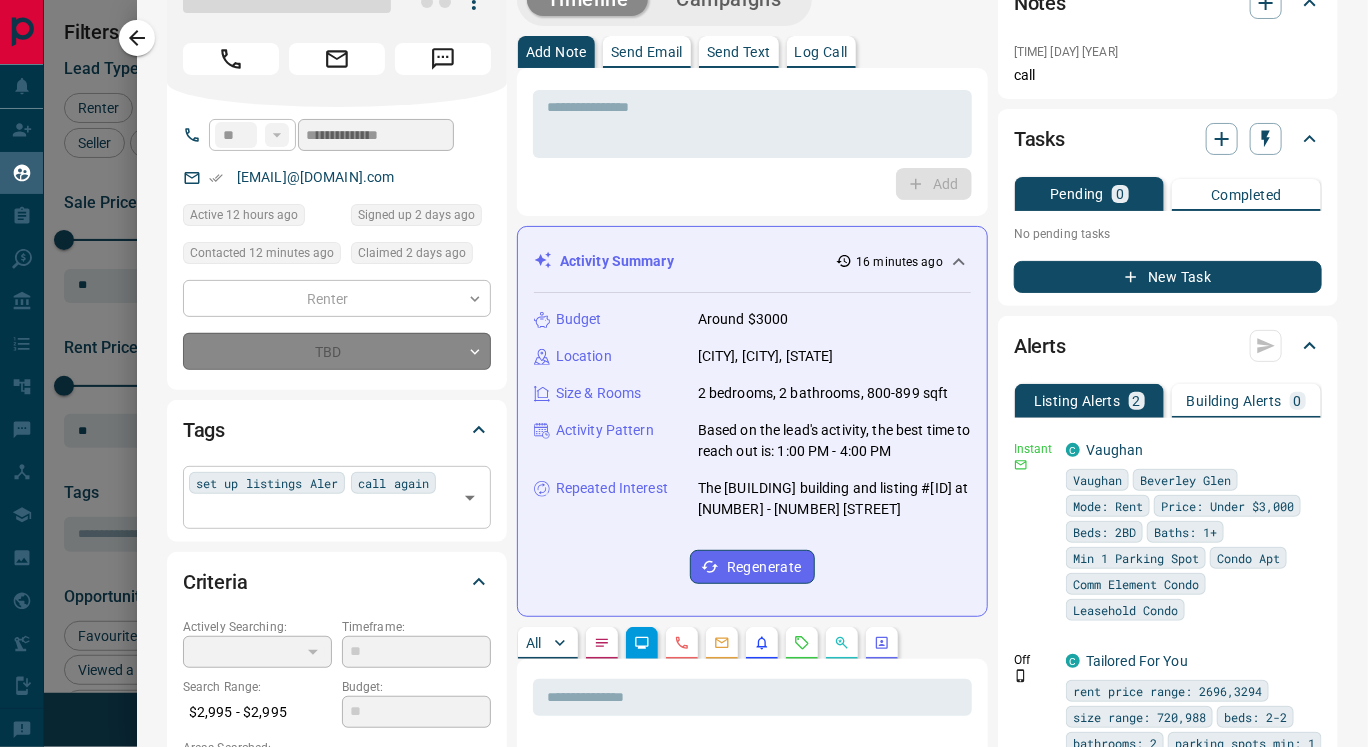 type on "*" 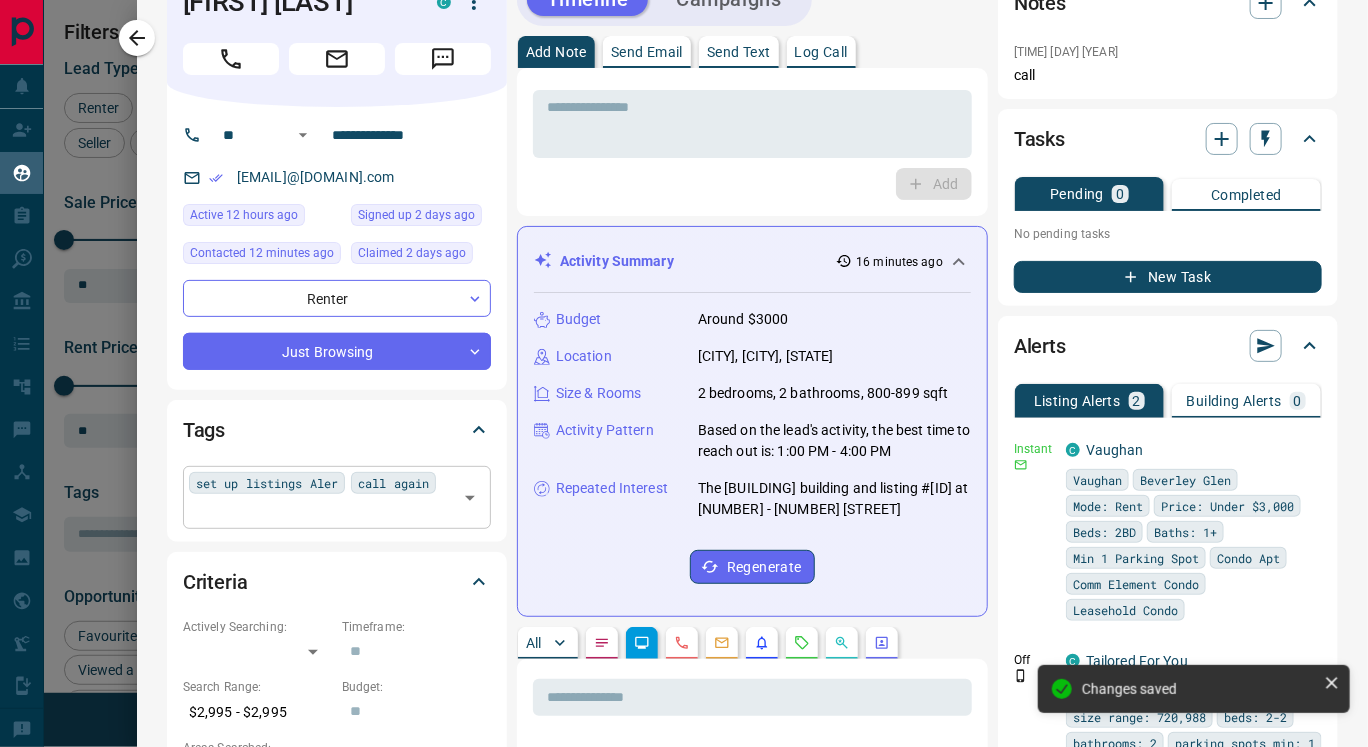 click on "call again" at bounding box center (393, 483) 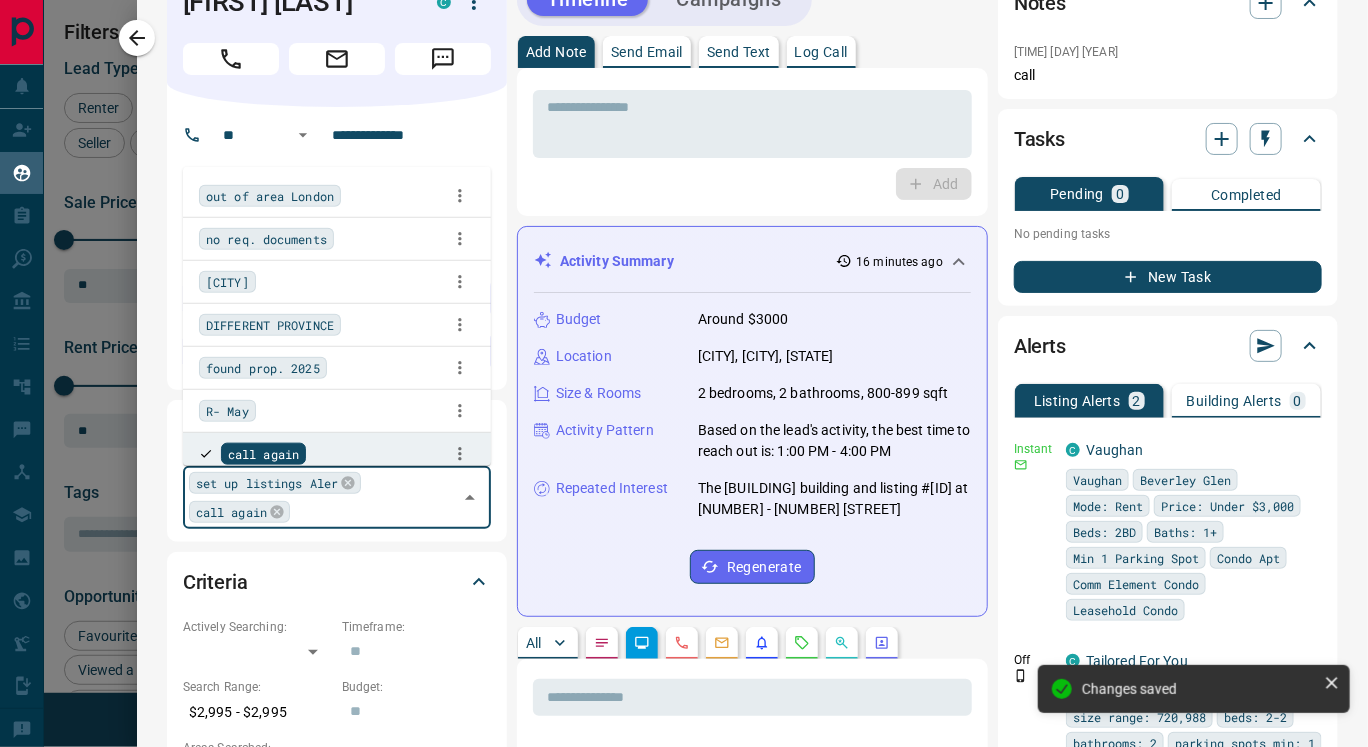 scroll, scrollTop: 2902, scrollLeft: 0, axis: vertical 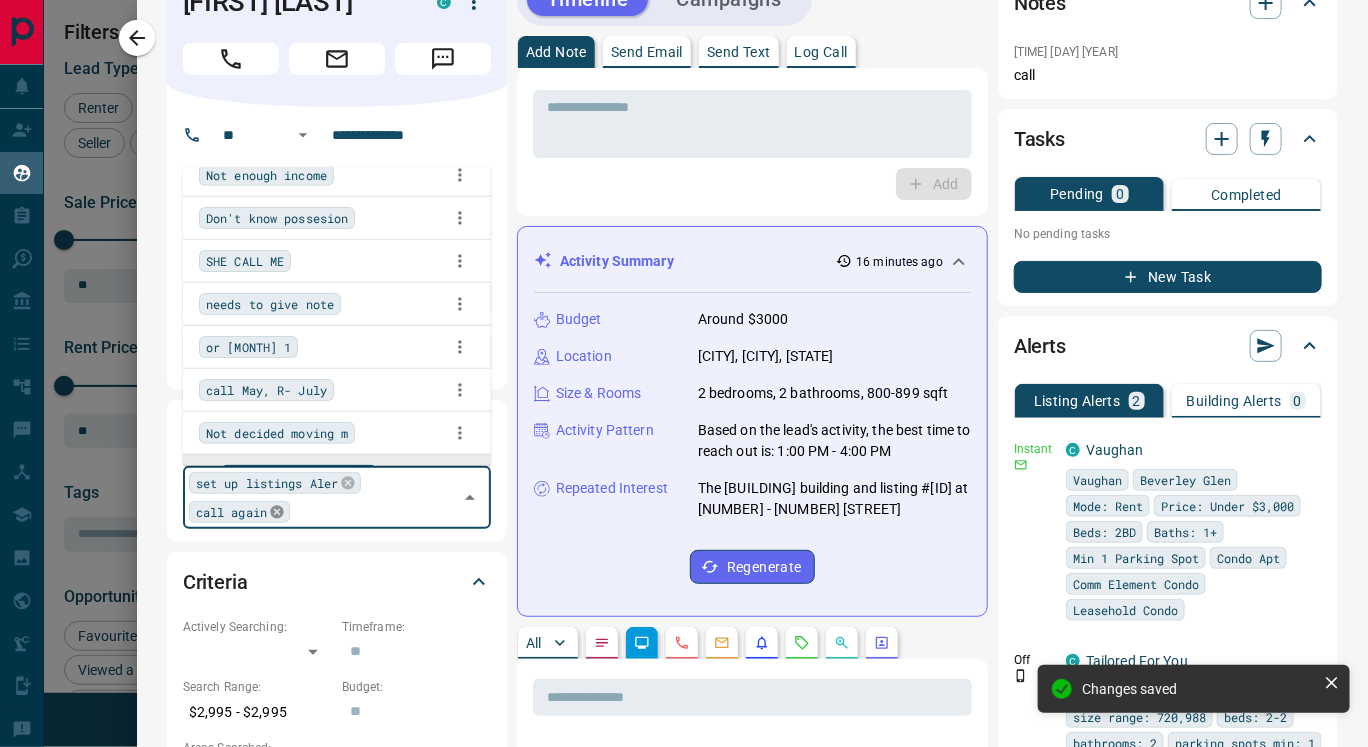 click 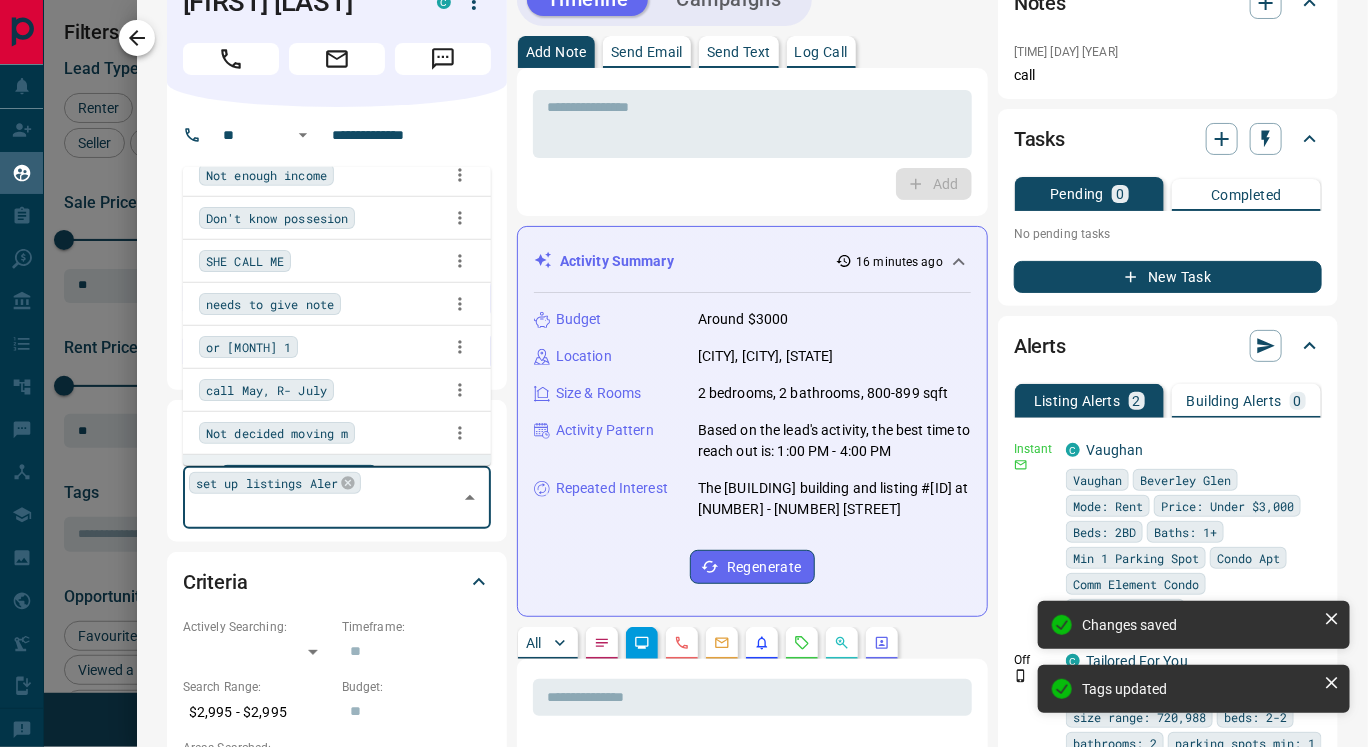 click 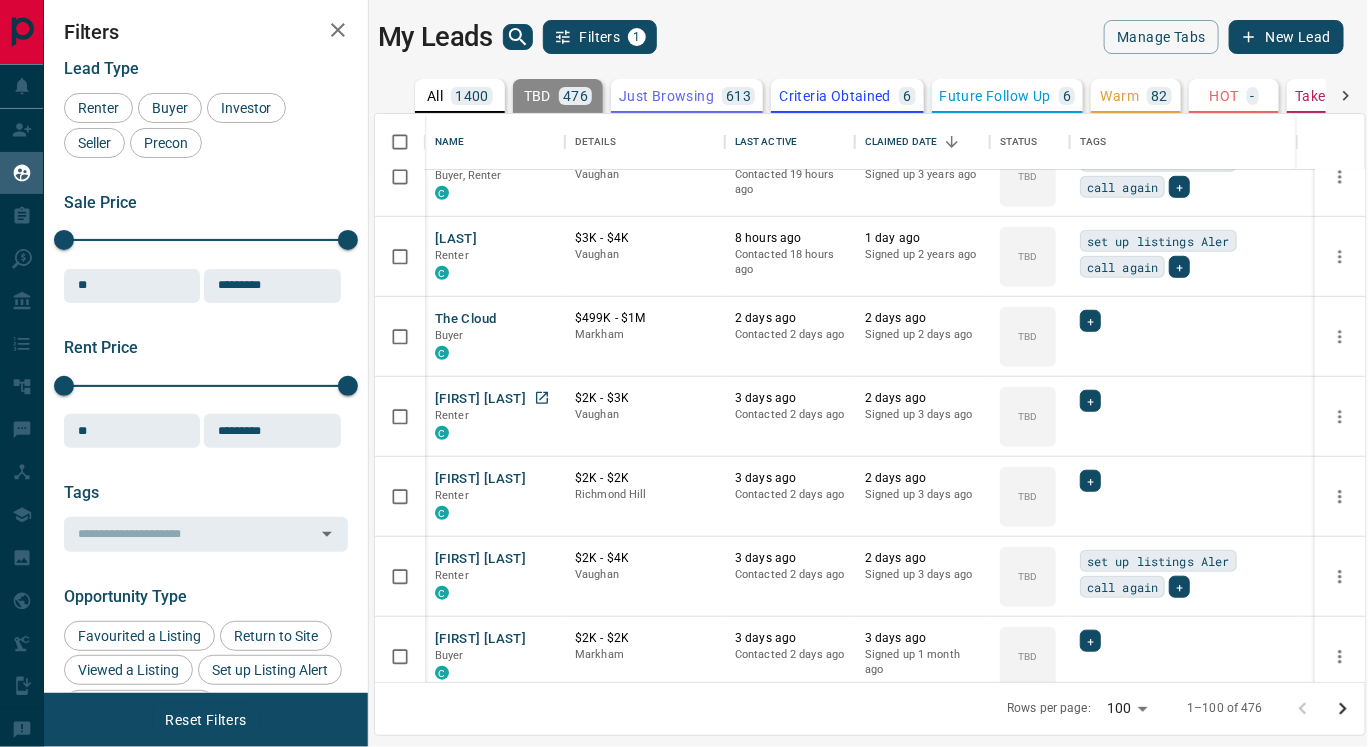 scroll, scrollTop: 595, scrollLeft: 0, axis: vertical 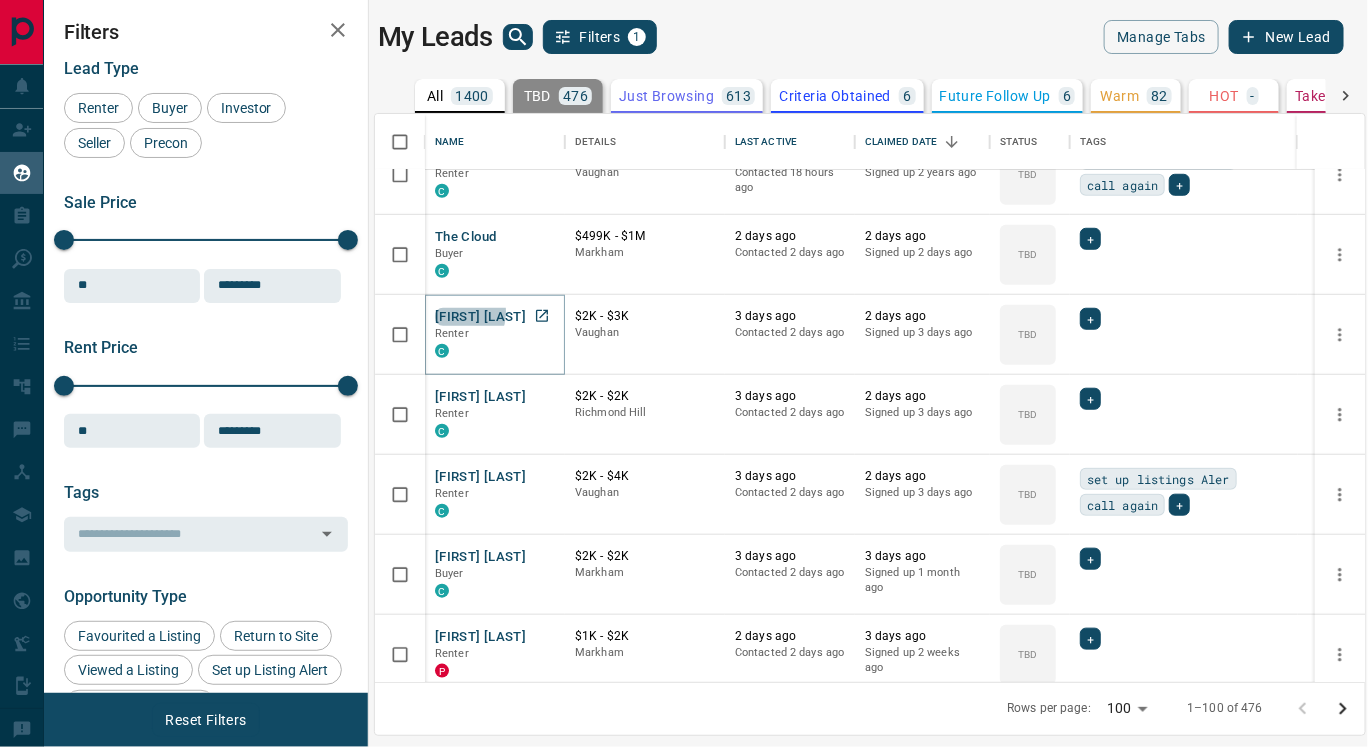 click on "[FIRST] [LAST]" at bounding box center (480, 317) 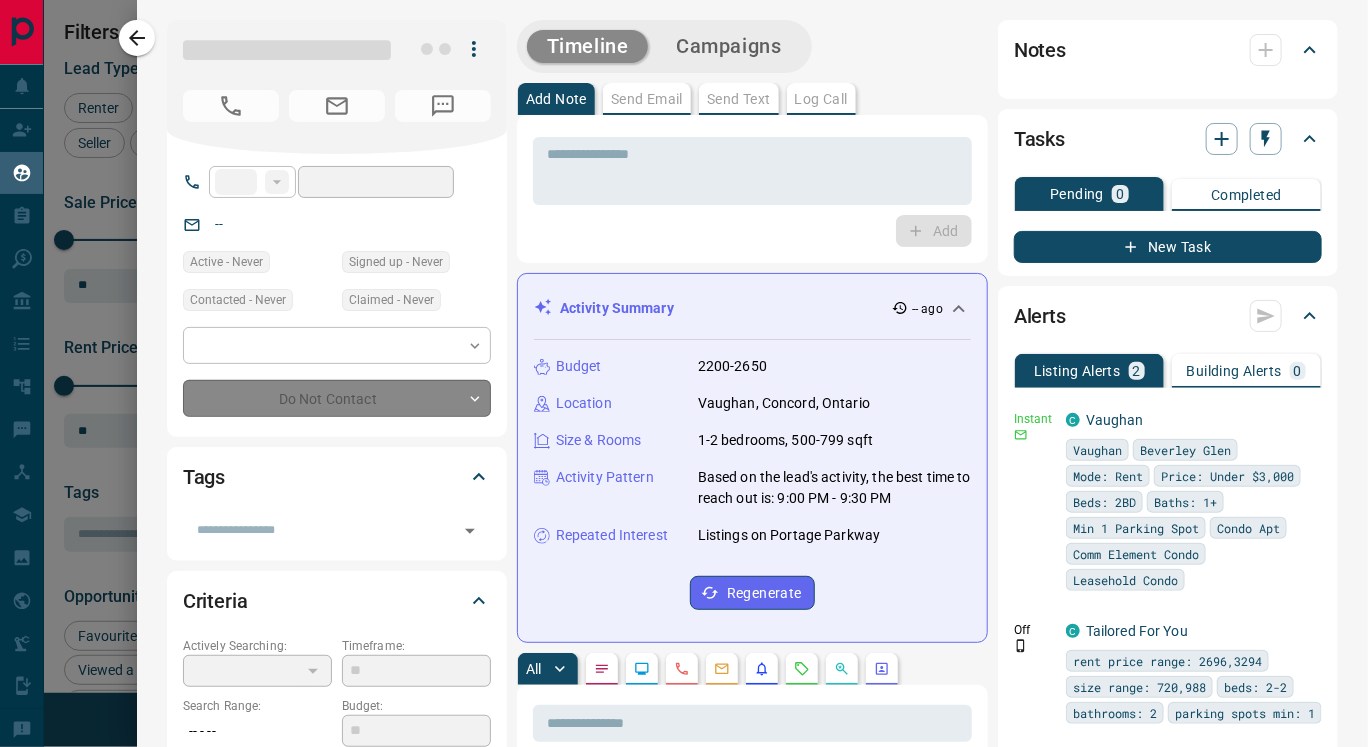 type on "**" 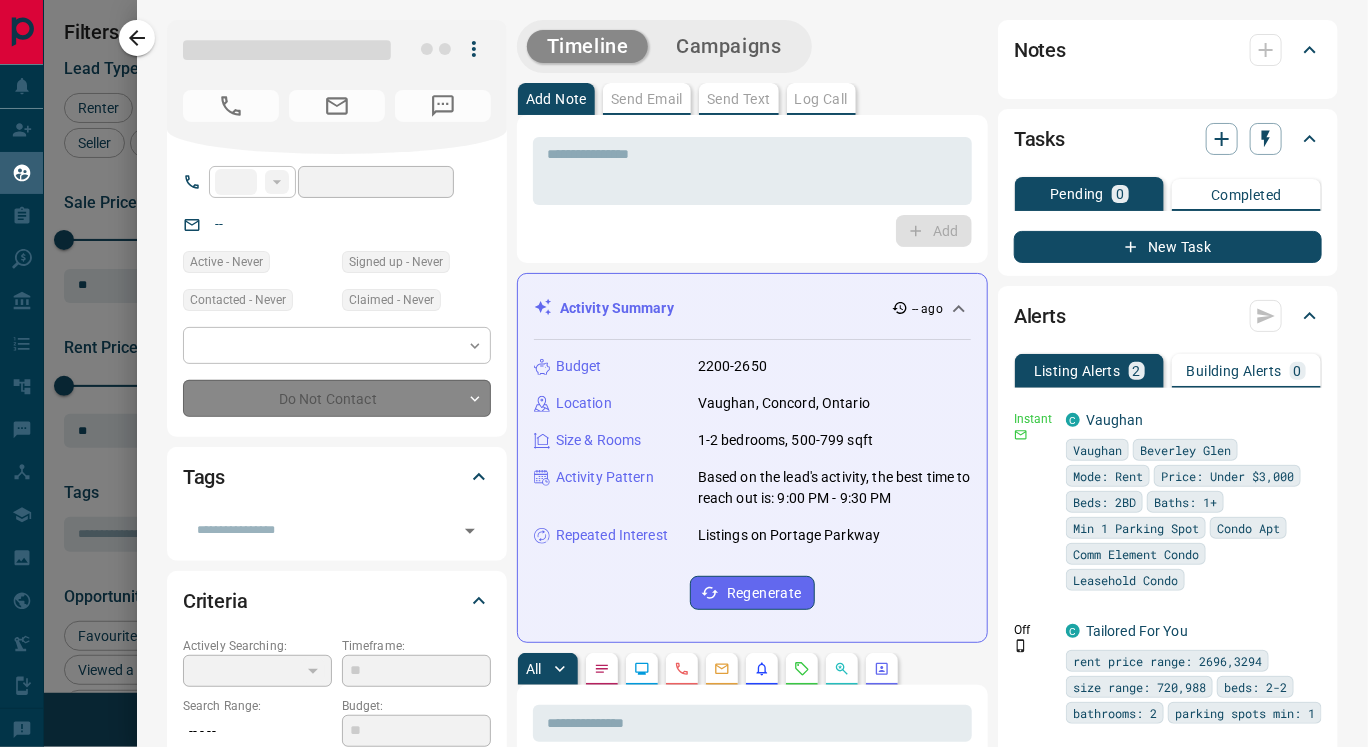 type on "**********" 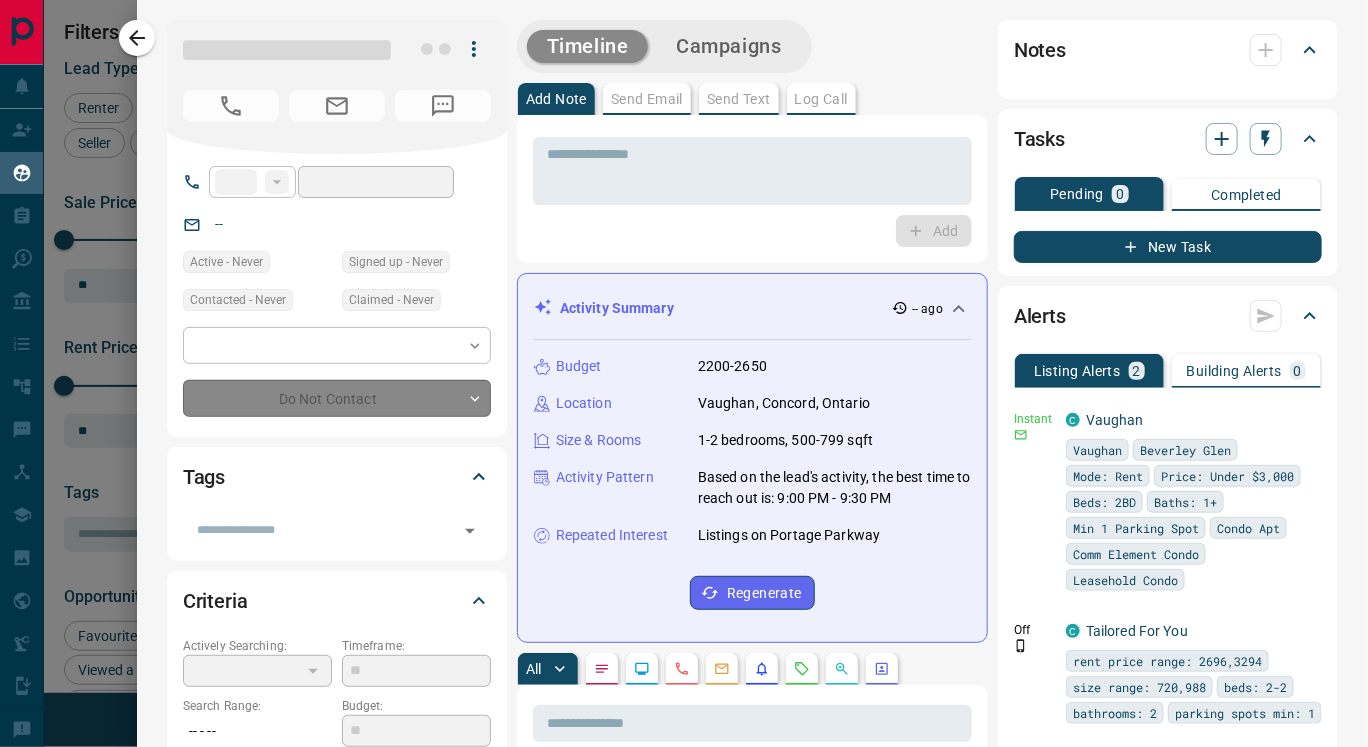 type on "**********" 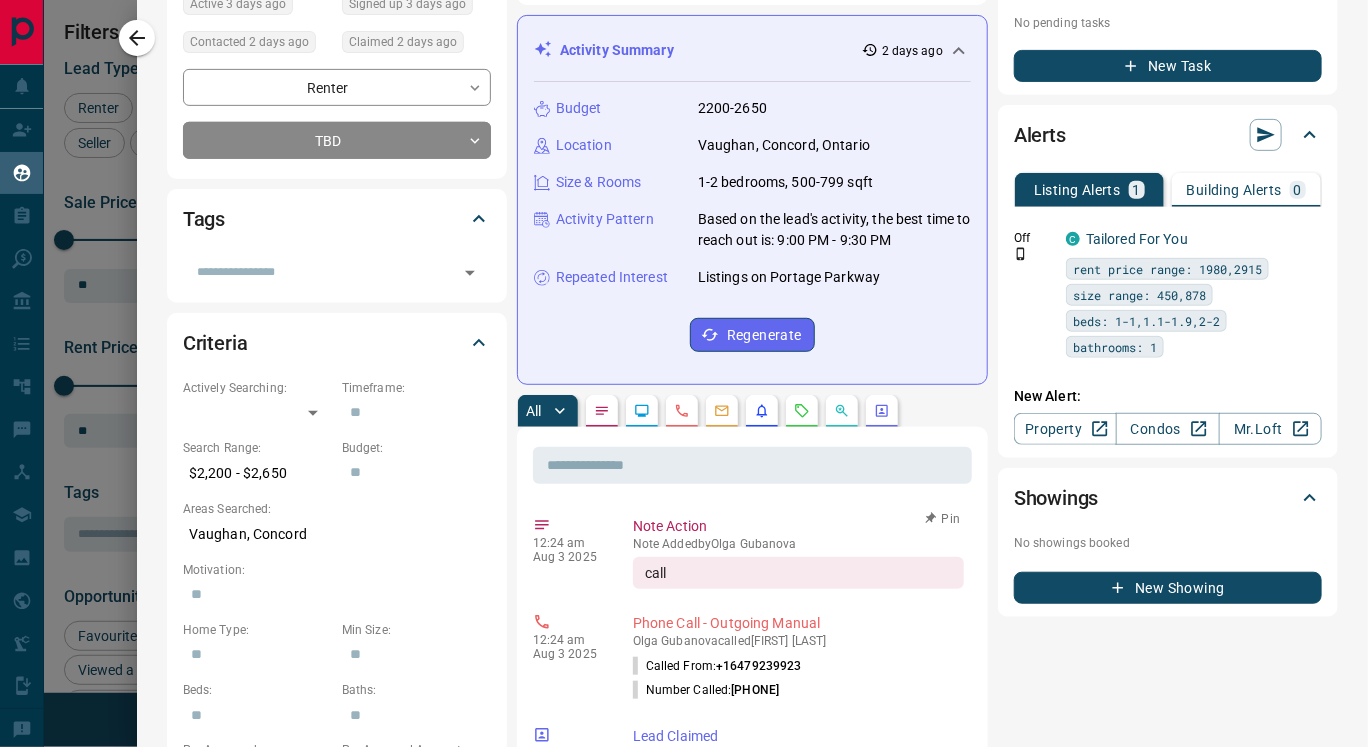 scroll, scrollTop: 260, scrollLeft: 0, axis: vertical 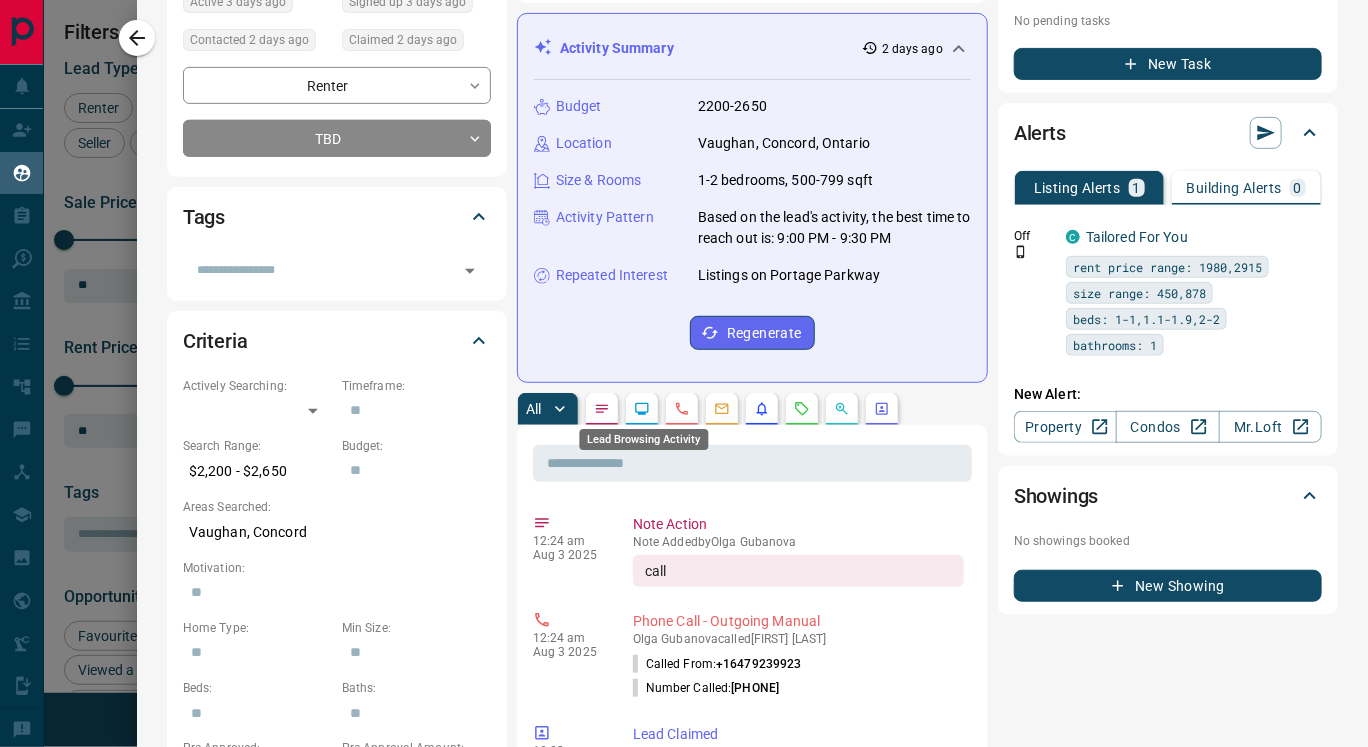 click 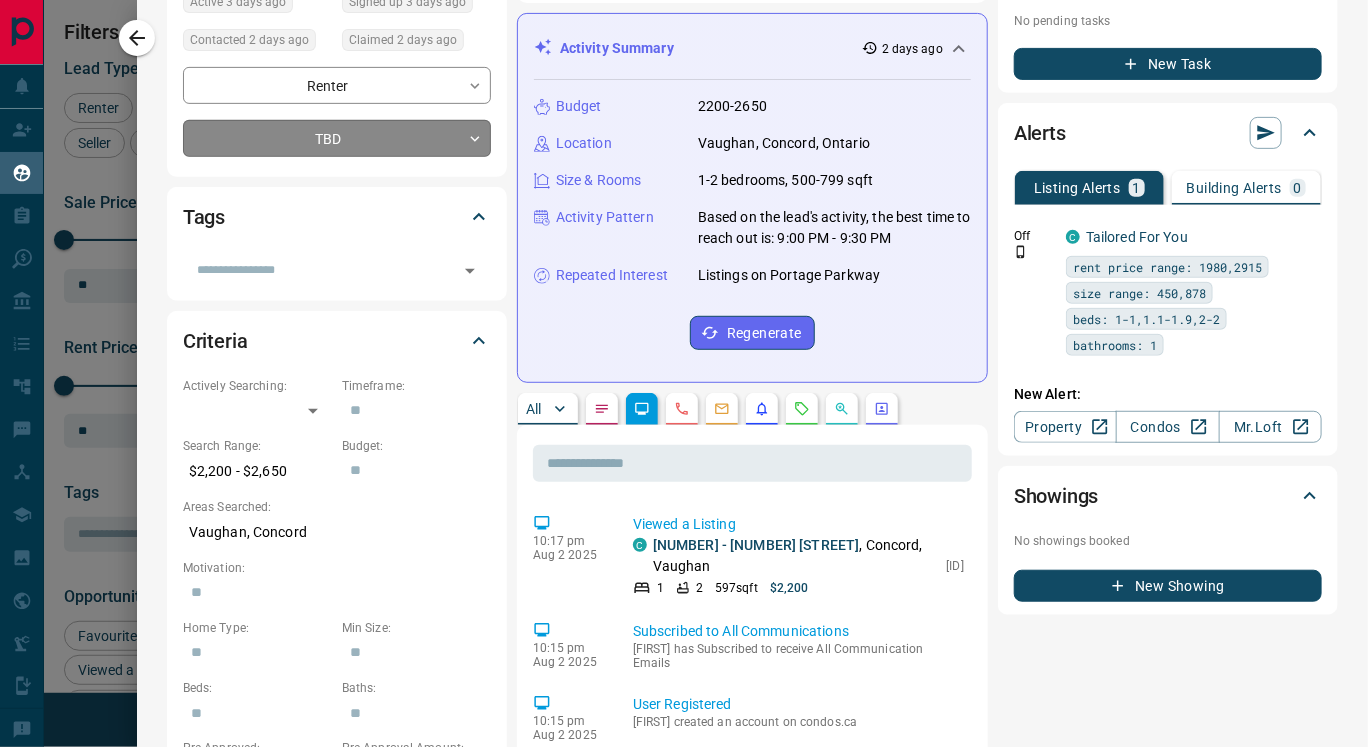 click on "Lead Transfers Claim Leads My Leads Tasks Opportunities Deals Campaigns Automations Messages Broker Bay Training Media Services Agent Resources Precon Worksheet Mobile Apps Disclosure Logout My Leads Filters 1 Manage Tabs New Lead All 1400 TBD 476 Do Not Contact - Not Responsive 142 Bogus 5 Just Browsing 613 Criteria Obtained 6 Future Follow Up 6 Warm 82 HOT - Taken on Showings - Submitted Offer - Client 70 Name Details Last Active Claimed Date Status Tags [FIRST] [LAST] Renter C $2K - $3K [CITY] [TIME] ago Contacted in 3 hours [TIME] ago Signed up [TIME] ago TBD set up listings Aler call again + [FIRST] [LAST] Buyer, Renter C $2K - $2K [CITY] [TIME] ago Contacted [TIME] ago [TIME] ago Signed up [TIME] ago TBD set up listings Aler call again +  [LAST] Renter C $3K - $4K [CITY] [TIME] ago Contacted [TIME] ago [TIME] ago Signed up [TIME] ago TBD set up listings Aler call again + The Cloud Buyer C $499K - $1M [CITY] [TIME] ago Contacted [TIME] ago [TIME] ago Signed up [TIME] ago TBD + [FIRST] [LAST]" at bounding box center [684, 361] 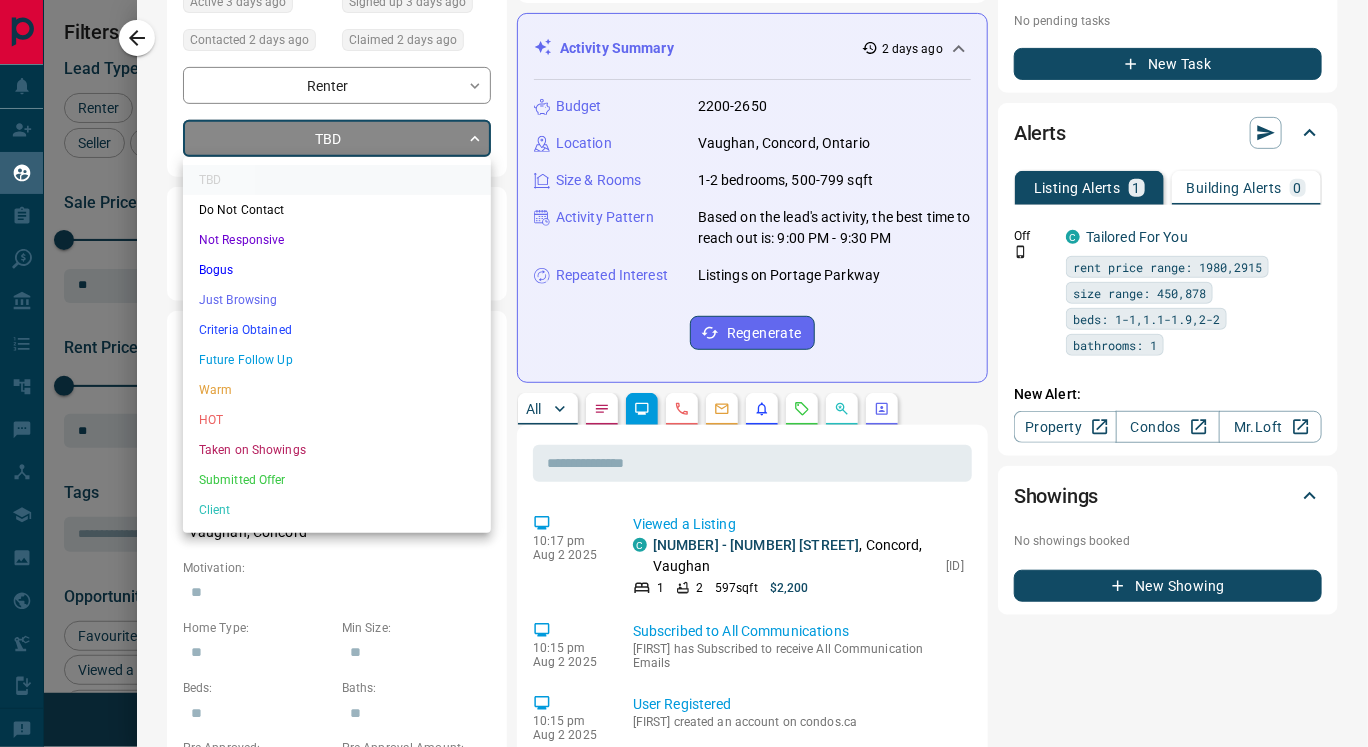 click on "Just Browsing" at bounding box center [337, 300] 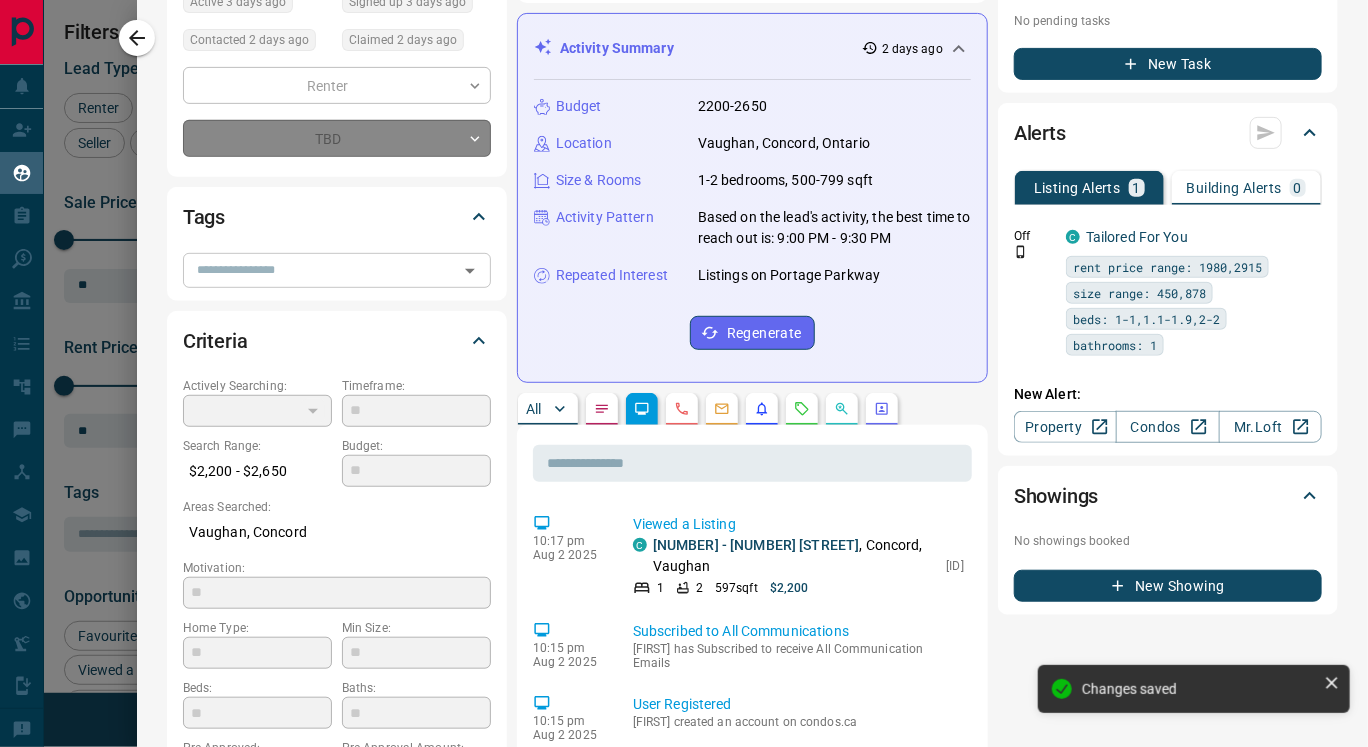 type on "*" 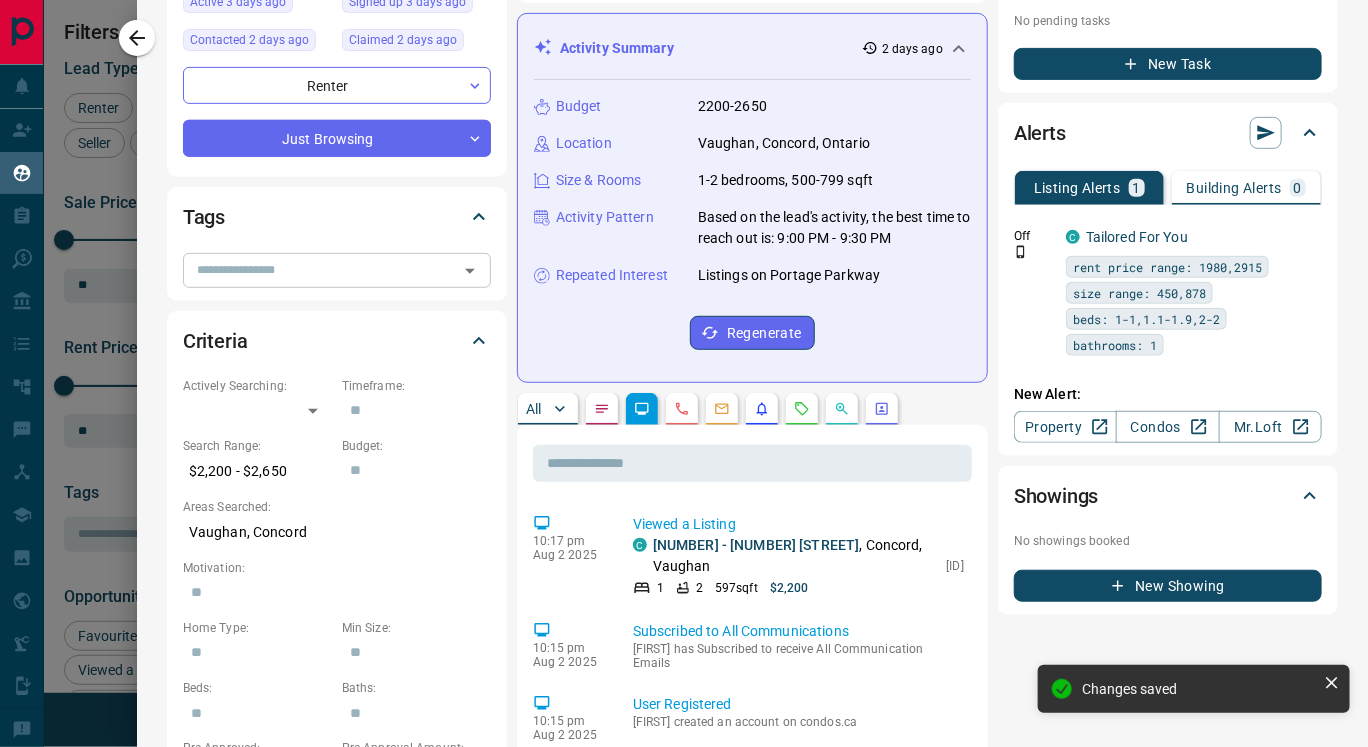 click at bounding box center (320, 270) 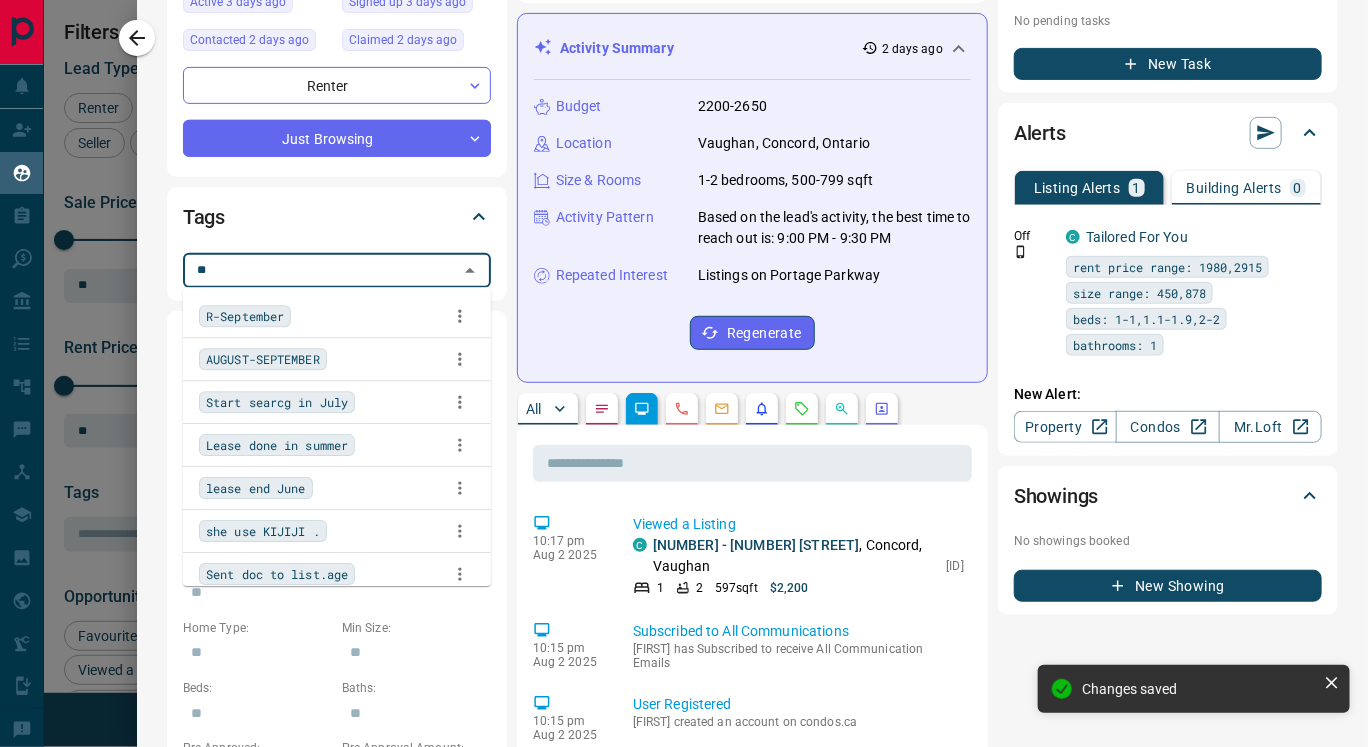 type on "***" 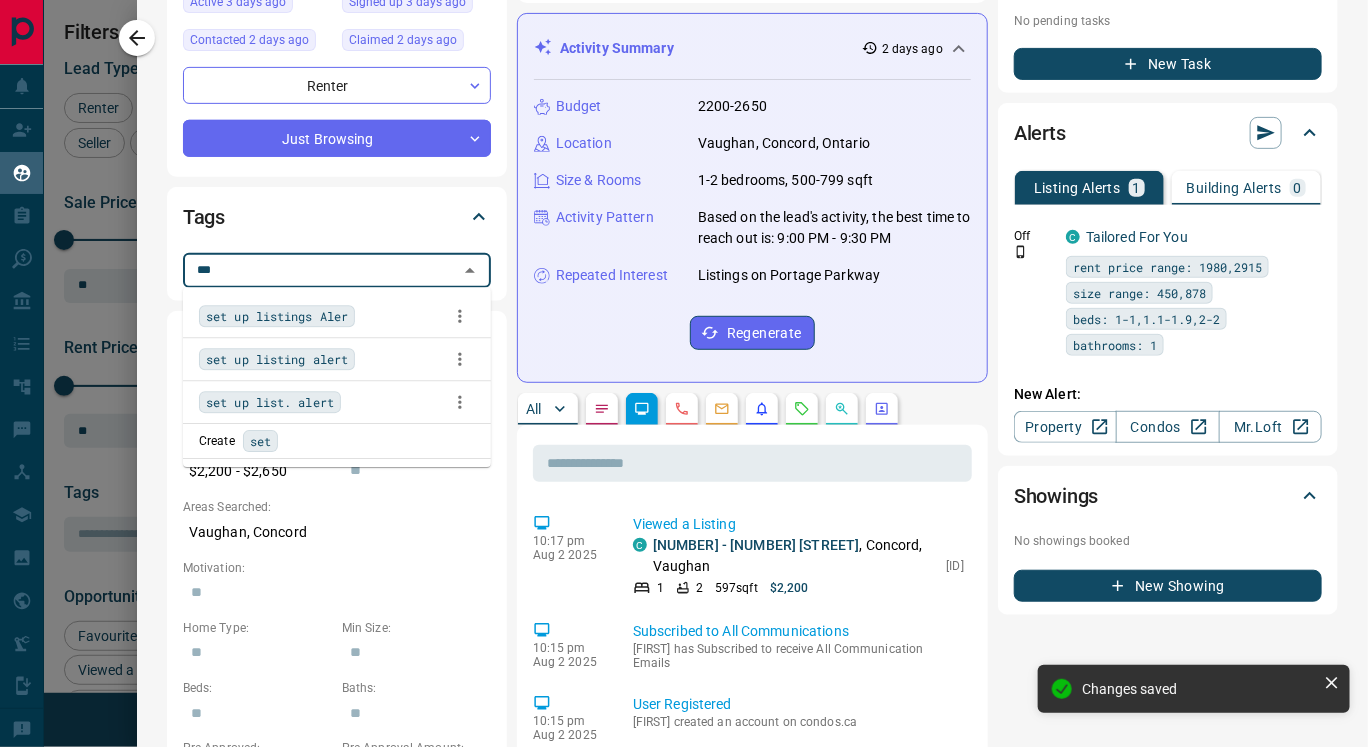 click on "set up listings Aler" at bounding box center (277, 316) 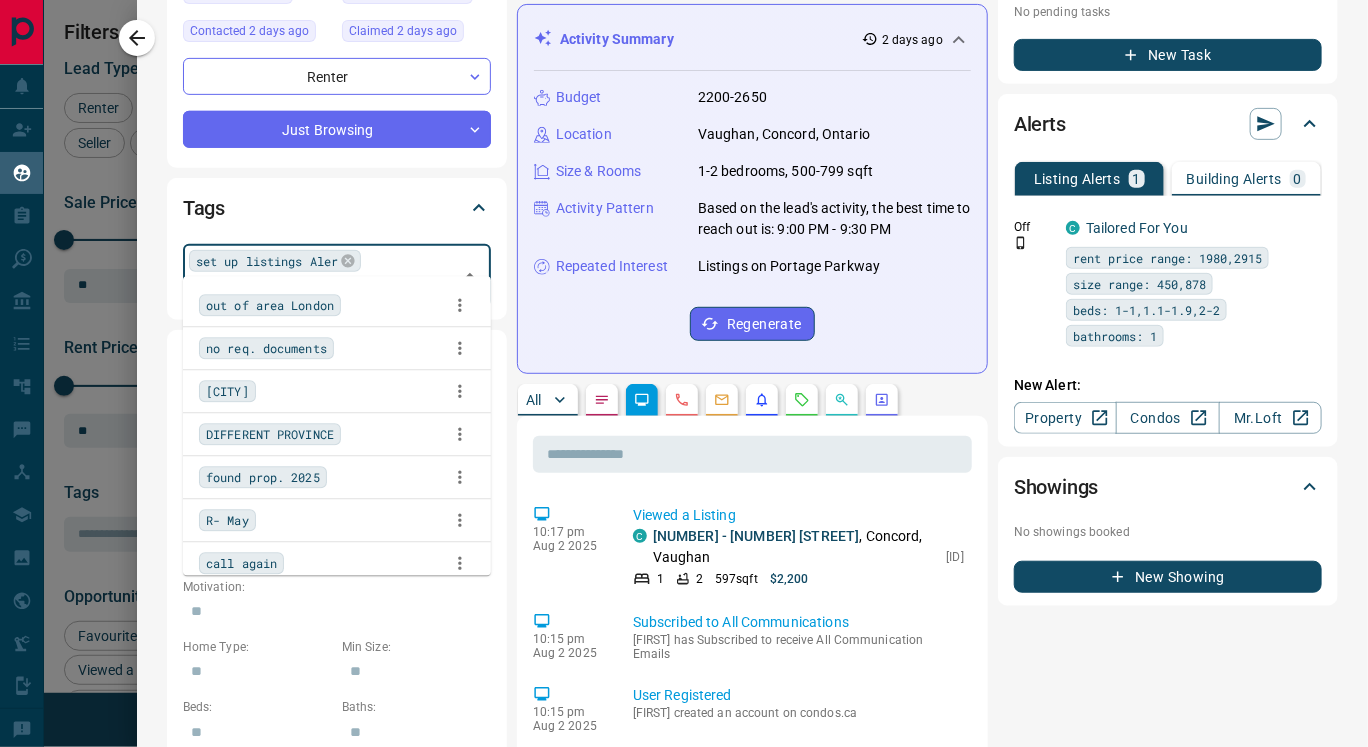scroll, scrollTop: 270, scrollLeft: 0, axis: vertical 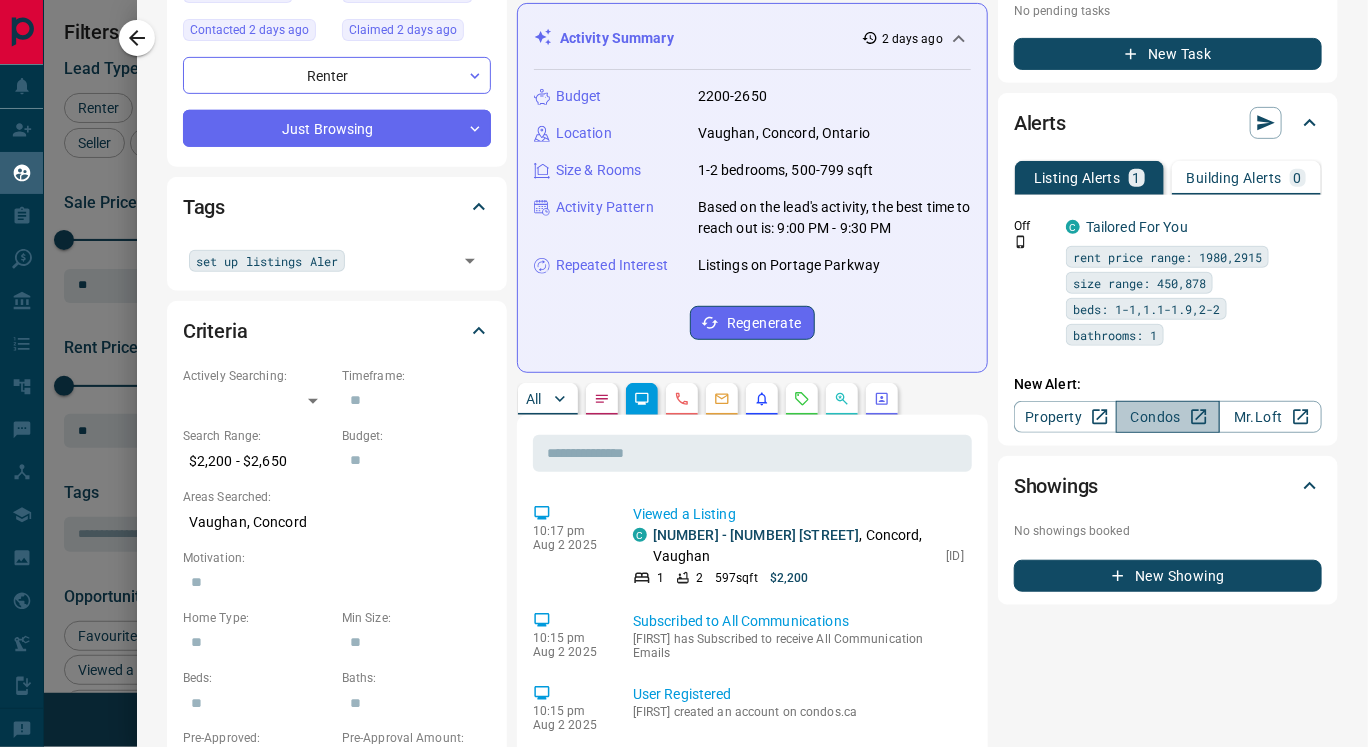 click on "Condos" at bounding box center (1167, 417) 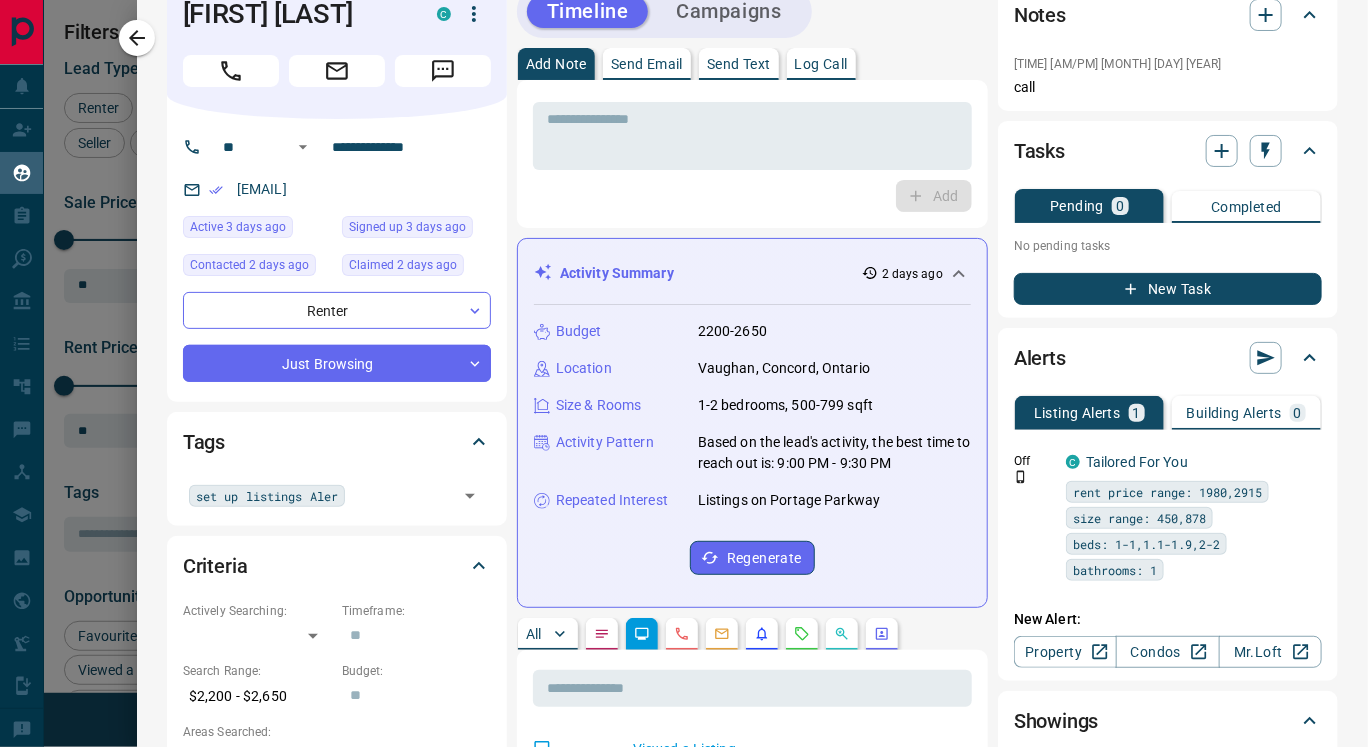 scroll, scrollTop: 29, scrollLeft: 0, axis: vertical 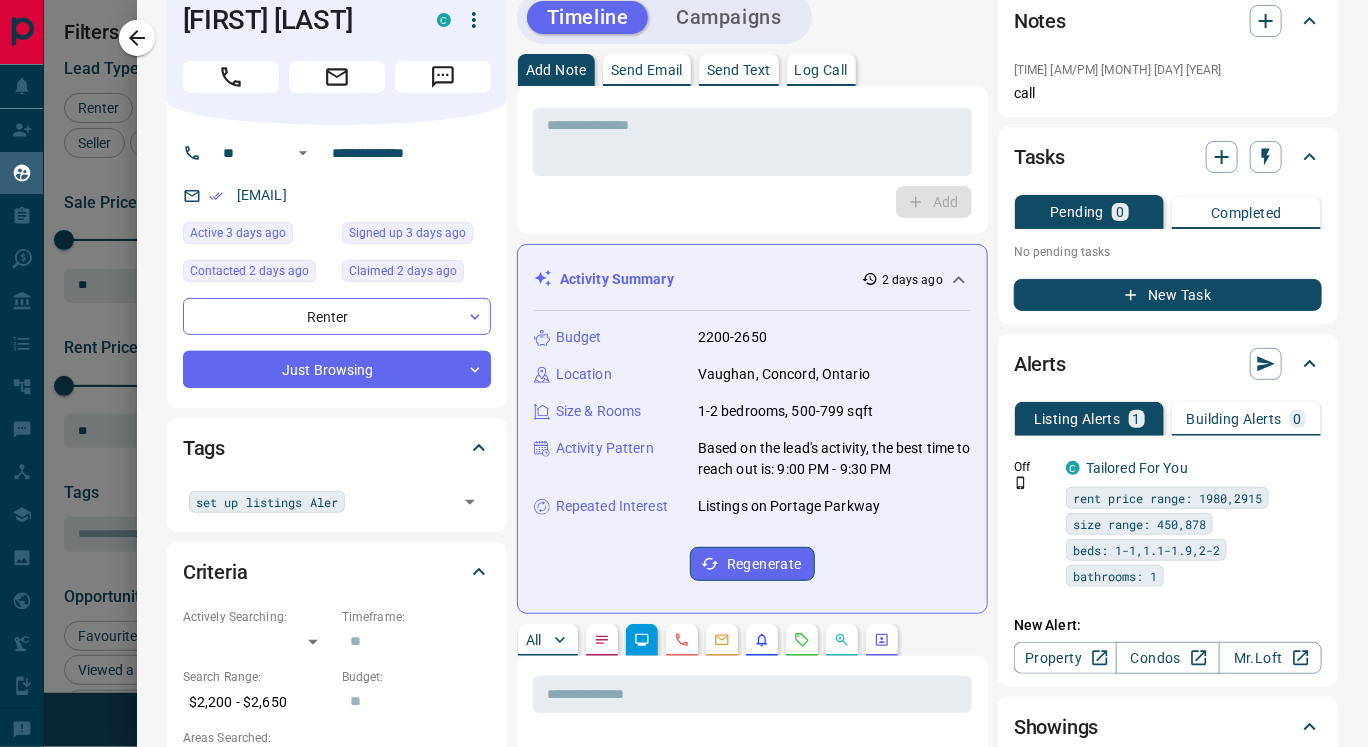 drag, startPoint x: 228, startPoint y: 187, endPoint x: 494, endPoint y: 212, distance: 267.17224 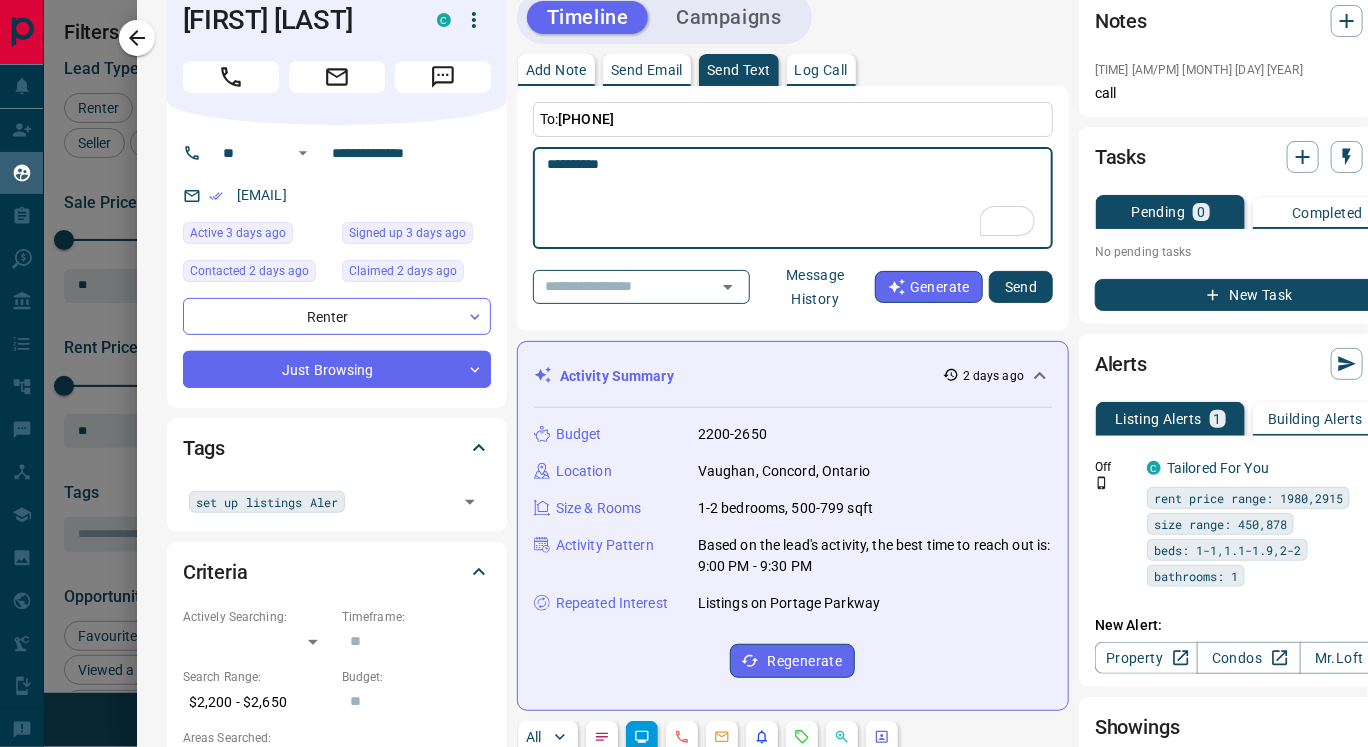 paste on "**********" 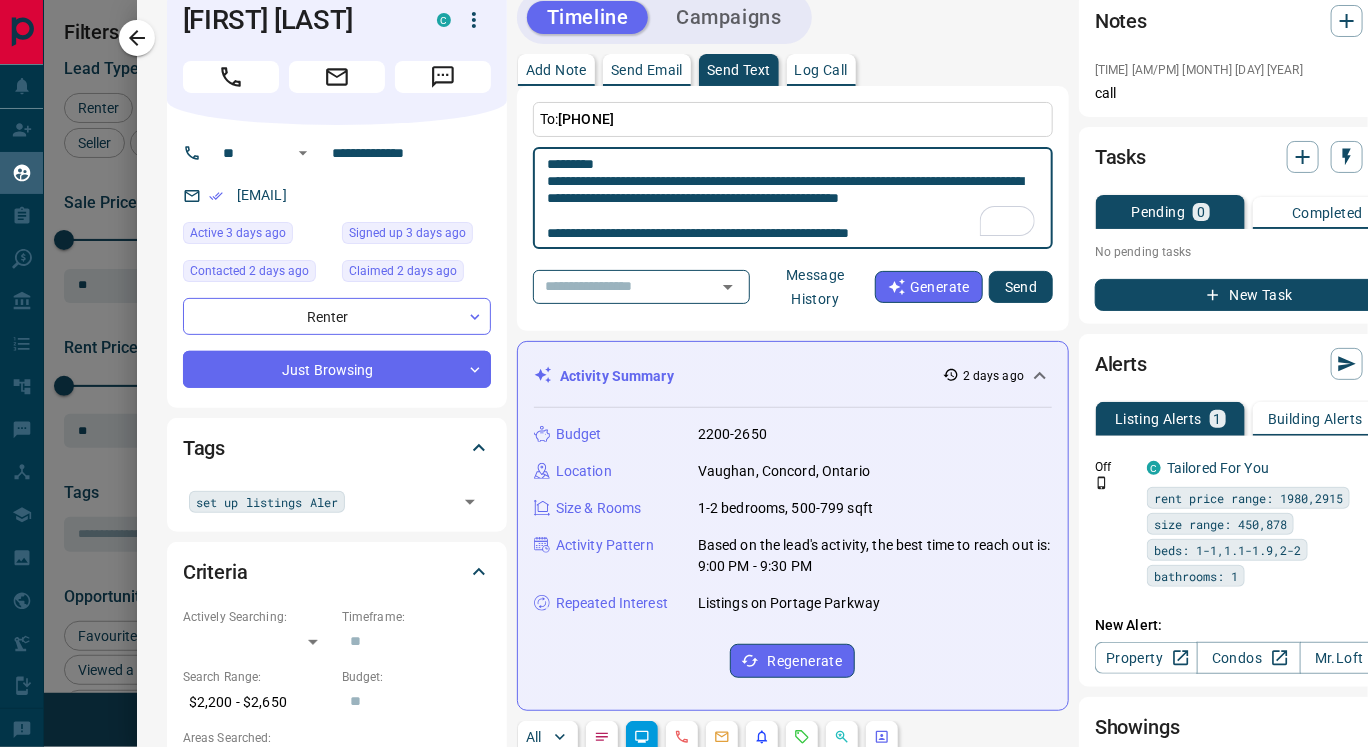 scroll, scrollTop: 397, scrollLeft: 0, axis: vertical 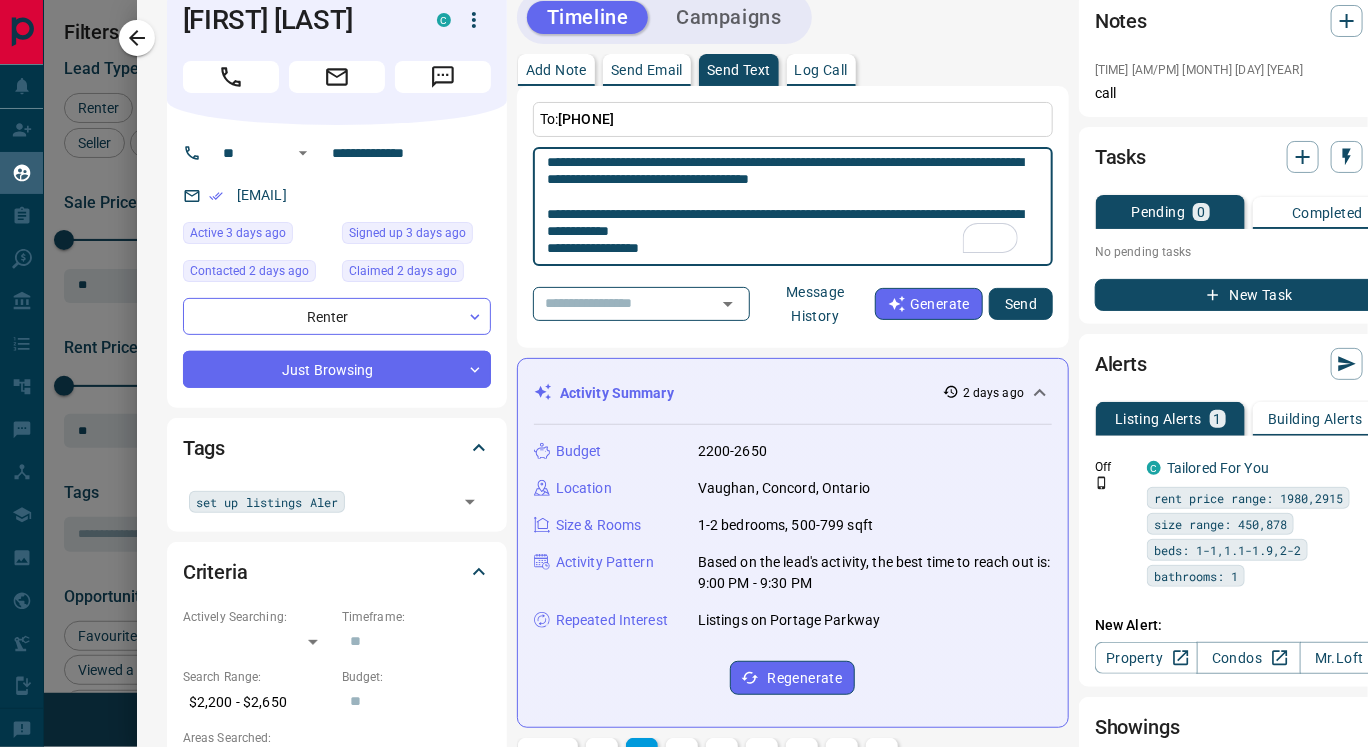 type on "**********" 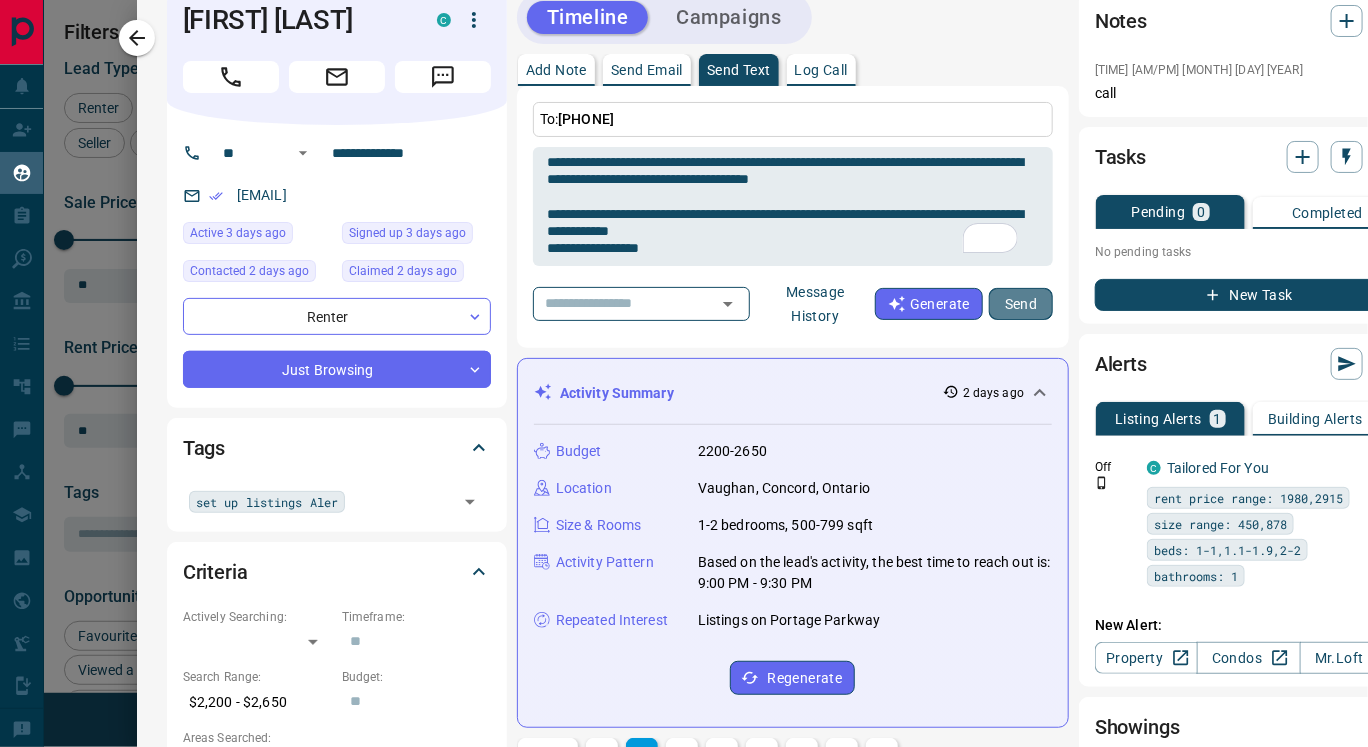 click on "Send" at bounding box center (1021, 304) 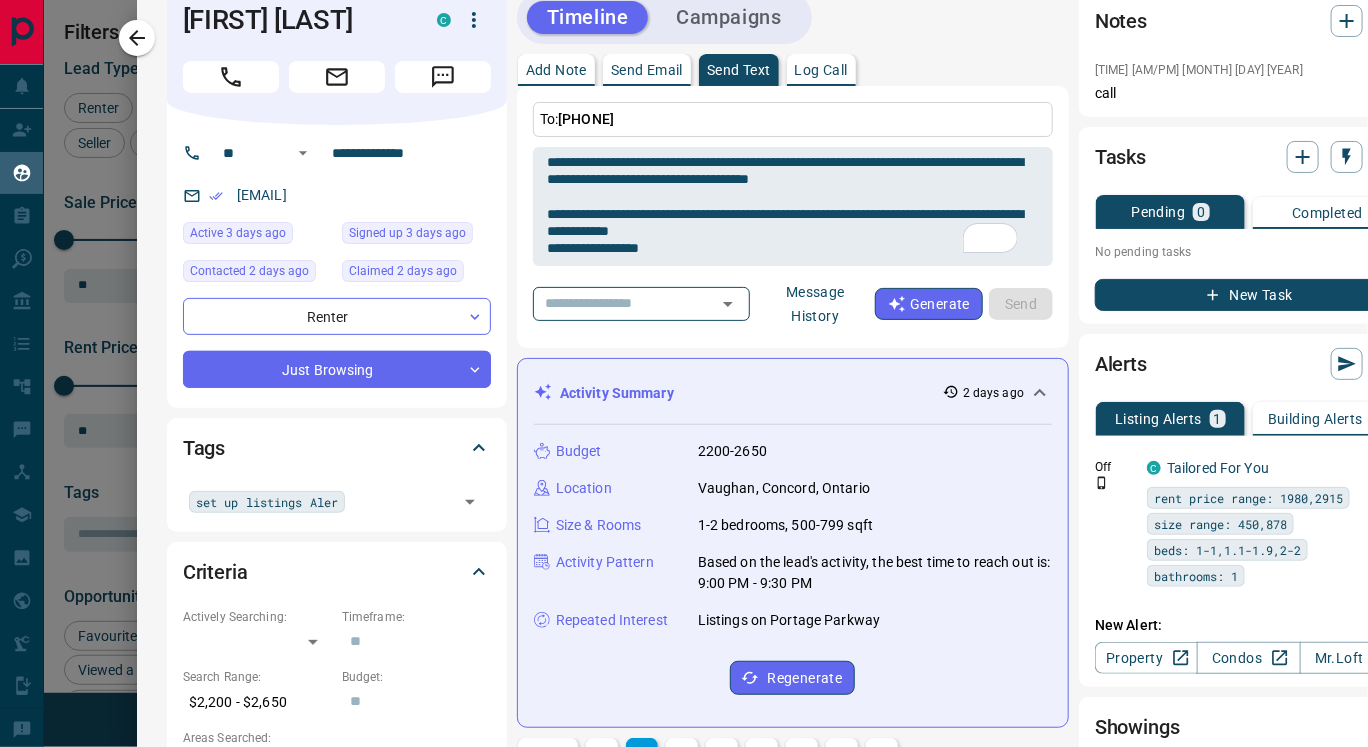 type 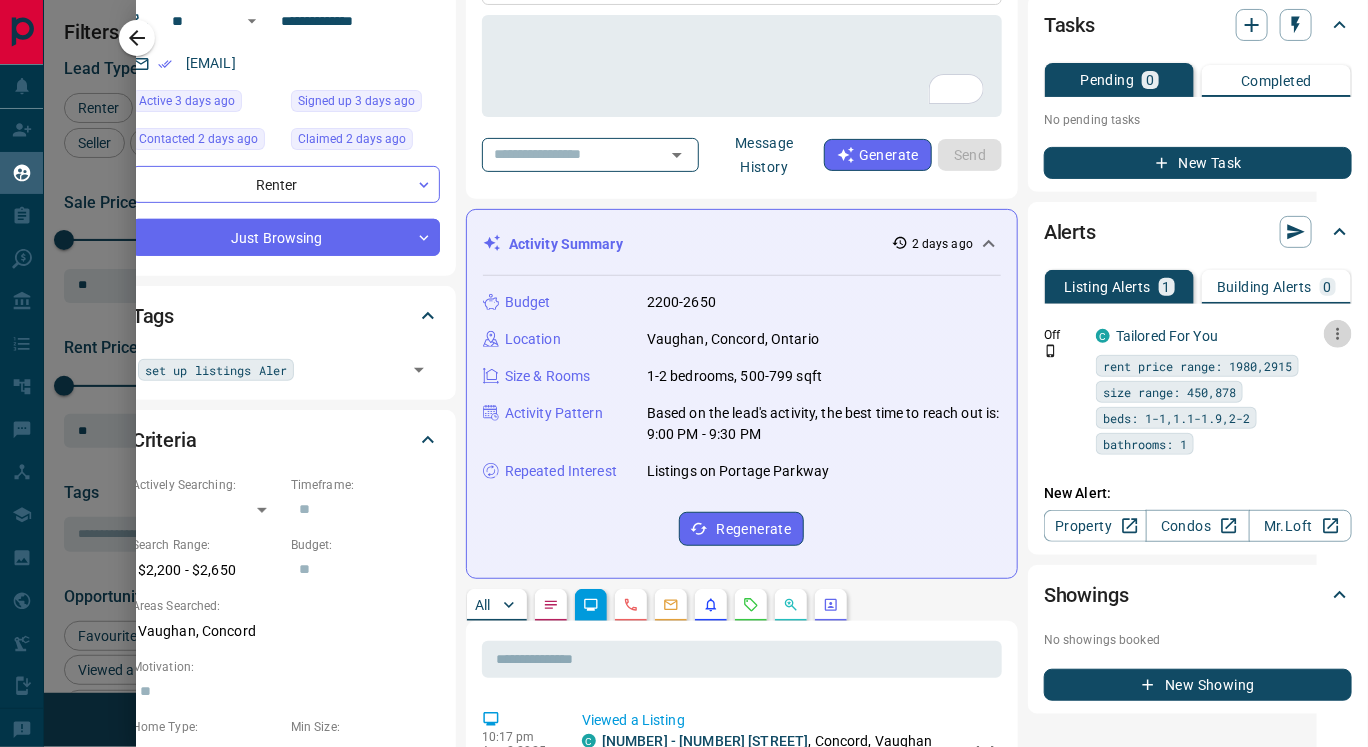 click 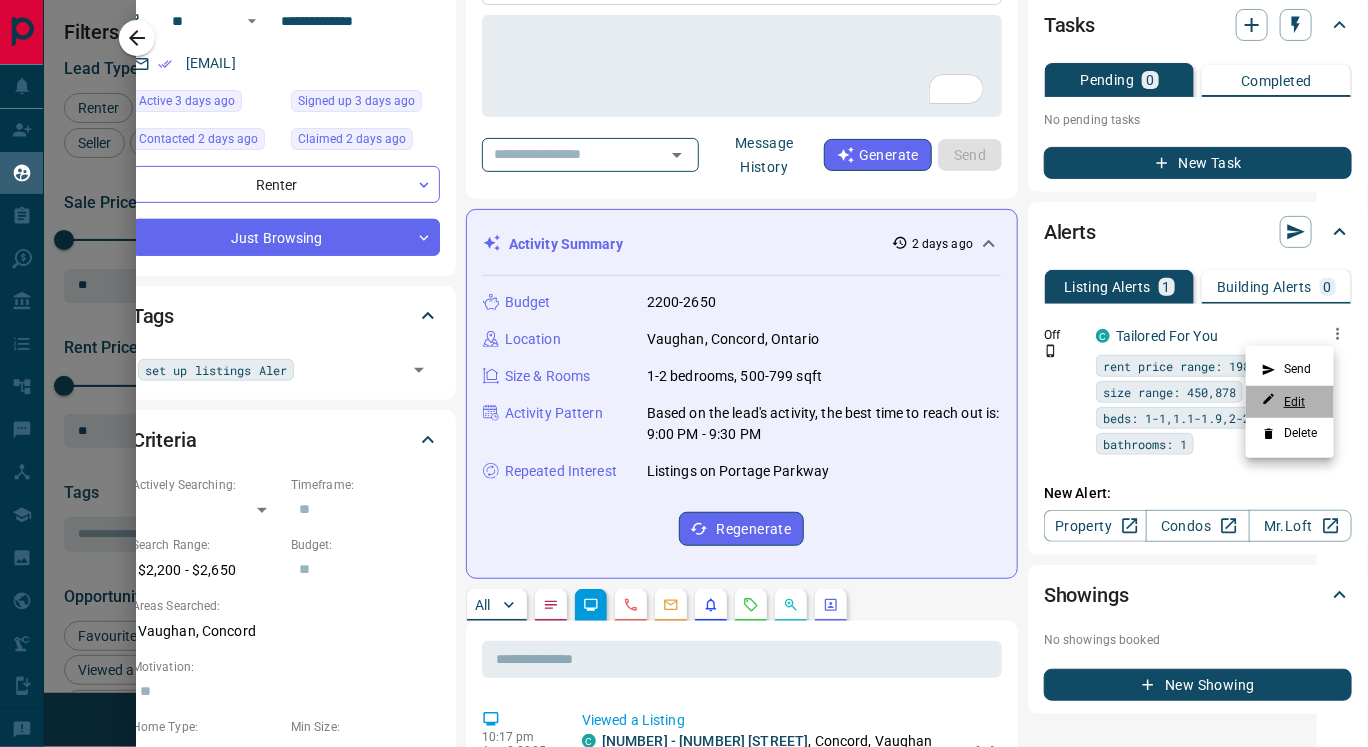 click on "Edit" at bounding box center (1284, 401) 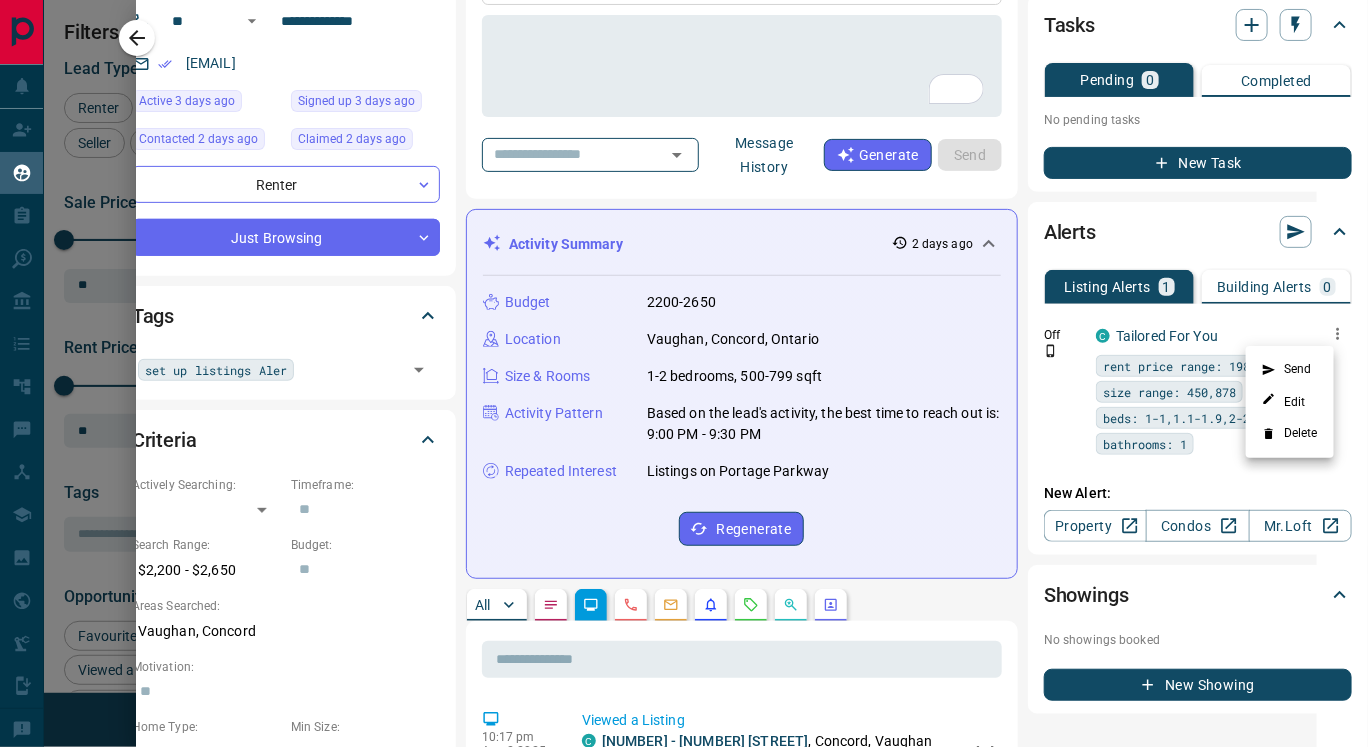 click at bounding box center (684, 373) 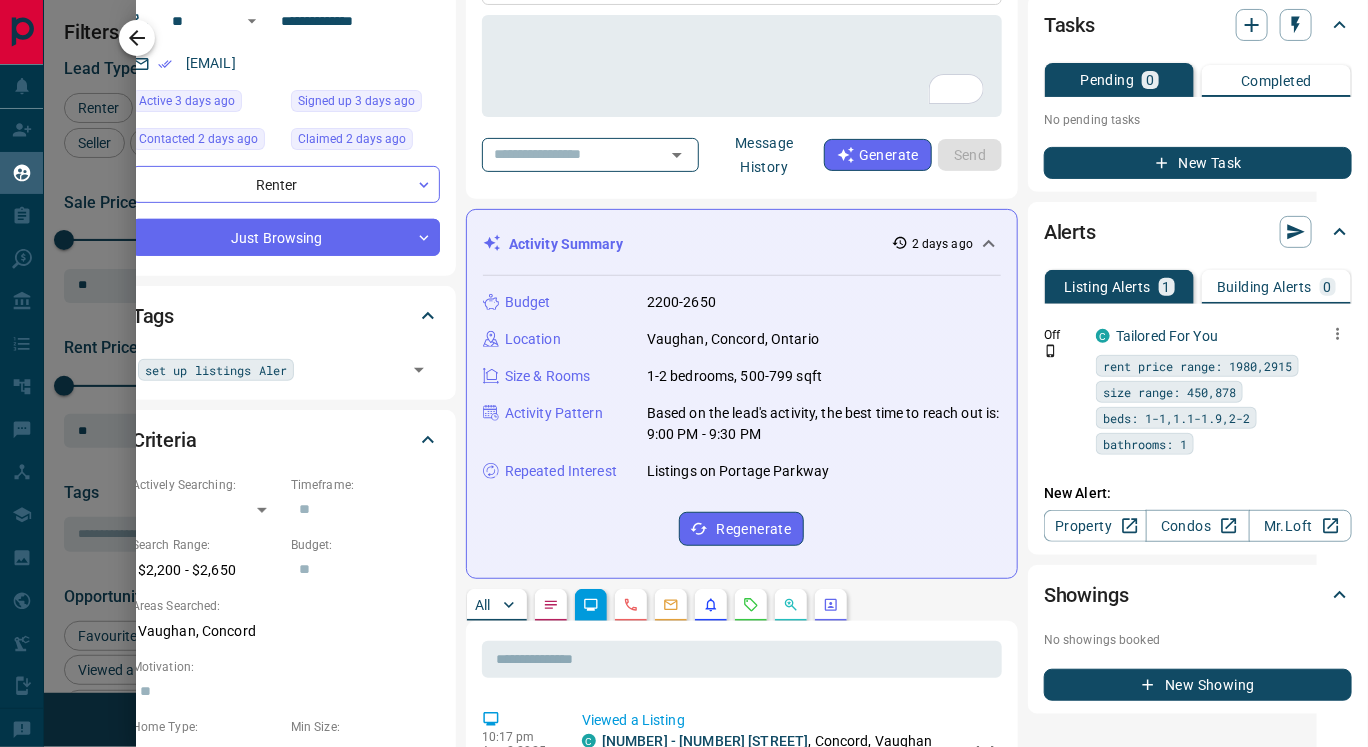 click 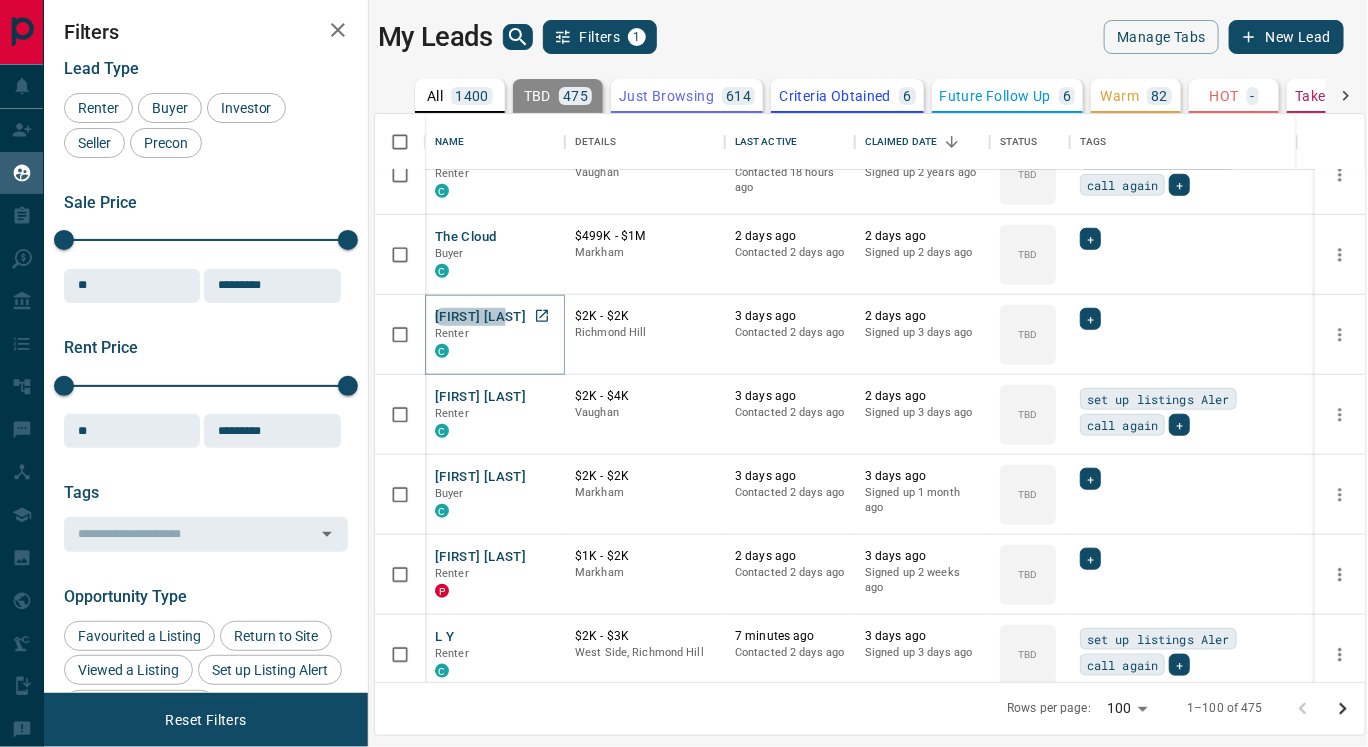 click on "[FIRST] [LAST]" at bounding box center [480, 317] 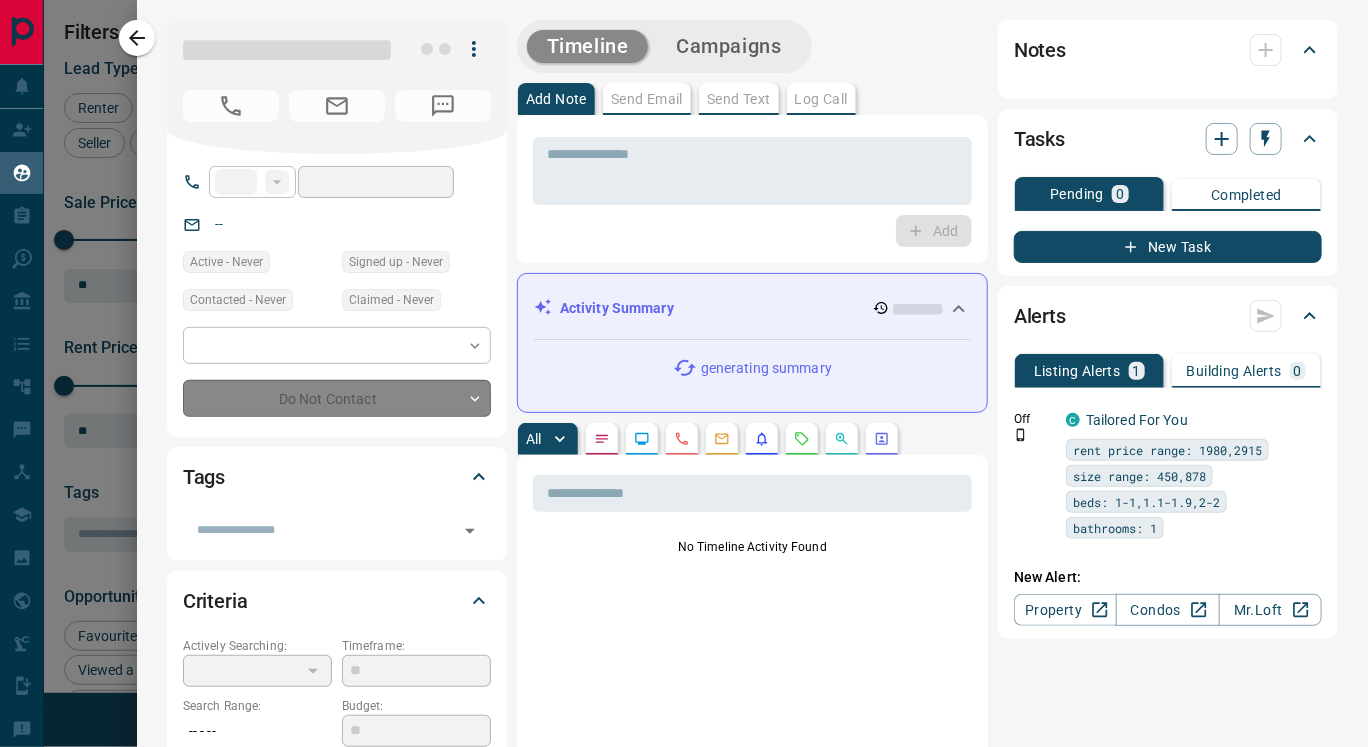 type on "**" 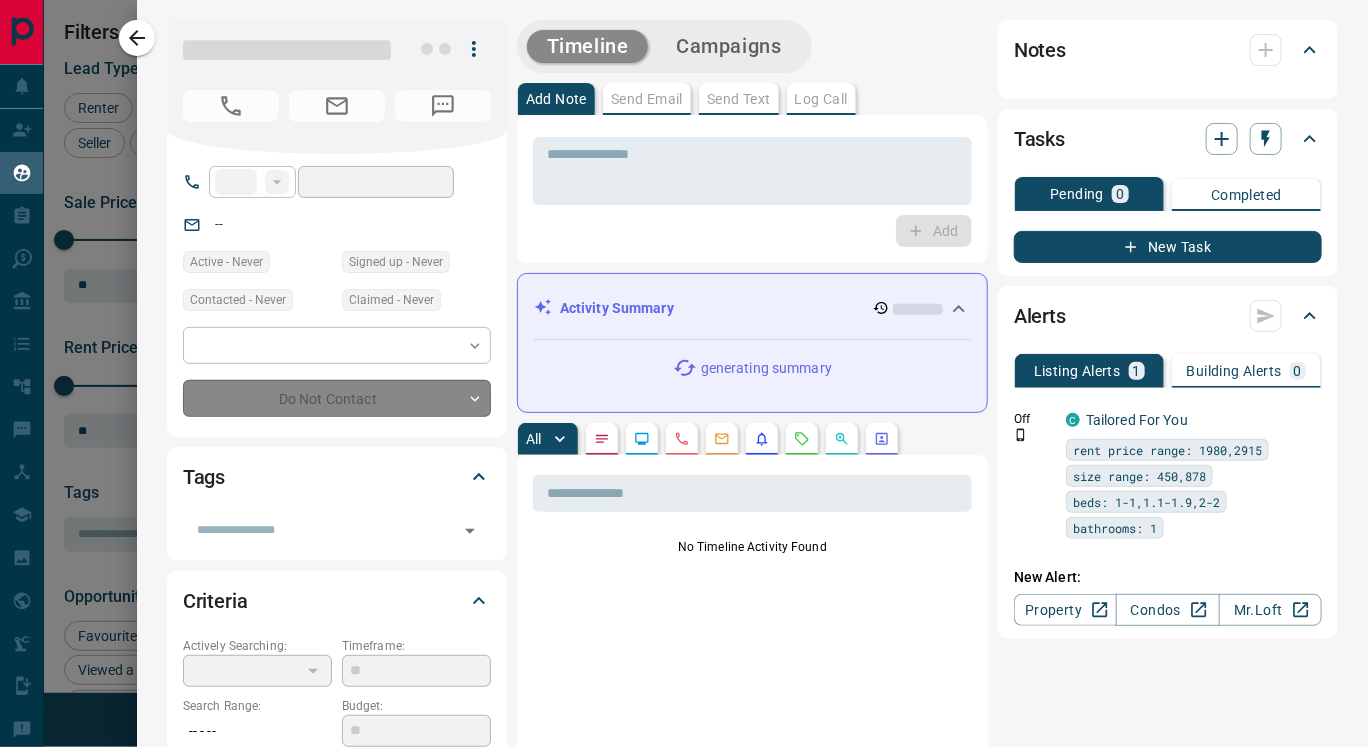 type on "**********" 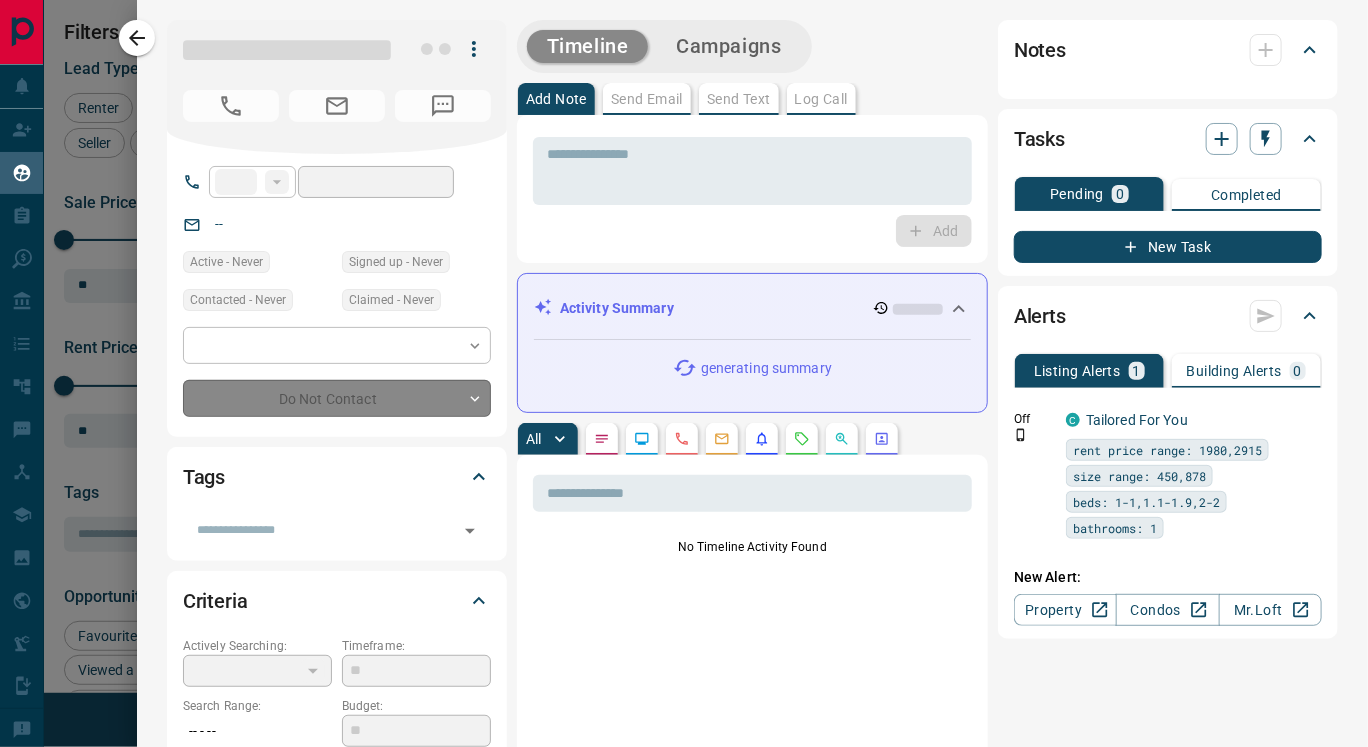 type on "**********" 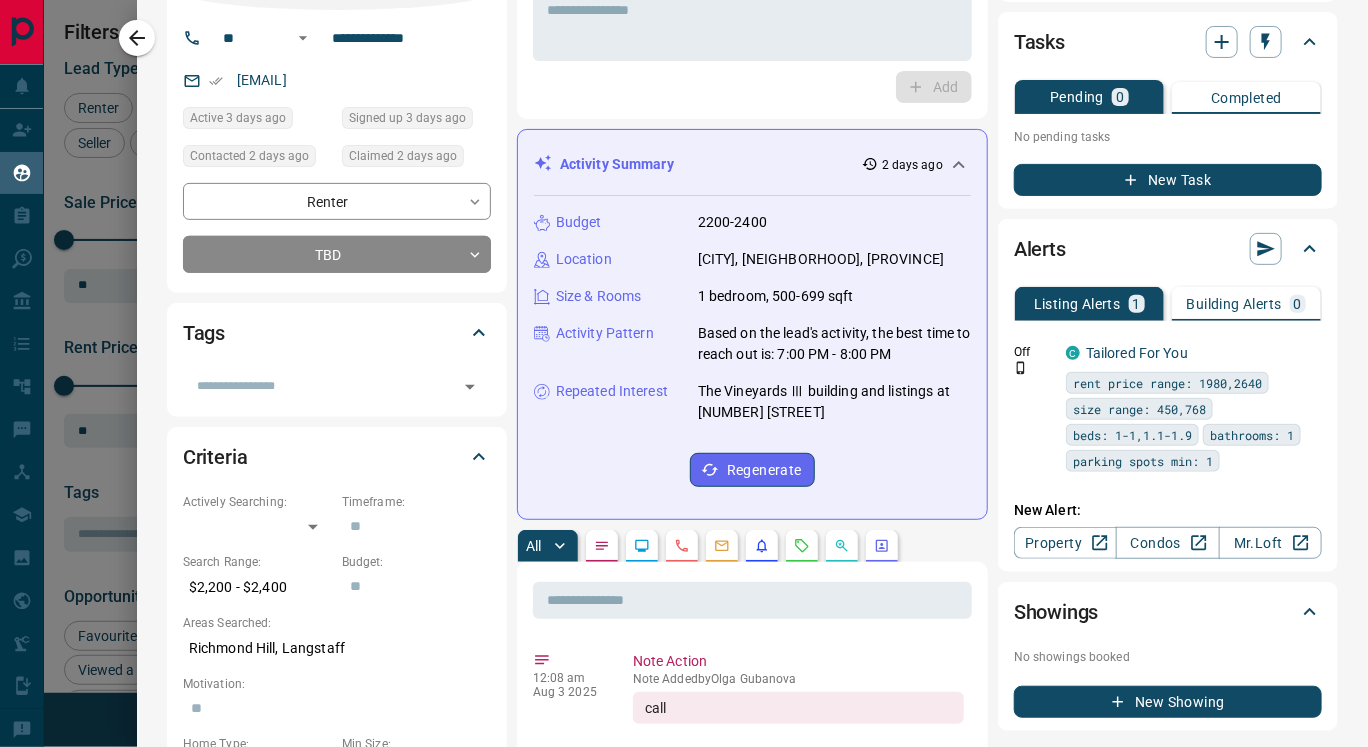 scroll, scrollTop: 146, scrollLeft: 0, axis: vertical 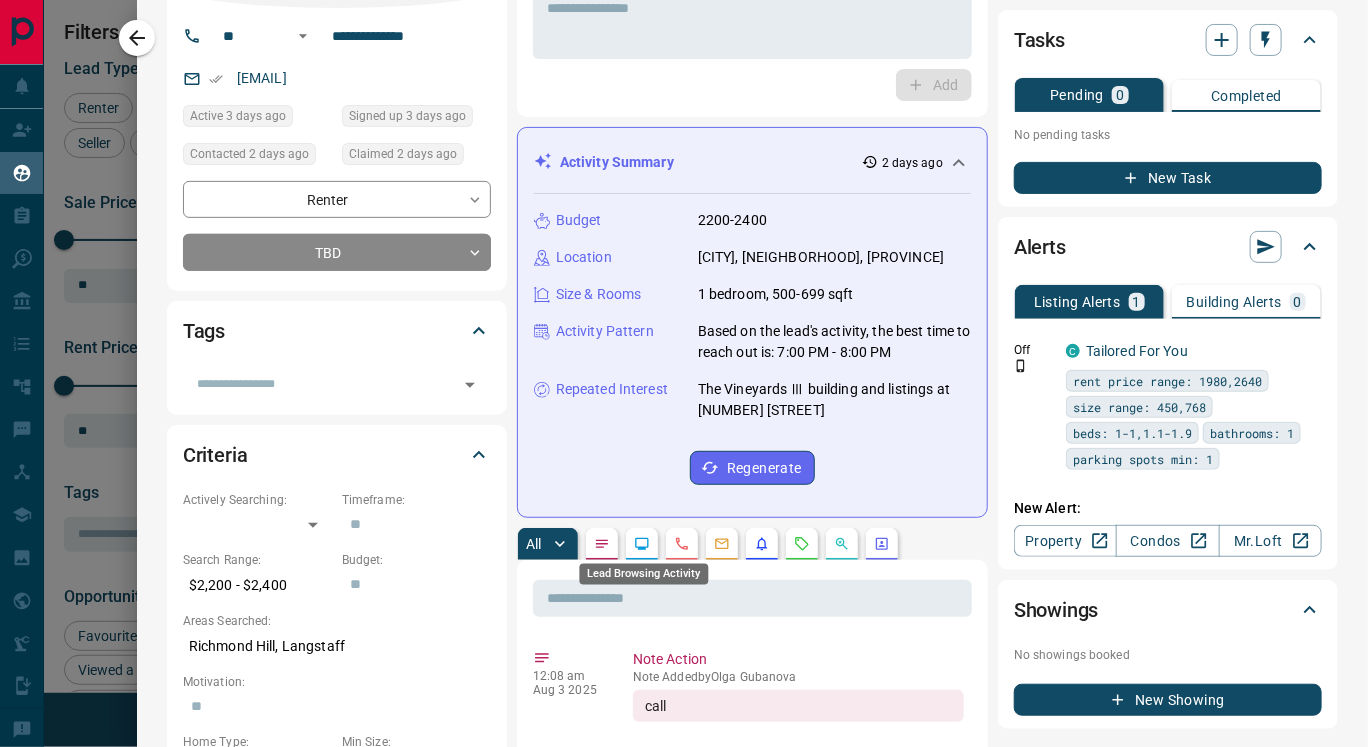 click 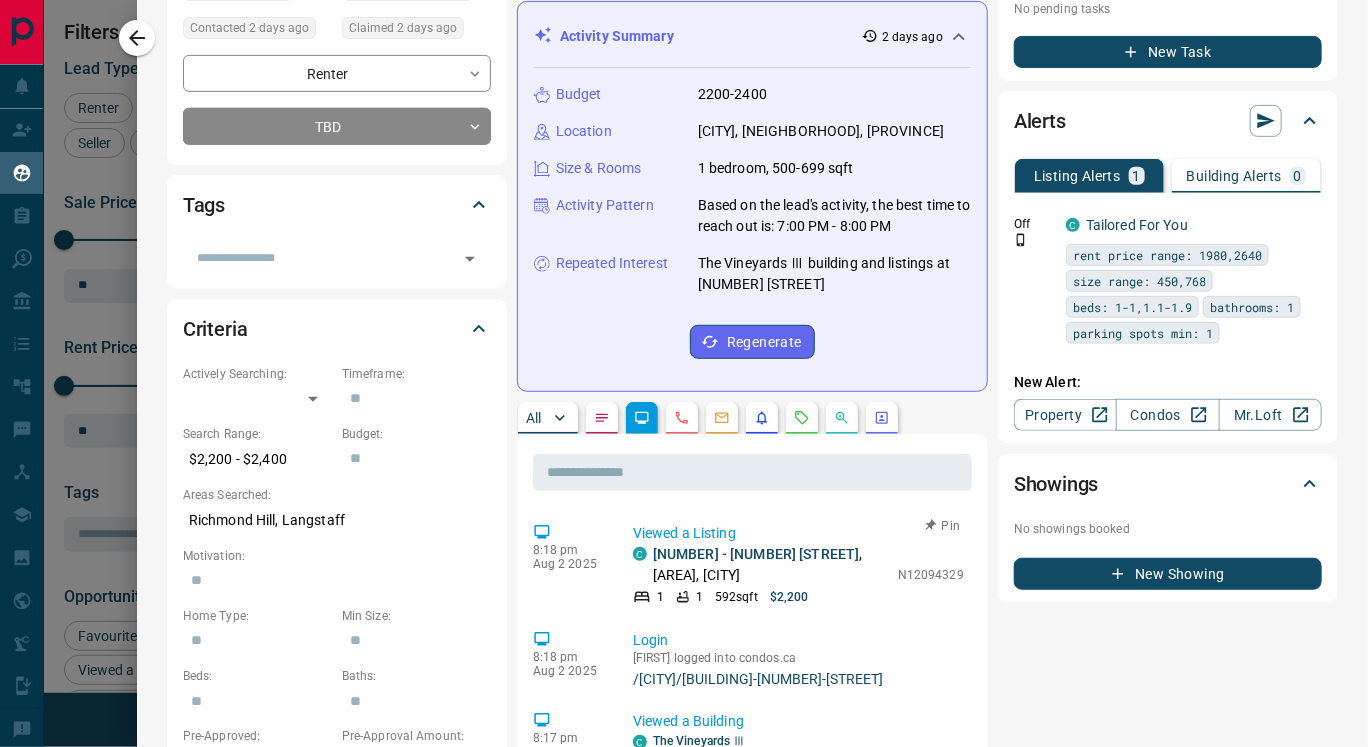 scroll, scrollTop: 273, scrollLeft: 0, axis: vertical 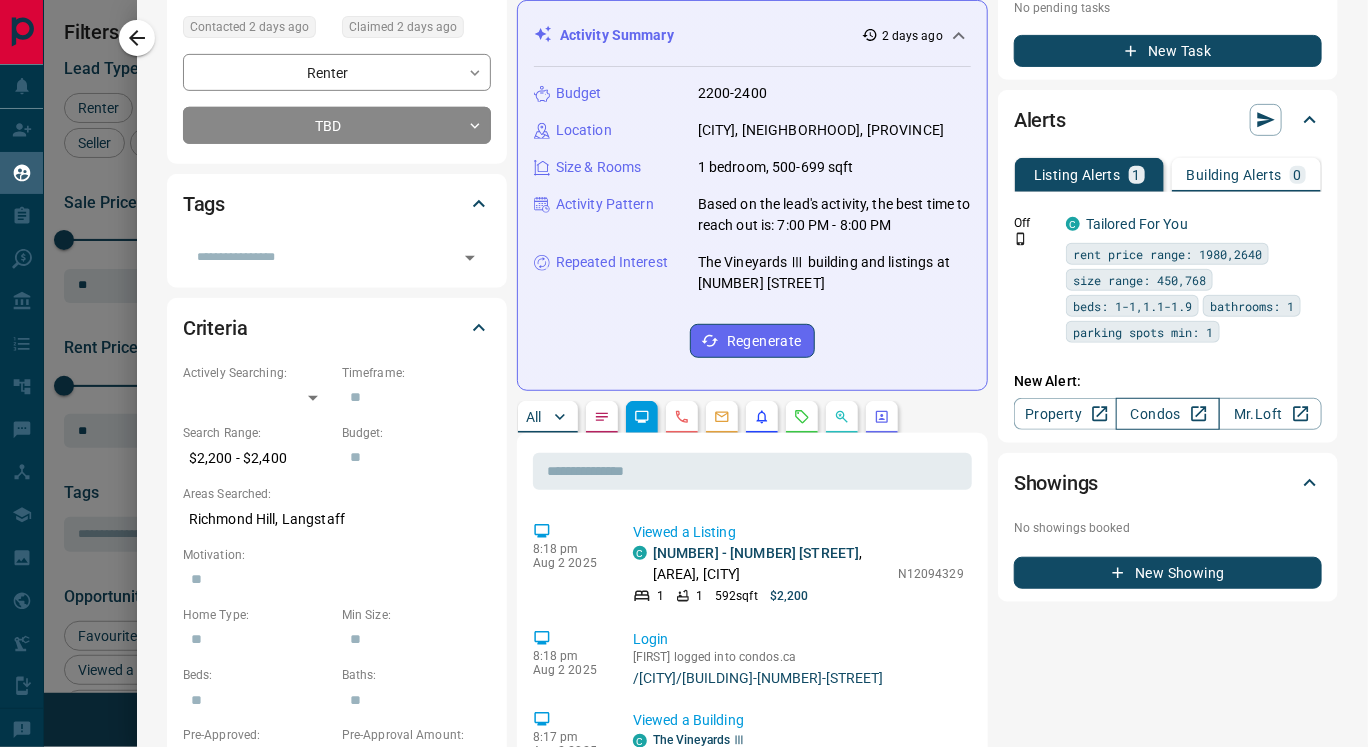 click on "Condos" at bounding box center [1167, 414] 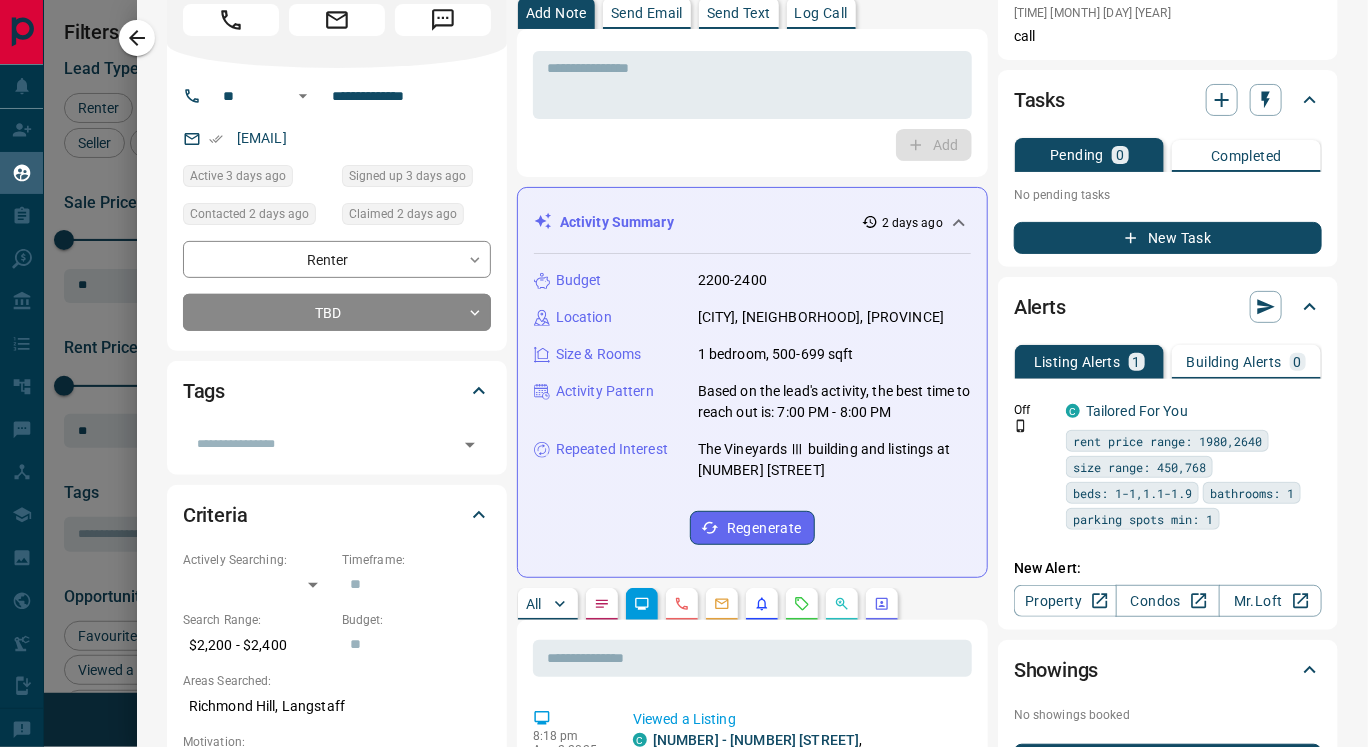 scroll, scrollTop: 84, scrollLeft: 0, axis: vertical 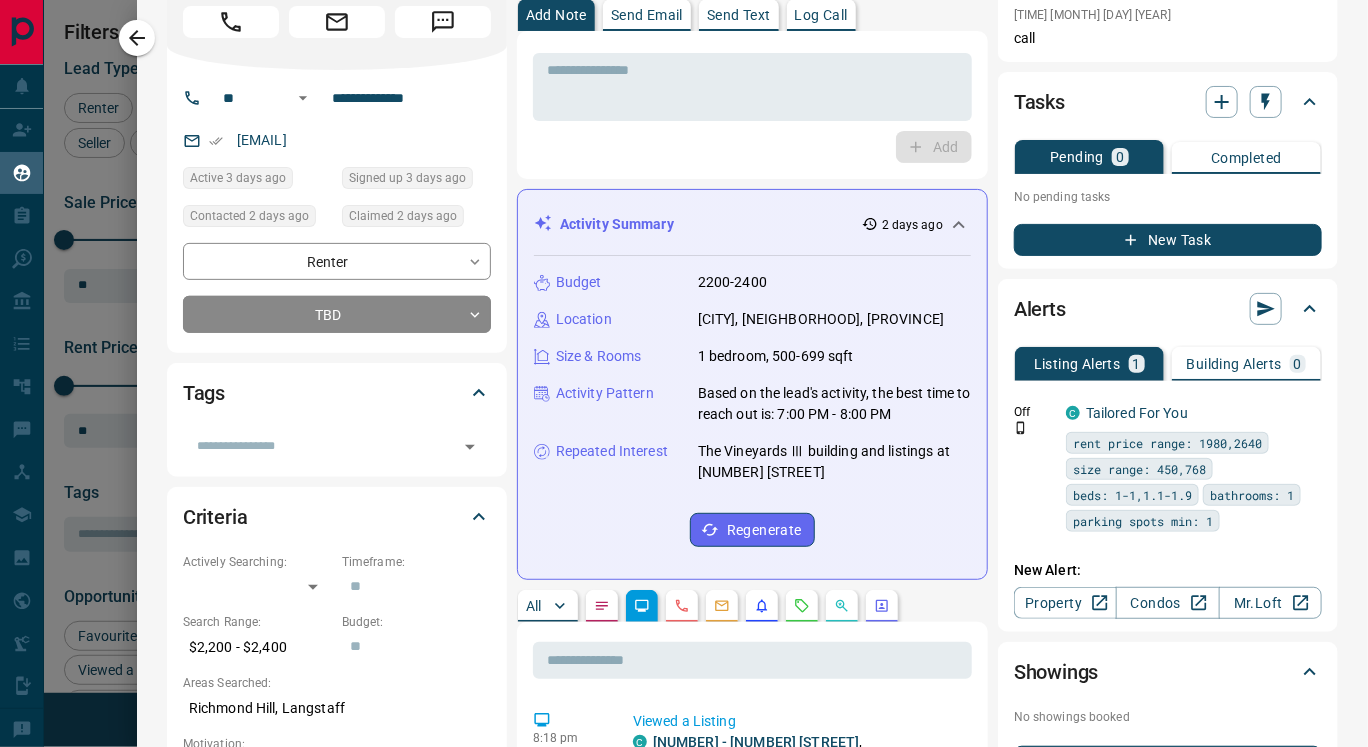 drag, startPoint x: 230, startPoint y: 132, endPoint x: 461, endPoint y: 136, distance: 231.03462 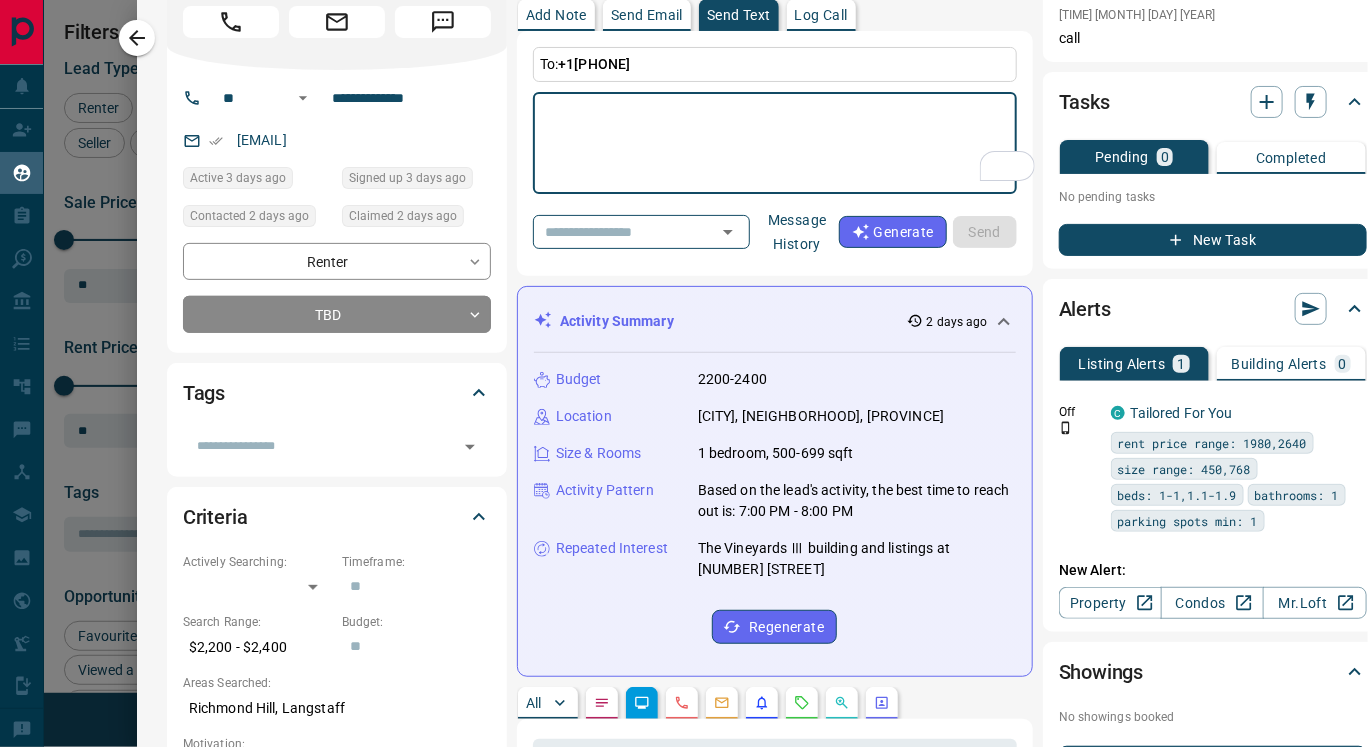 scroll, scrollTop: 0, scrollLeft: 0, axis: both 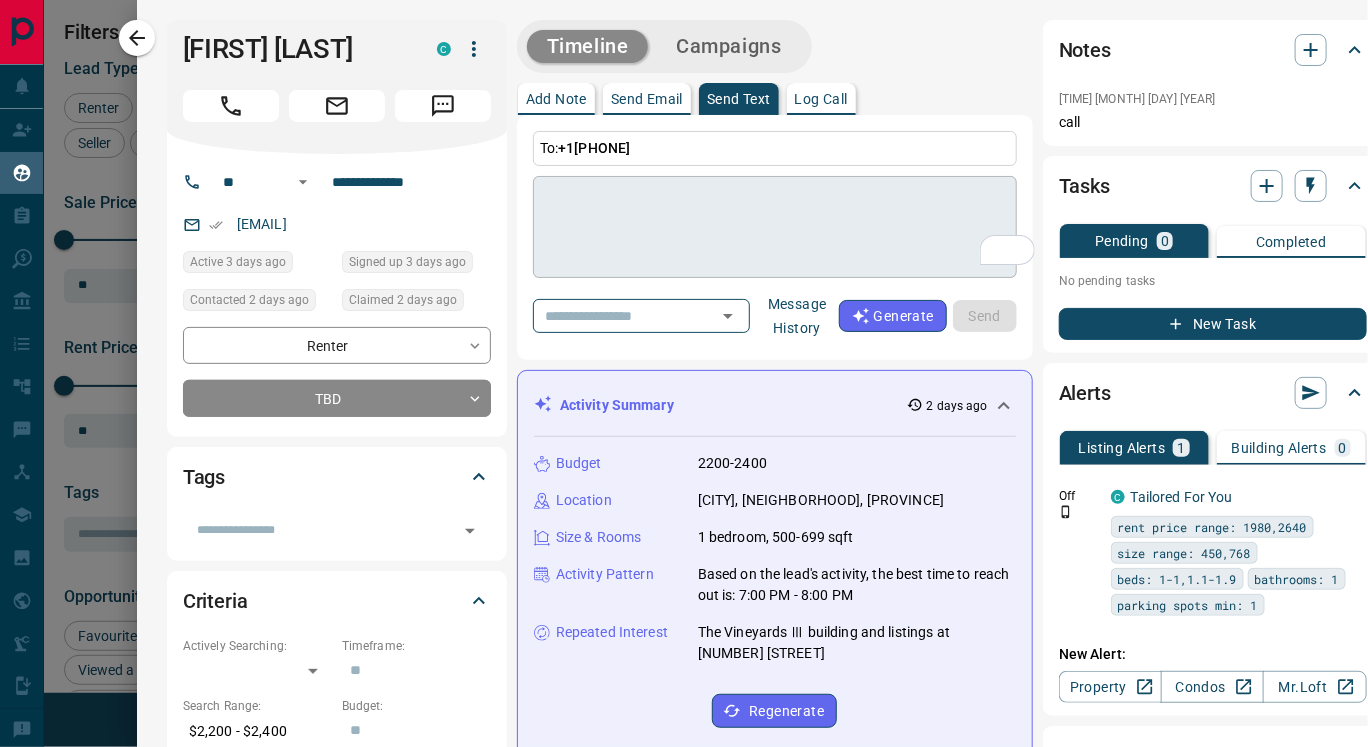 click on "To:  +1[PHONE] * ​ ​ Message History Generate Send" at bounding box center [775, 237] 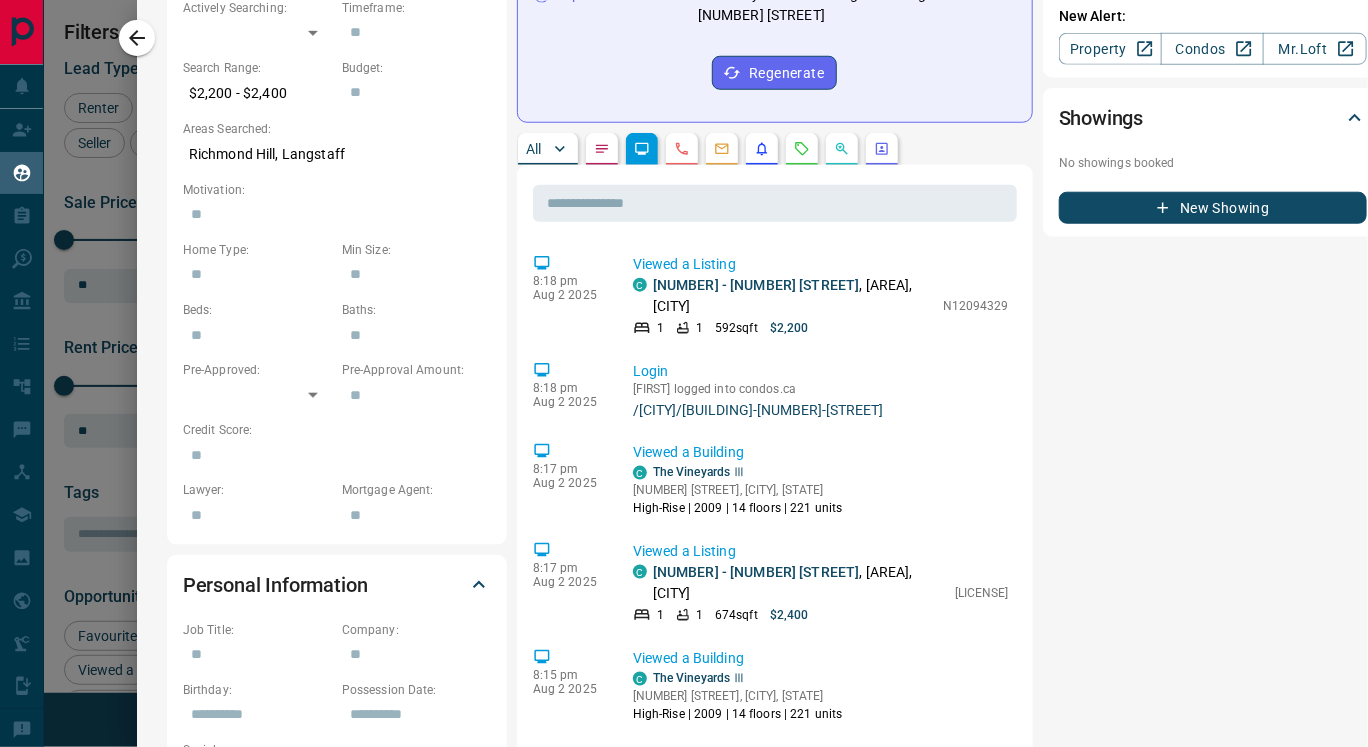 scroll, scrollTop: 0, scrollLeft: 0, axis: both 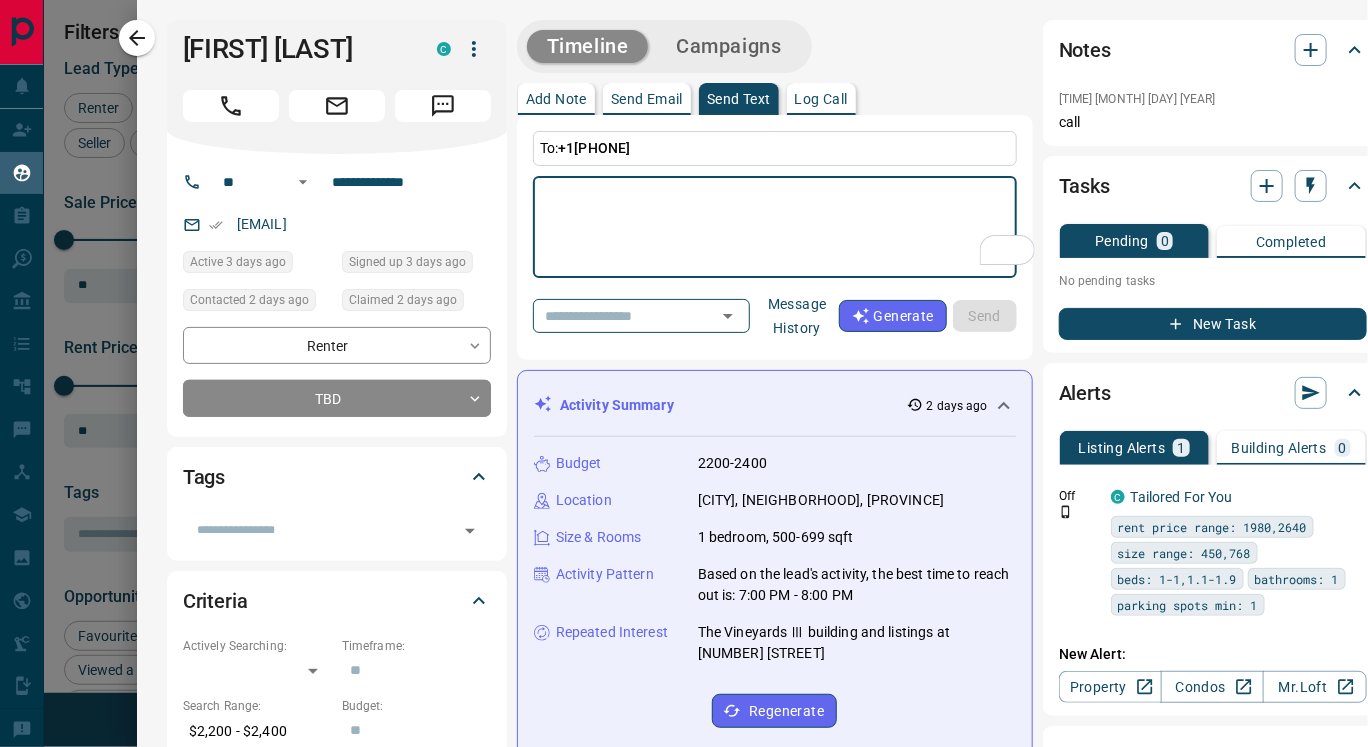 click at bounding box center (775, 227) 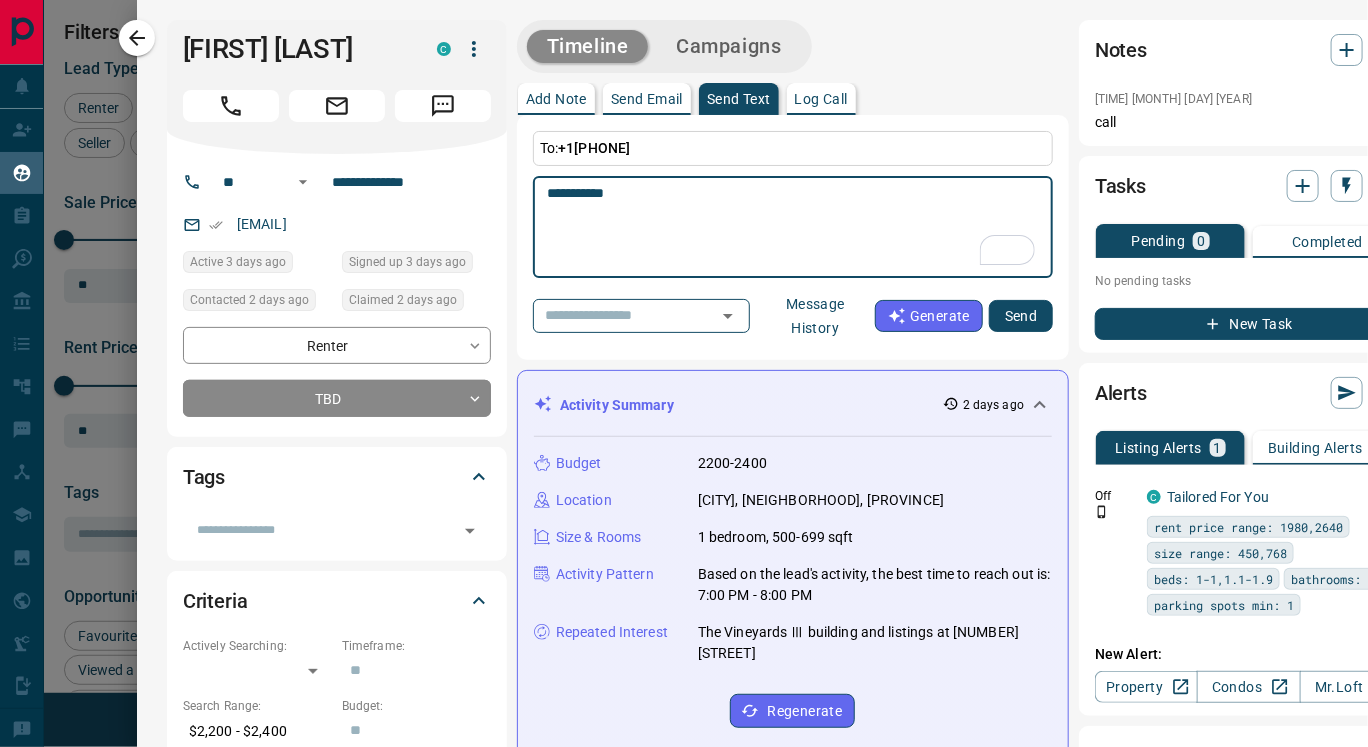 paste on "**********" 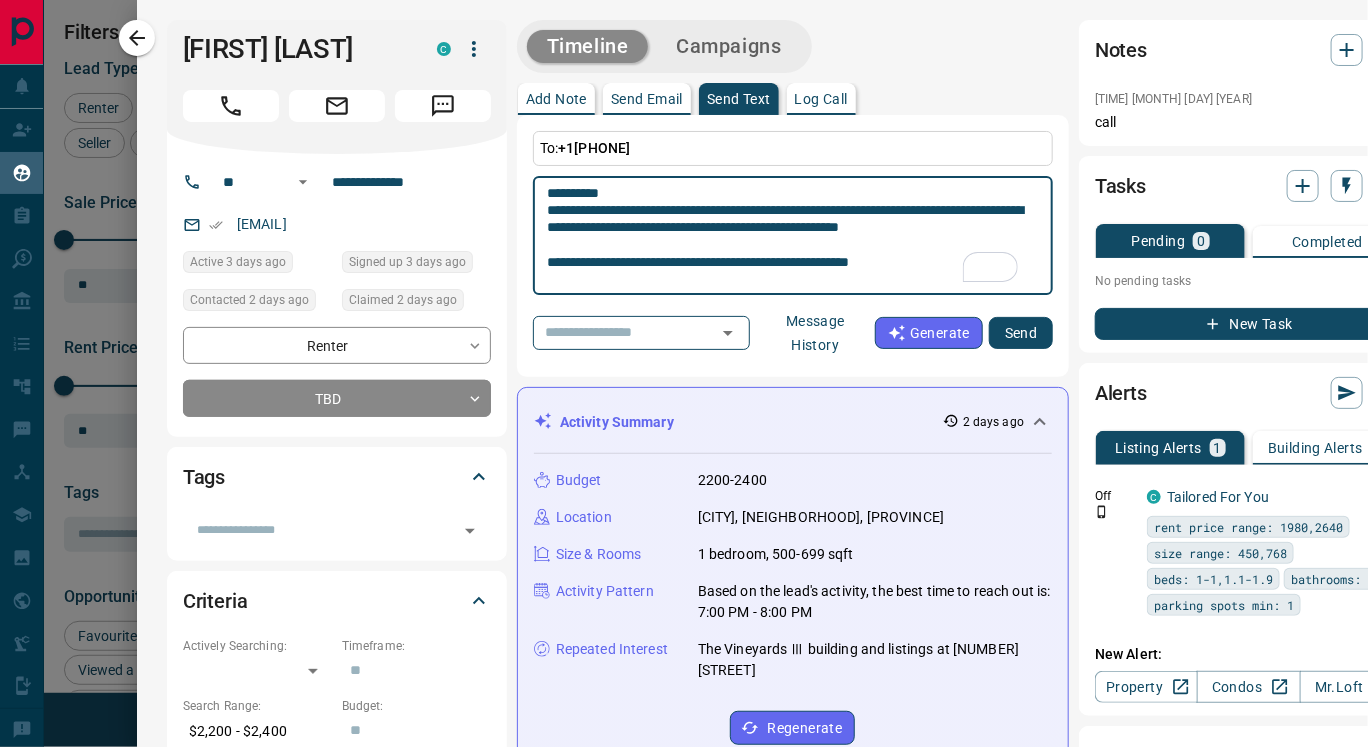 scroll, scrollTop: 415, scrollLeft: 0, axis: vertical 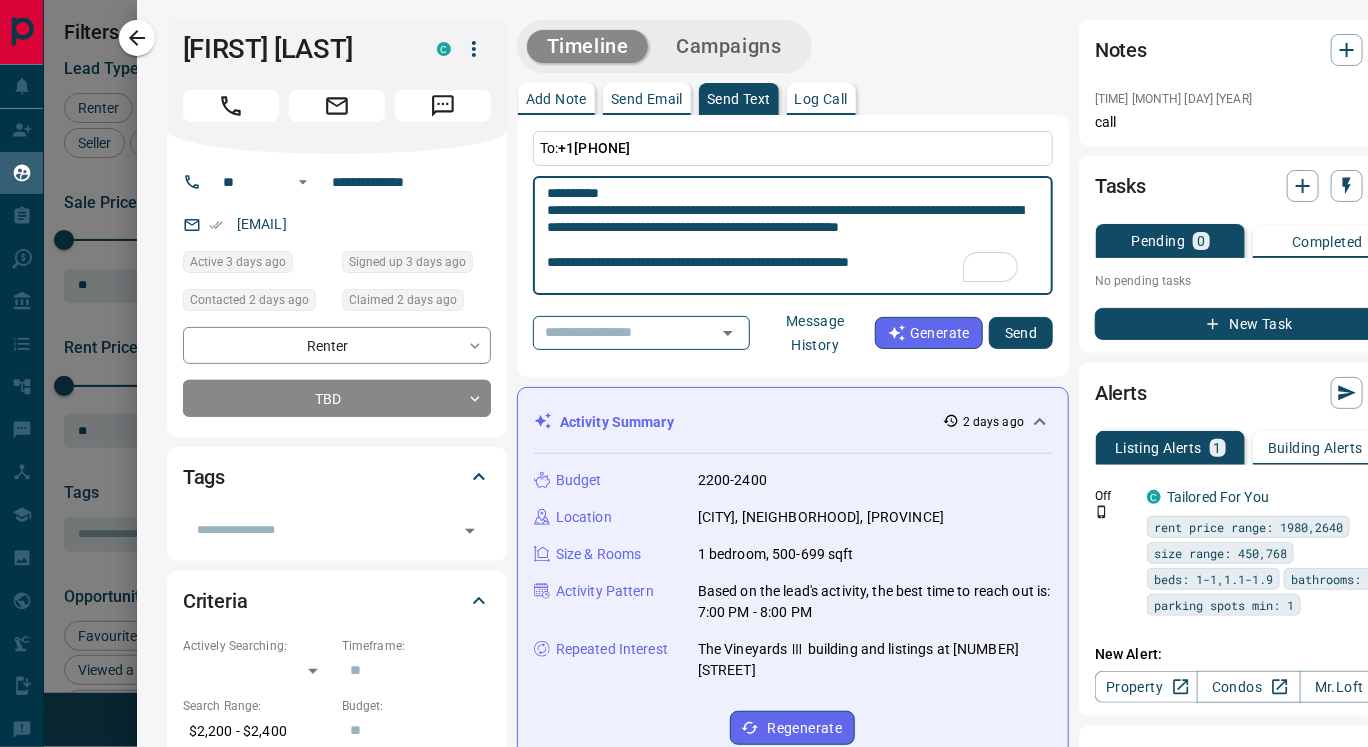 click on "**********" at bounding box center [793, 236] 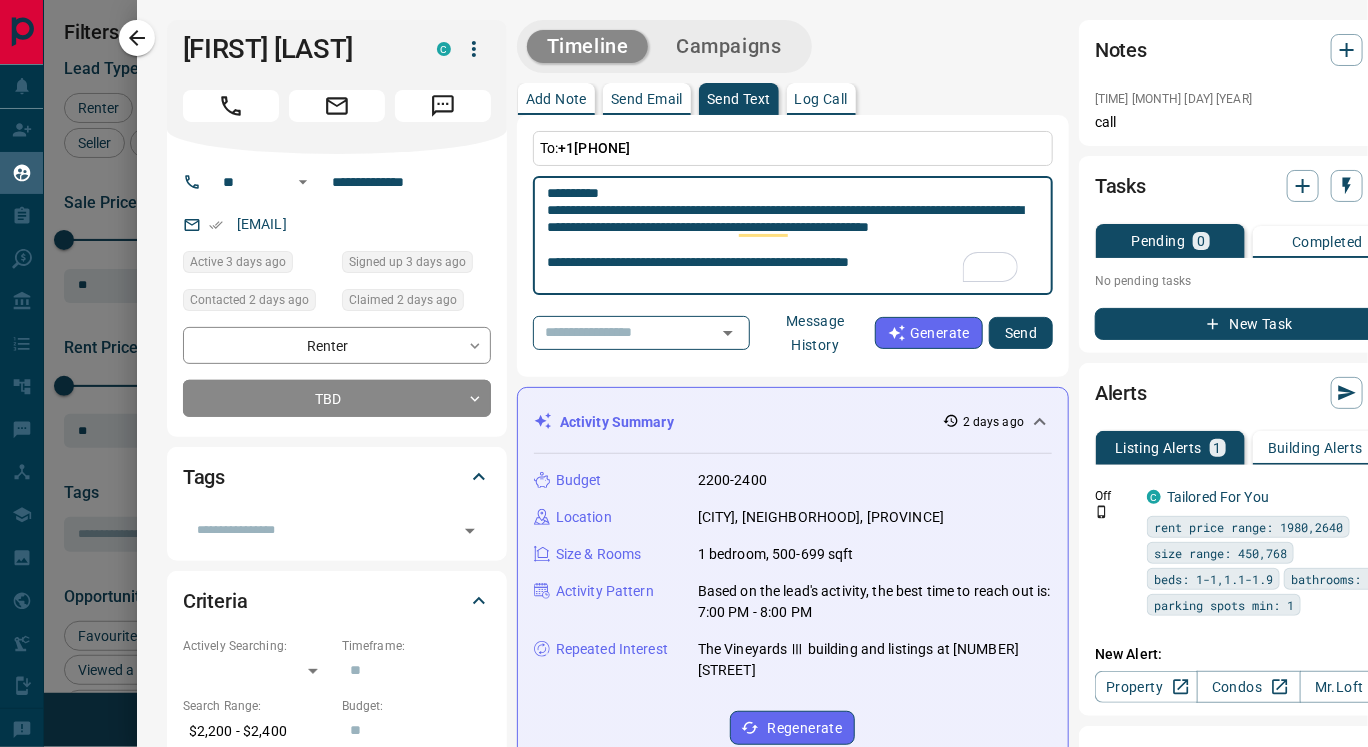 click on "**********" at bounding box center [793, 236] 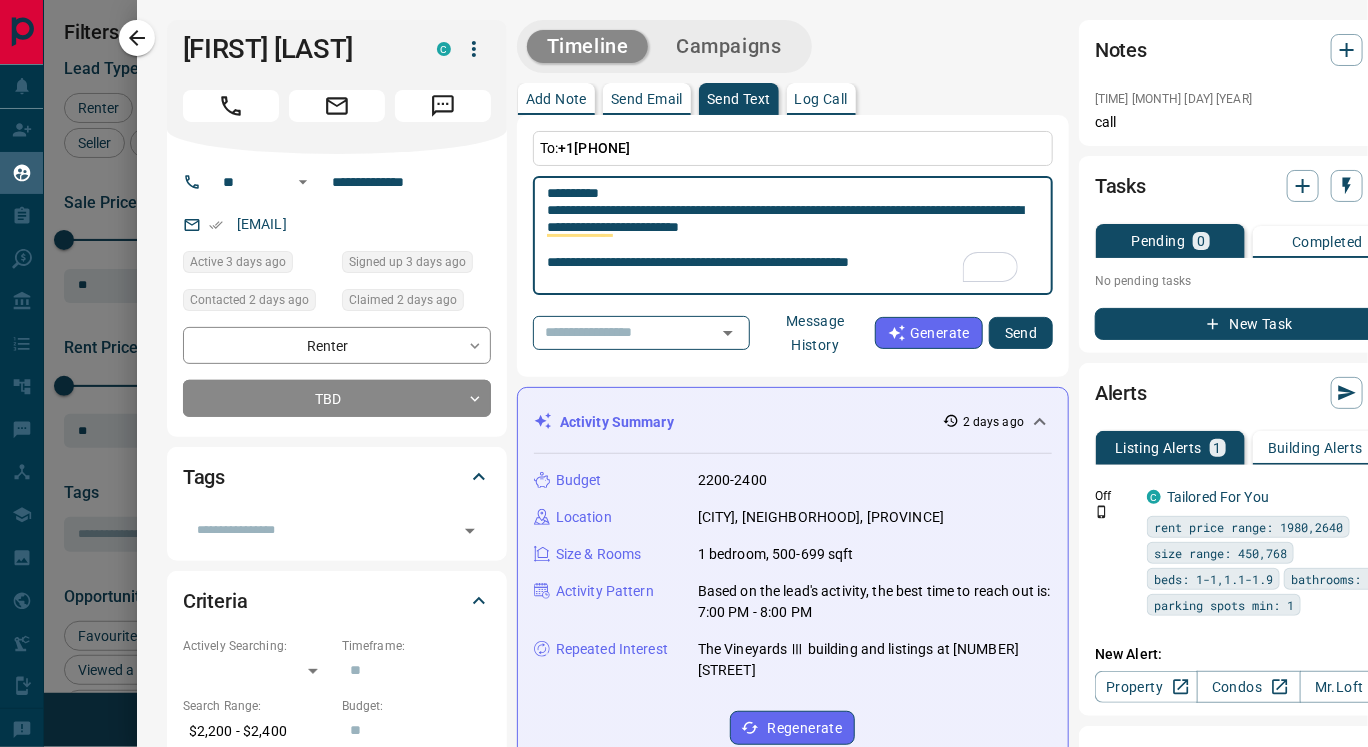 click on "**********" at bounding box center [793, 236] 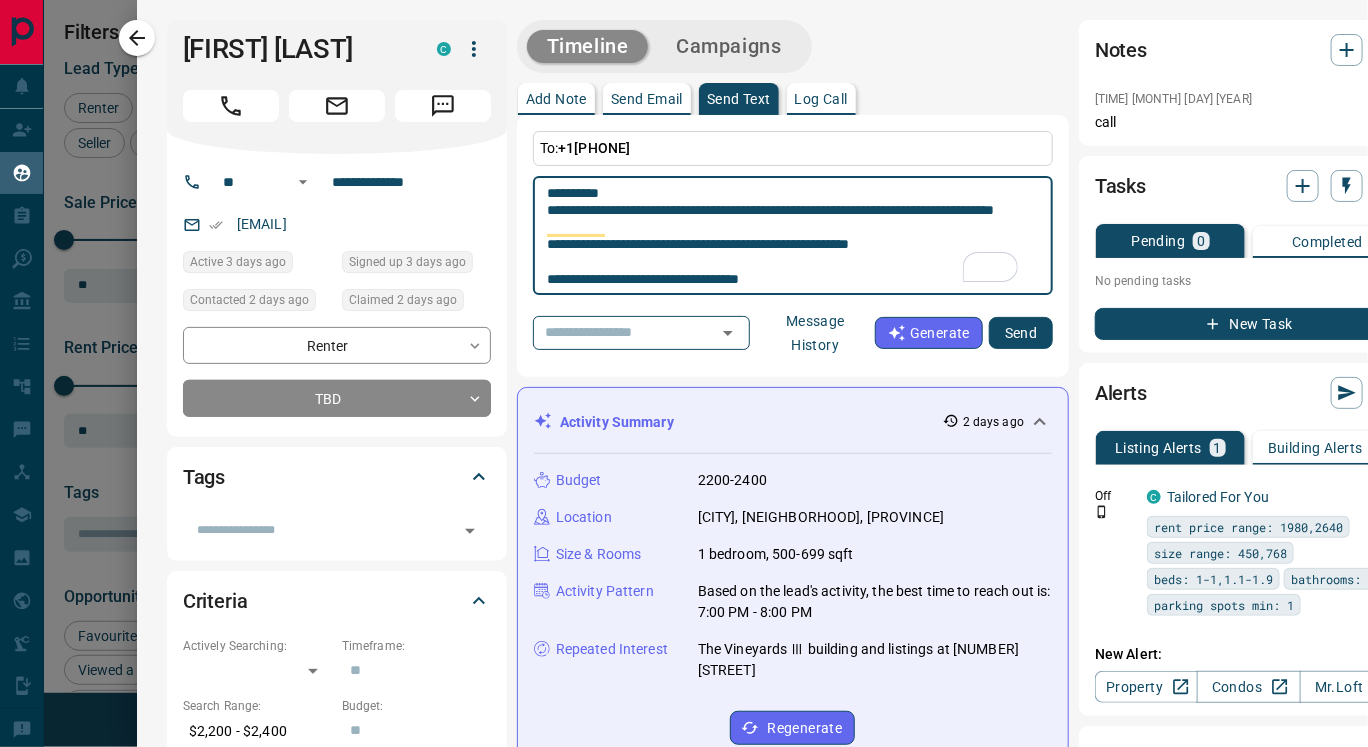 scroll, scrollTop: 107, scrollLeft: 0, axis: vertical 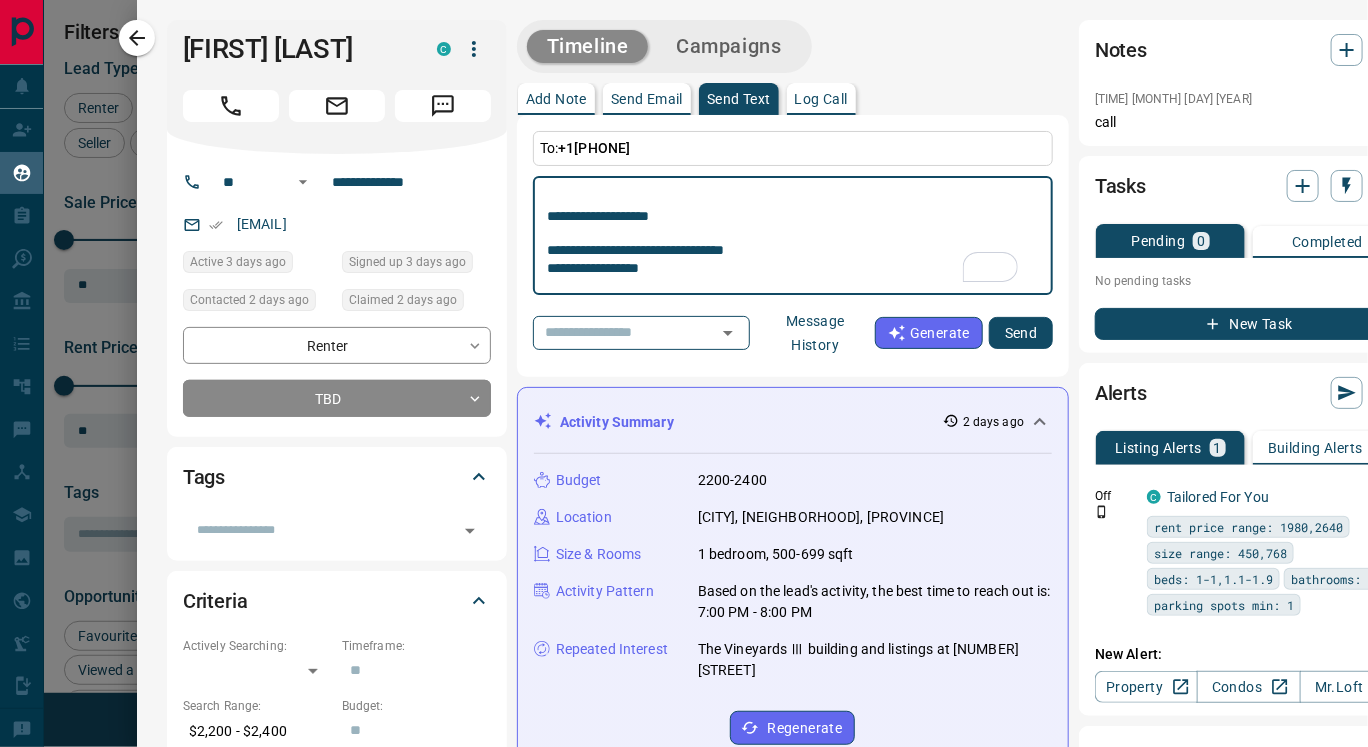 click on "**********" at bounding box center [793, 236] 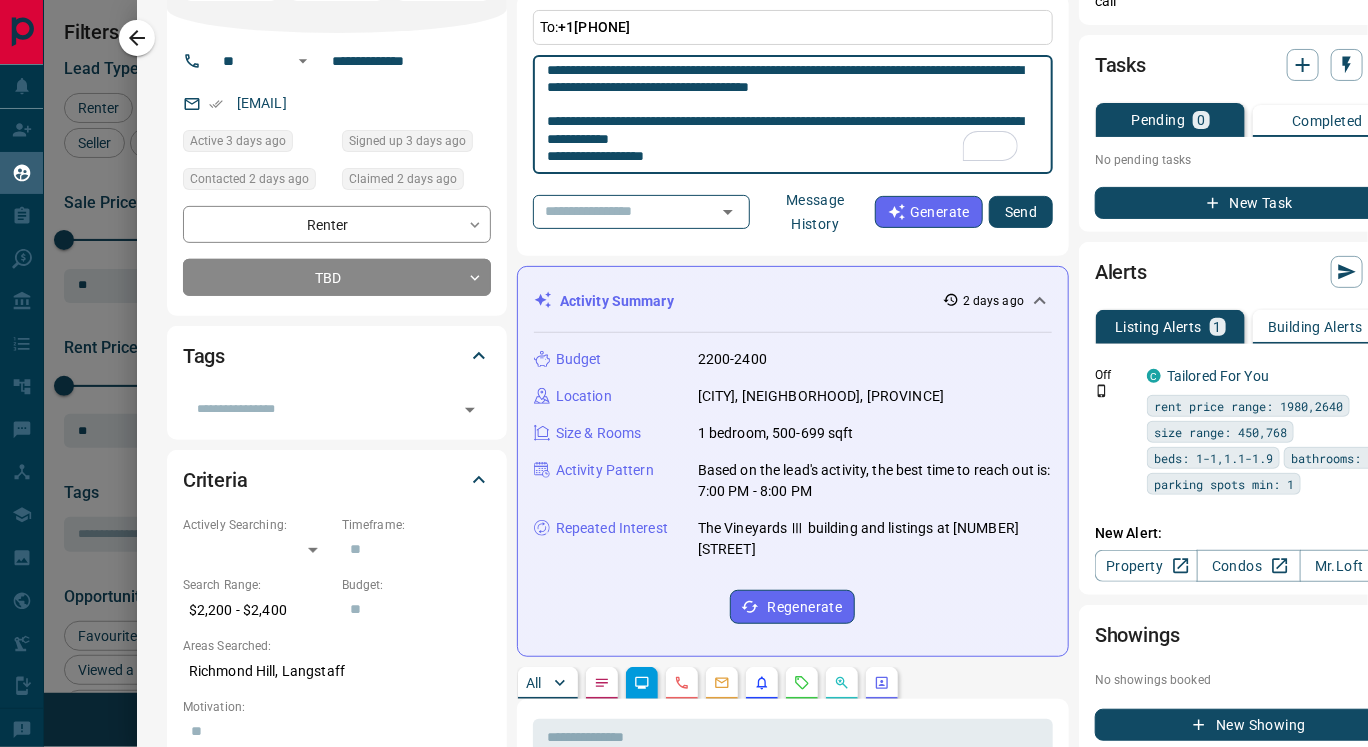 type on "**********" 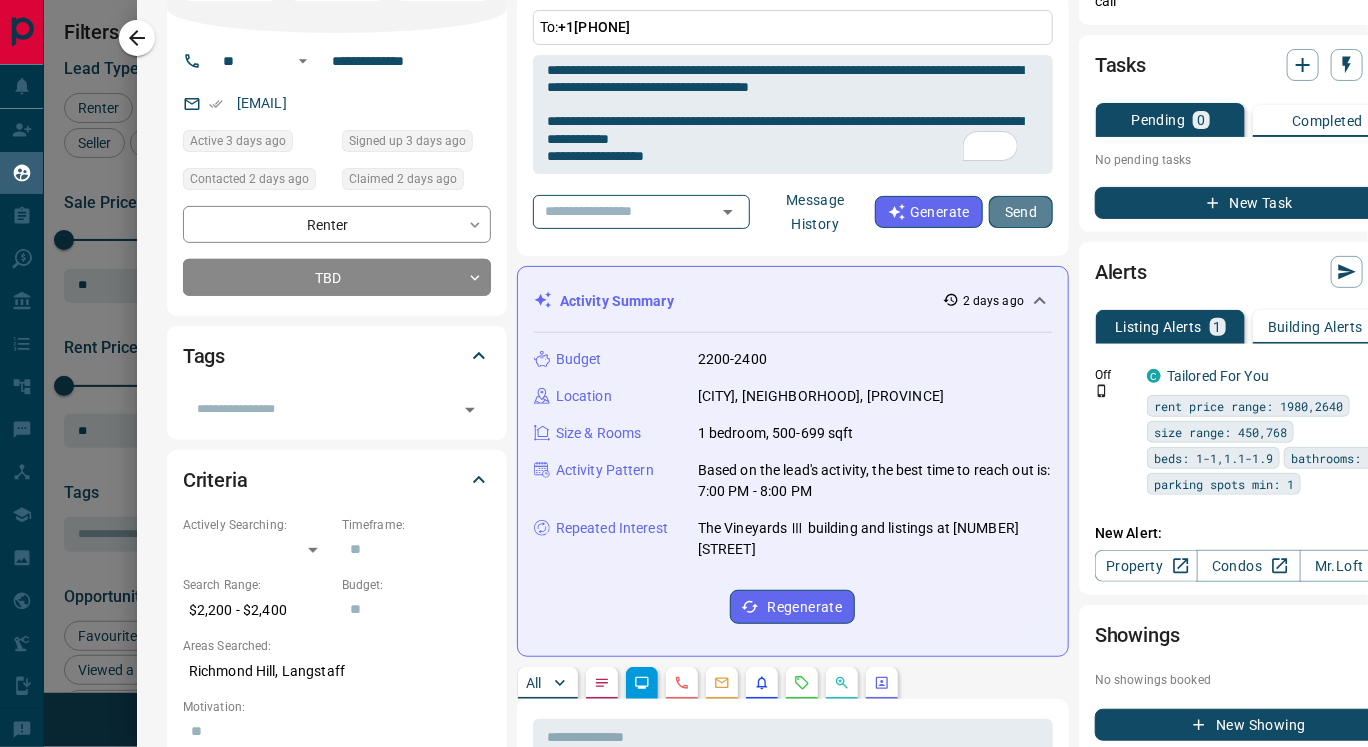 click on "Send" at bounding box center [1021, 212] 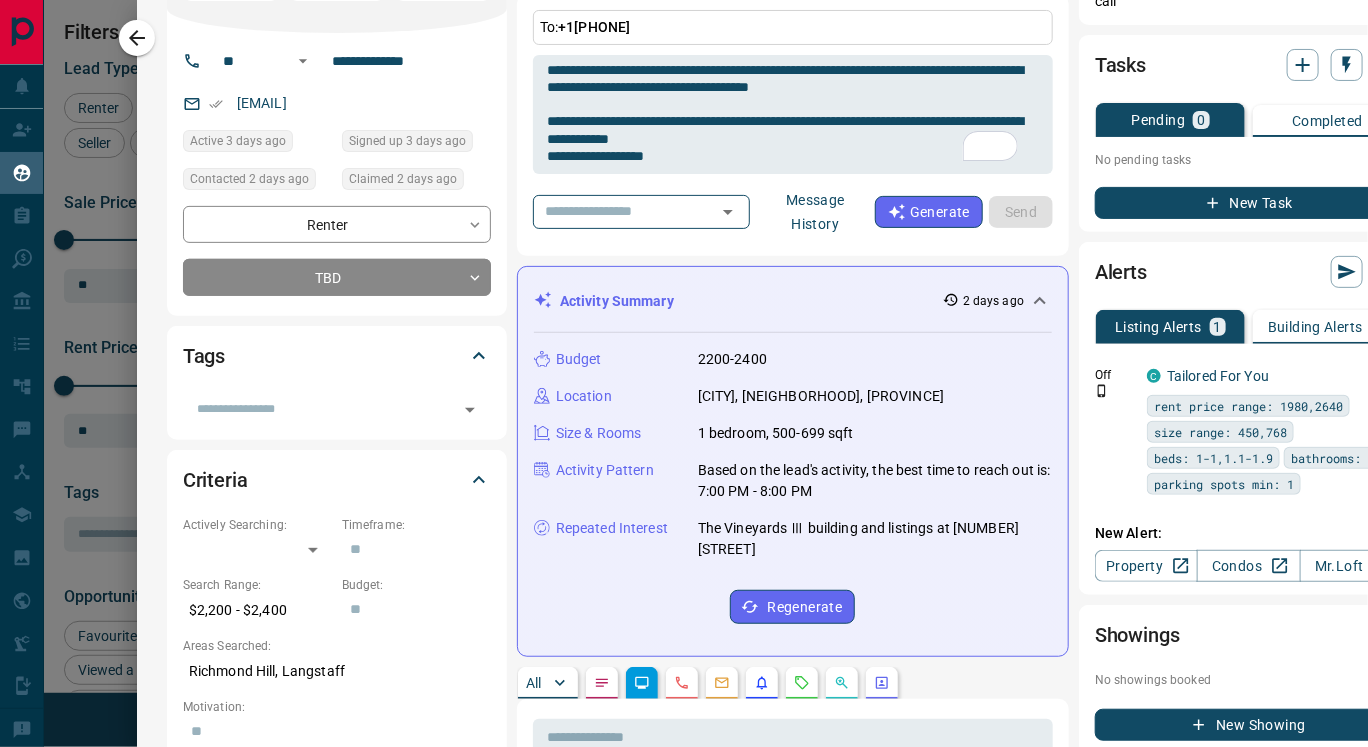 type 